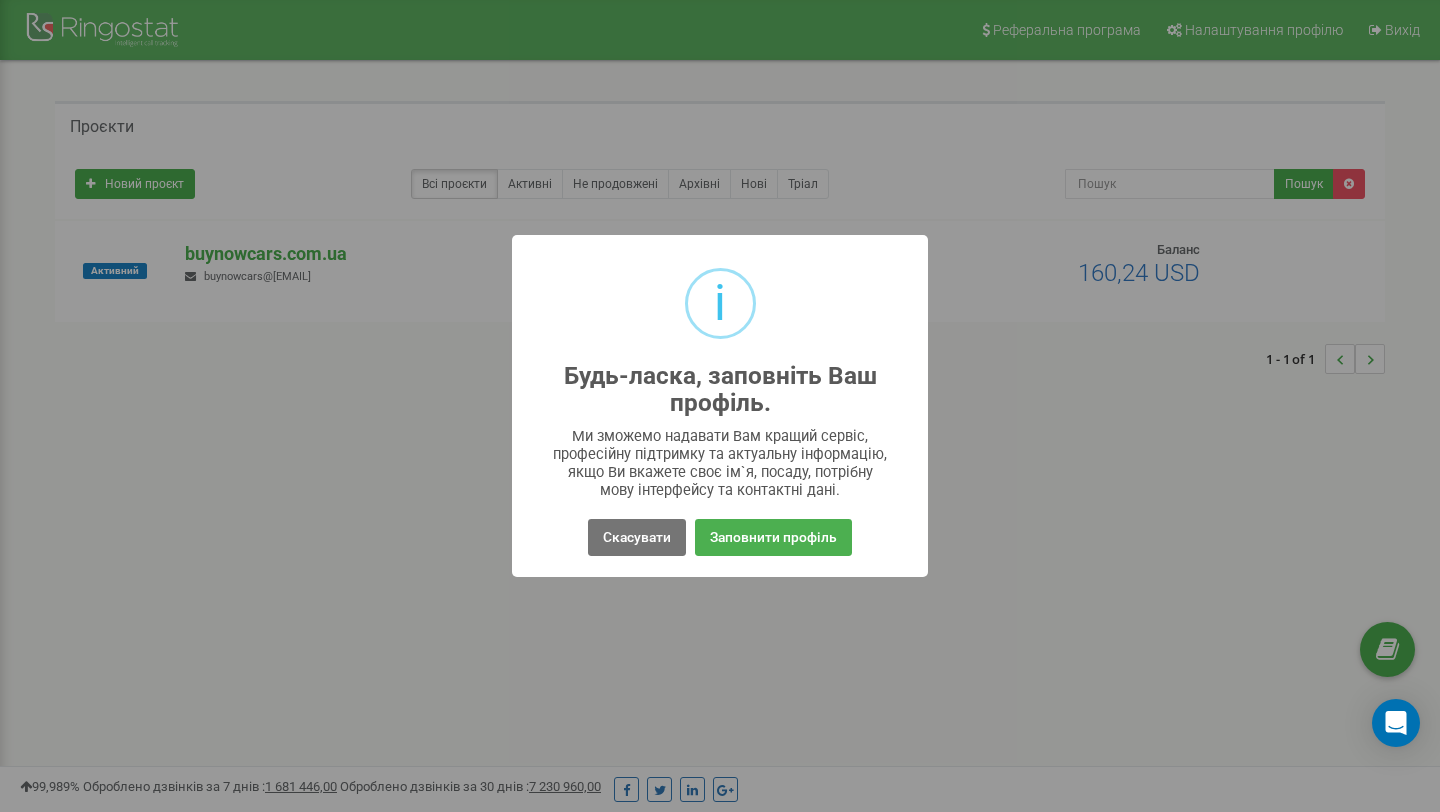 scroll, scrollTop: 0, scrollLeft: 0, axis: both 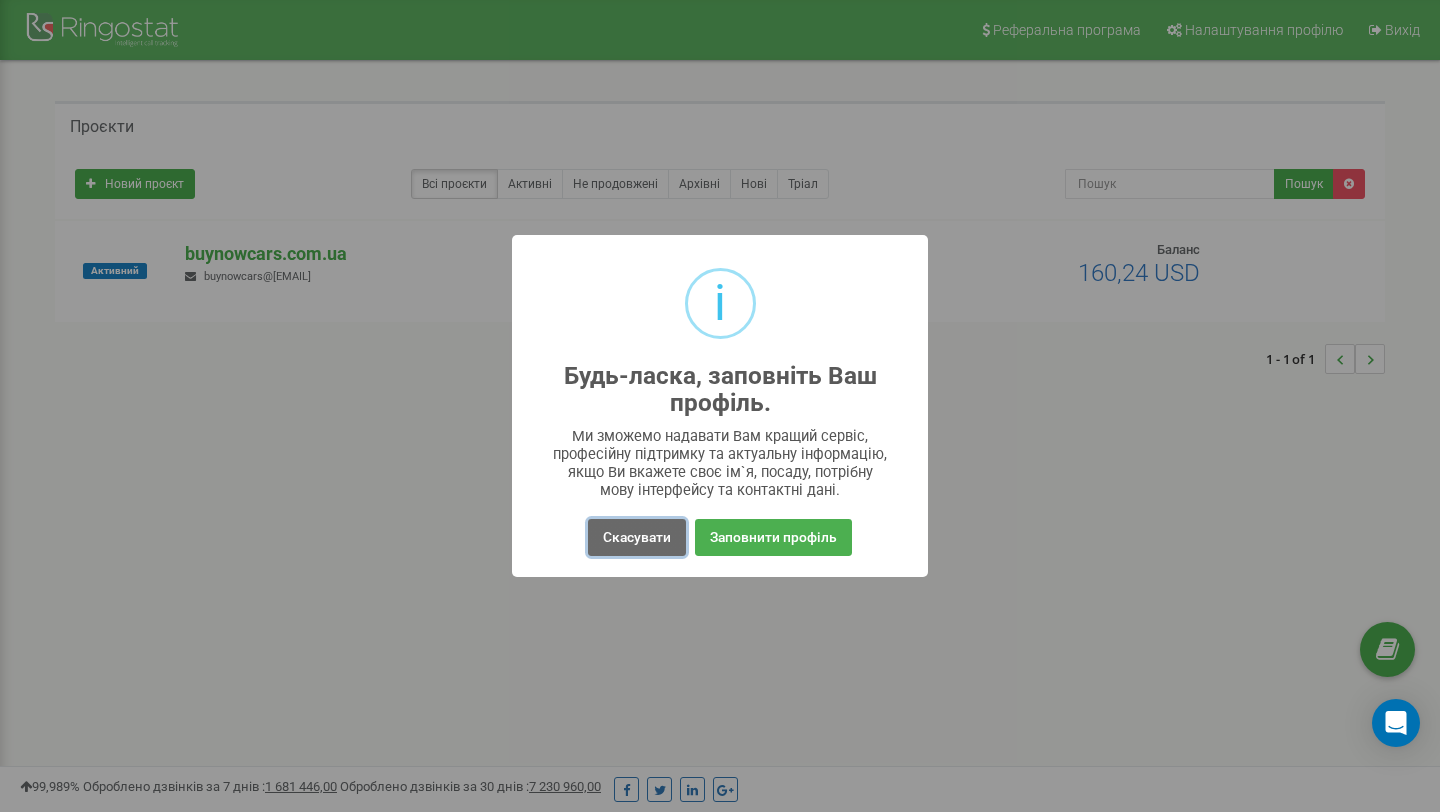 click on "Скасувати" at bounding box center (637, 537) 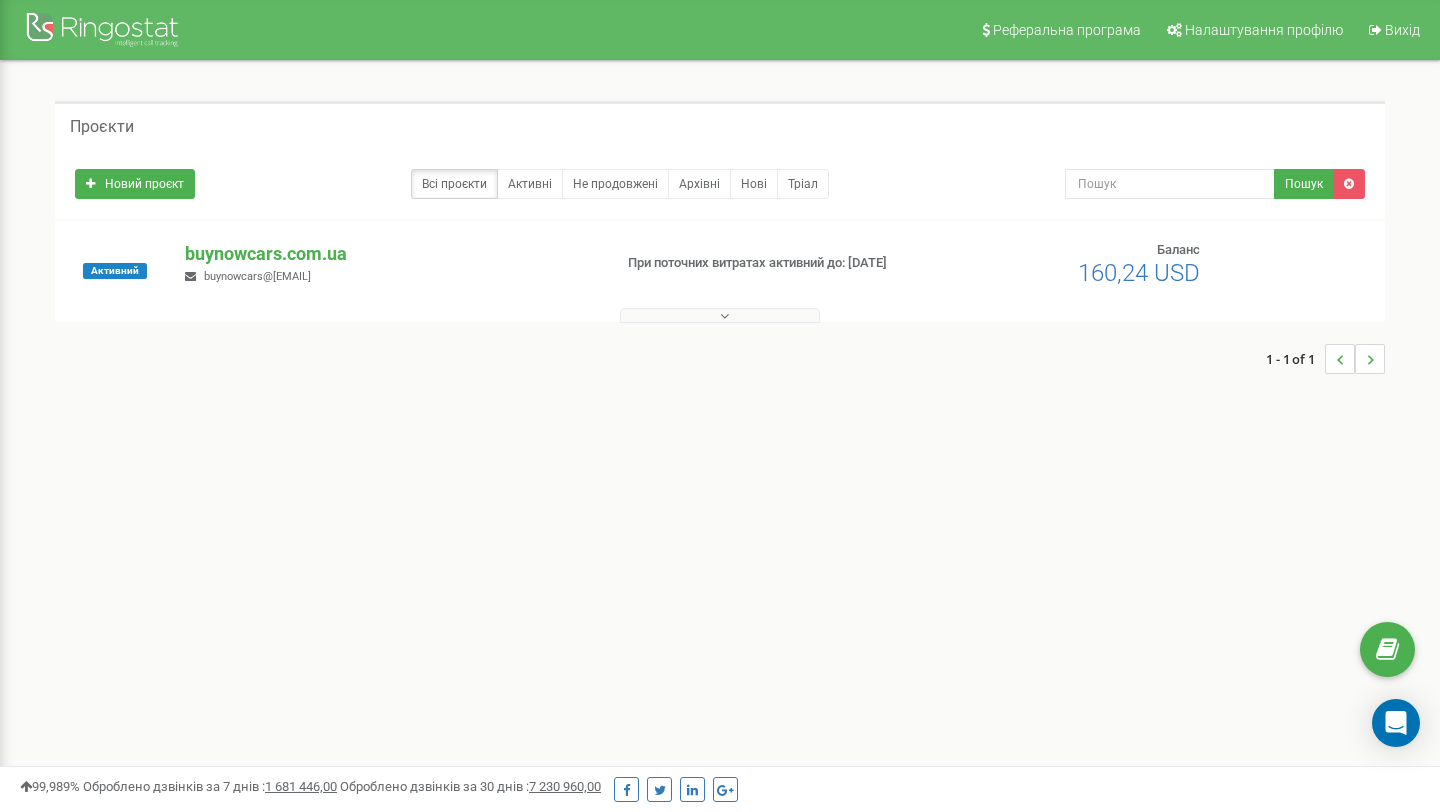 click at bounding box center (720, 315) 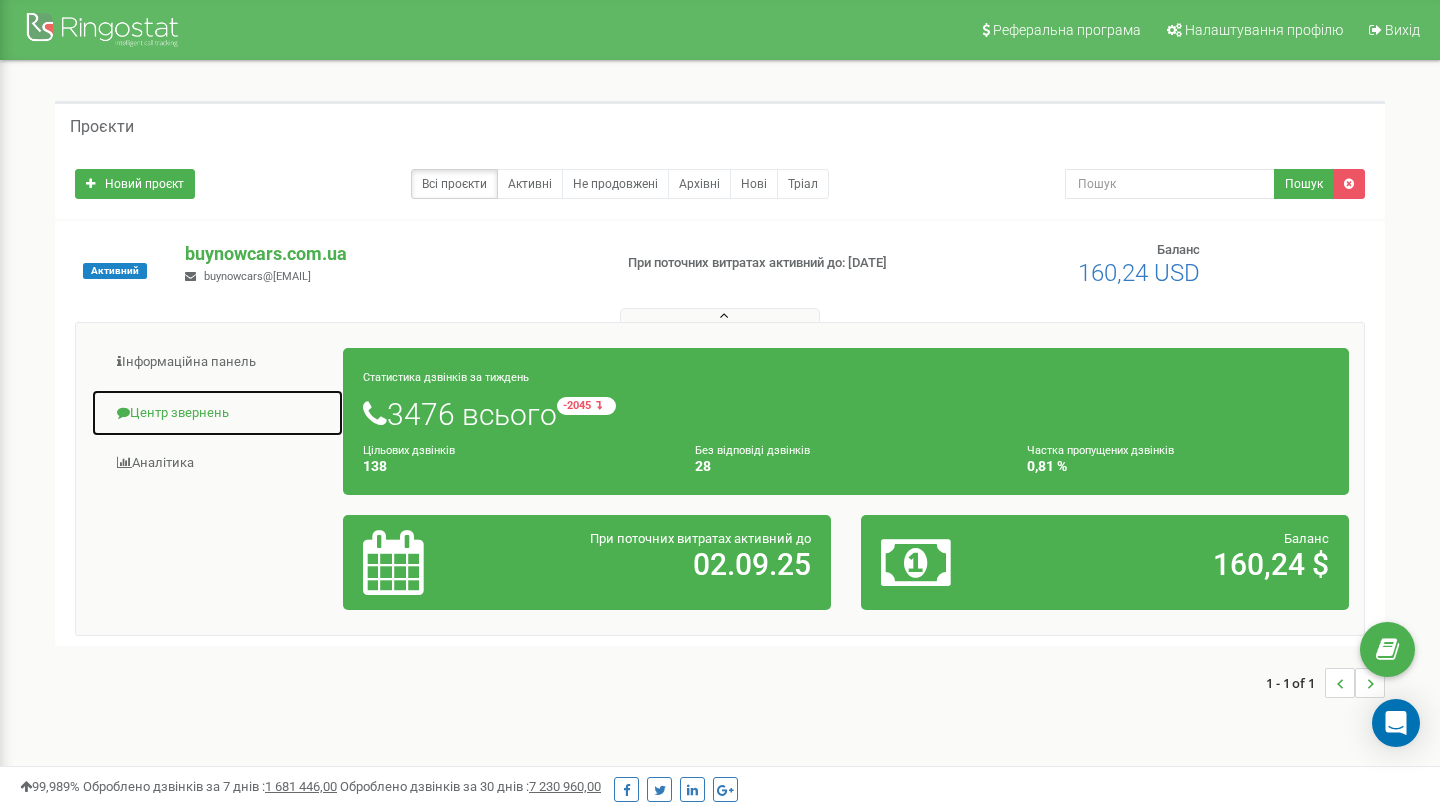 click on "Центр звернень" at bounding box center [217, 413] 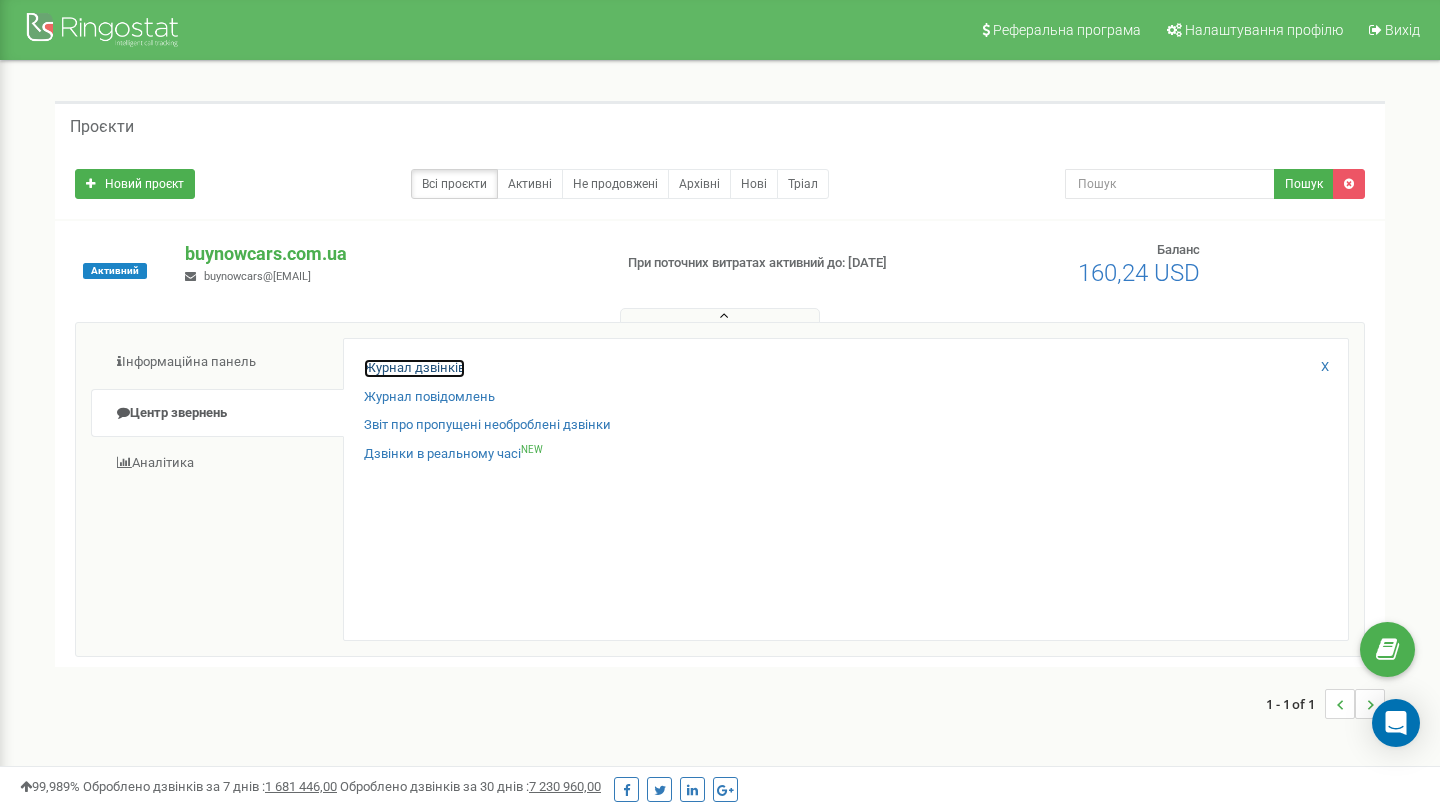 click on "Журнал дзвінків" at bounding box center [414, 368] 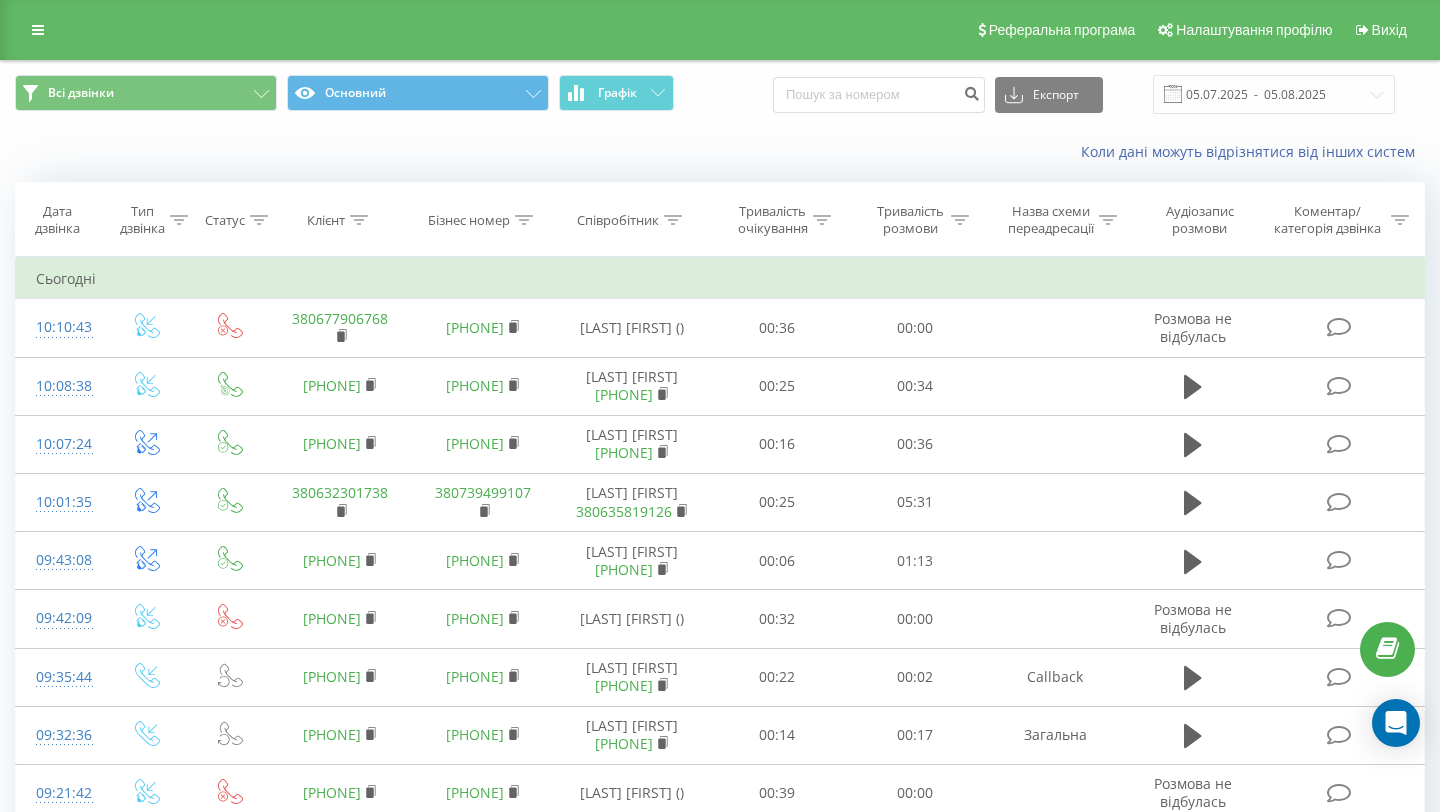 scroll, scrollTop: 0, scrollLeft: 0, axis: both 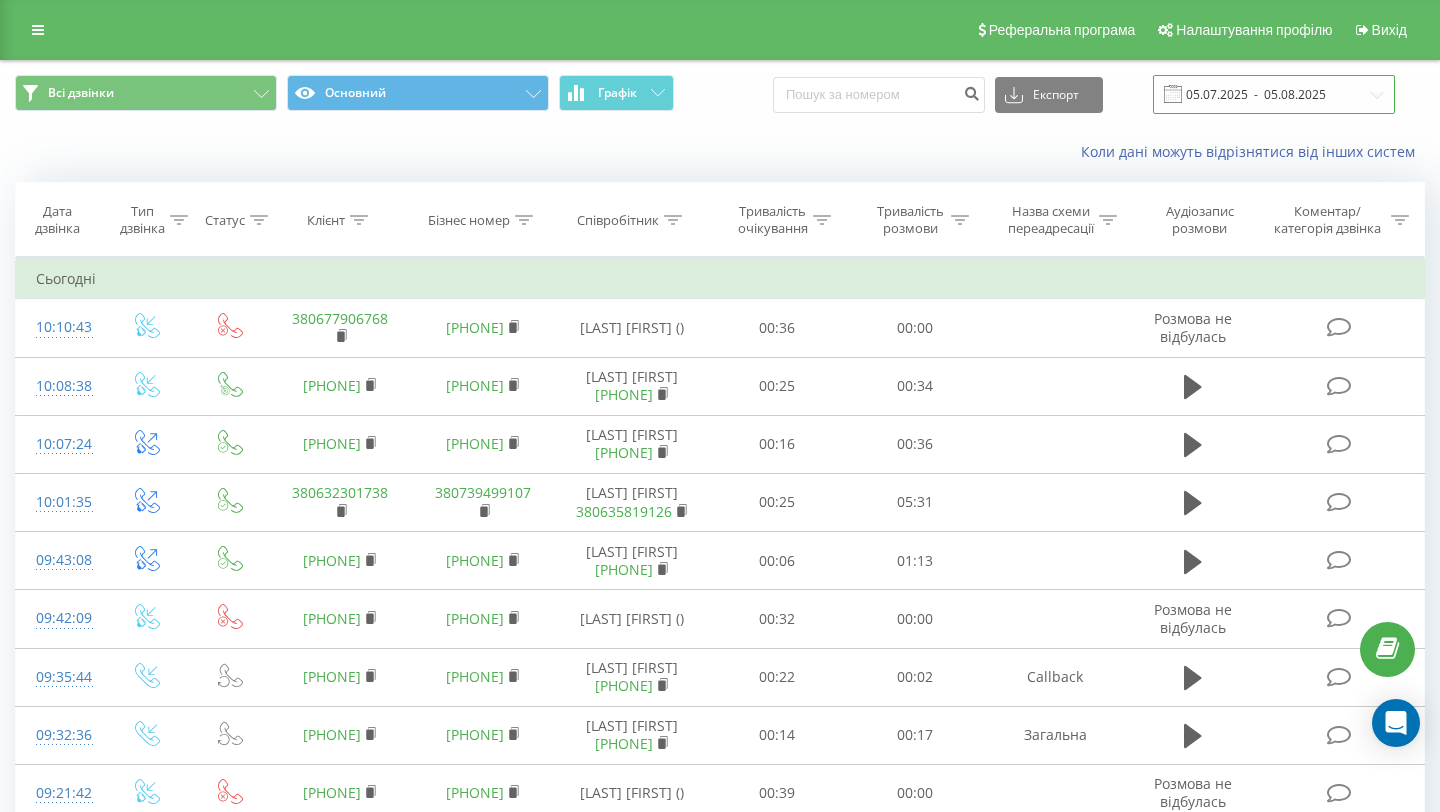 click on "05.07.2025  -  05.08.2025" at bounding box center [1274, 94] 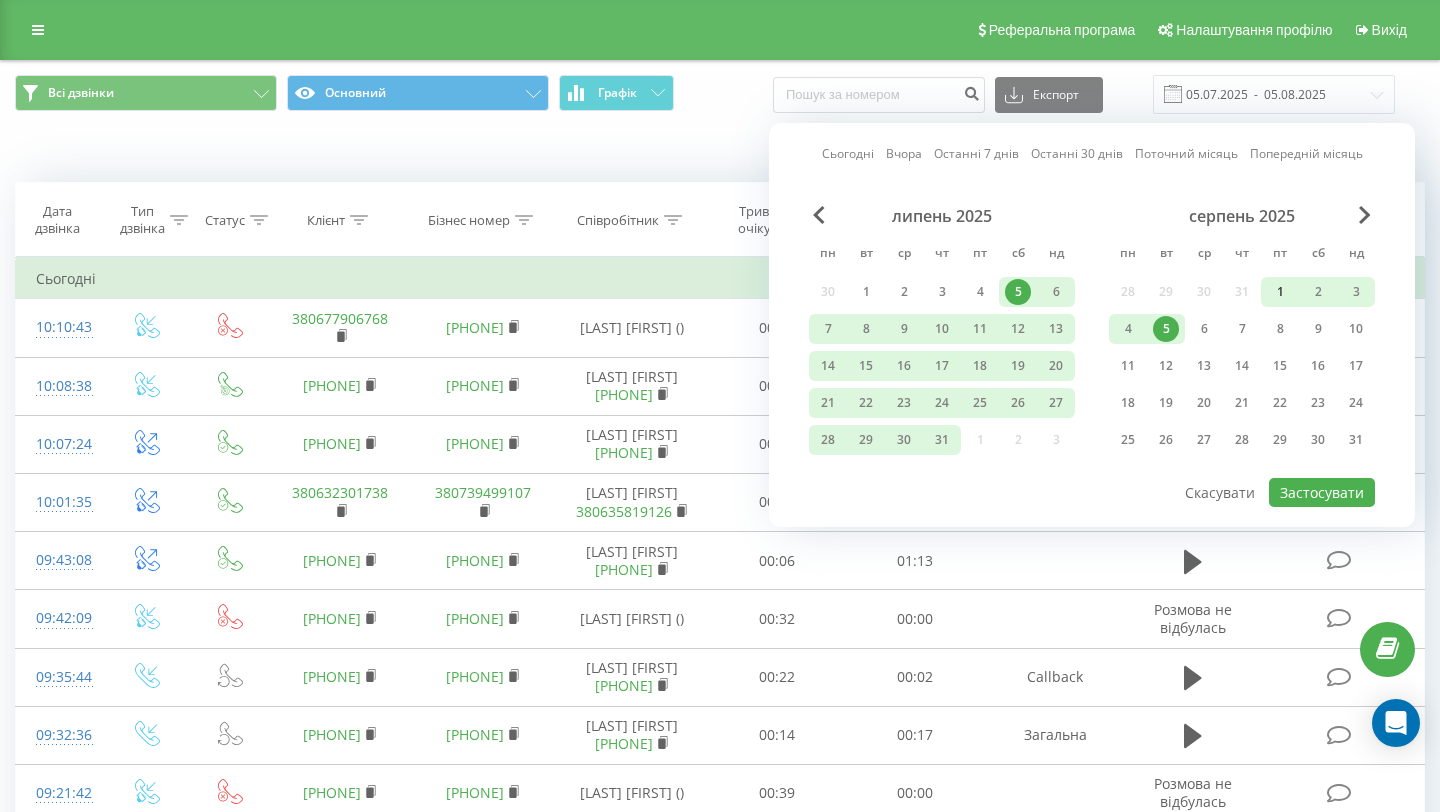 click on "1" at bounding box center (1280, 292) 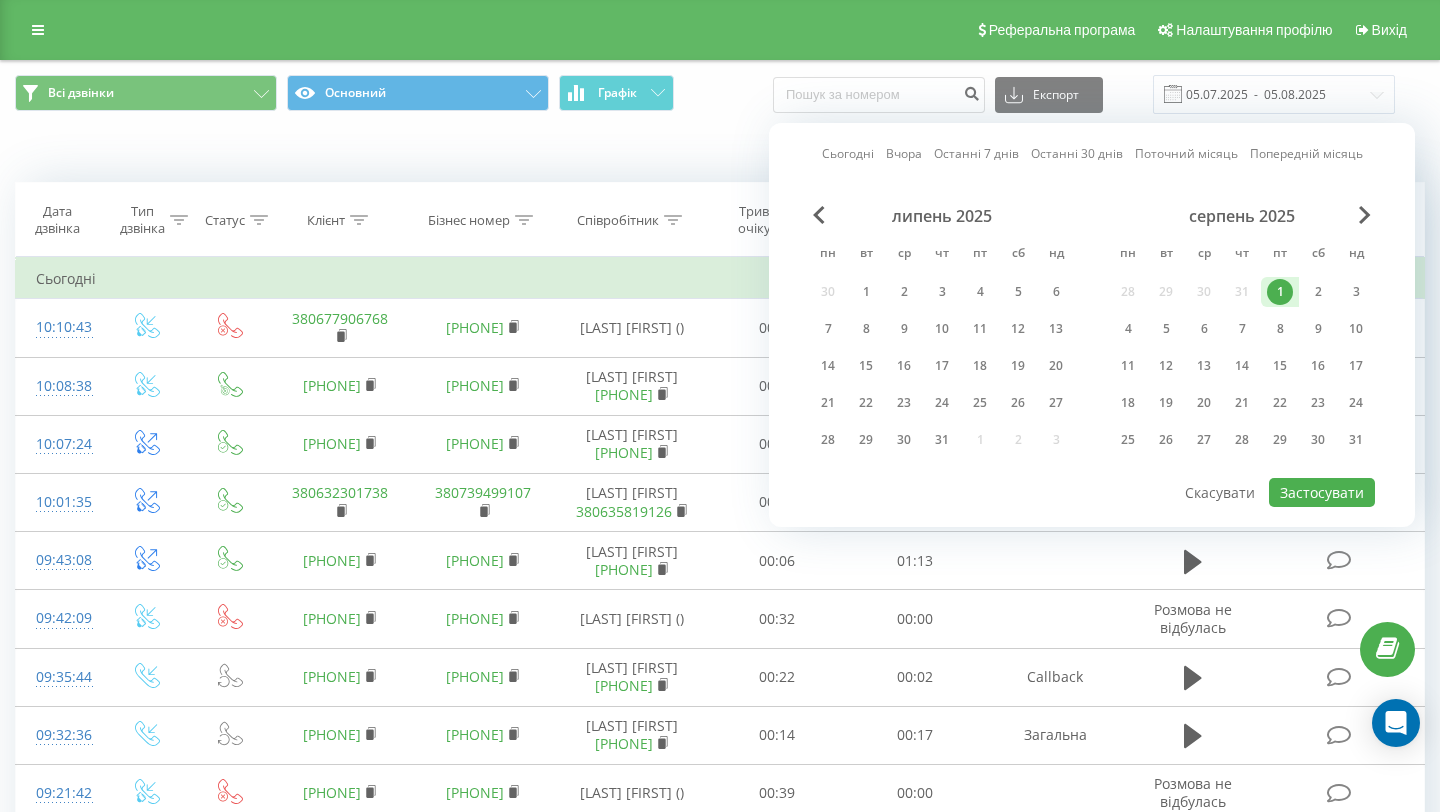 click on "1" at bounding box center (1280, 292) 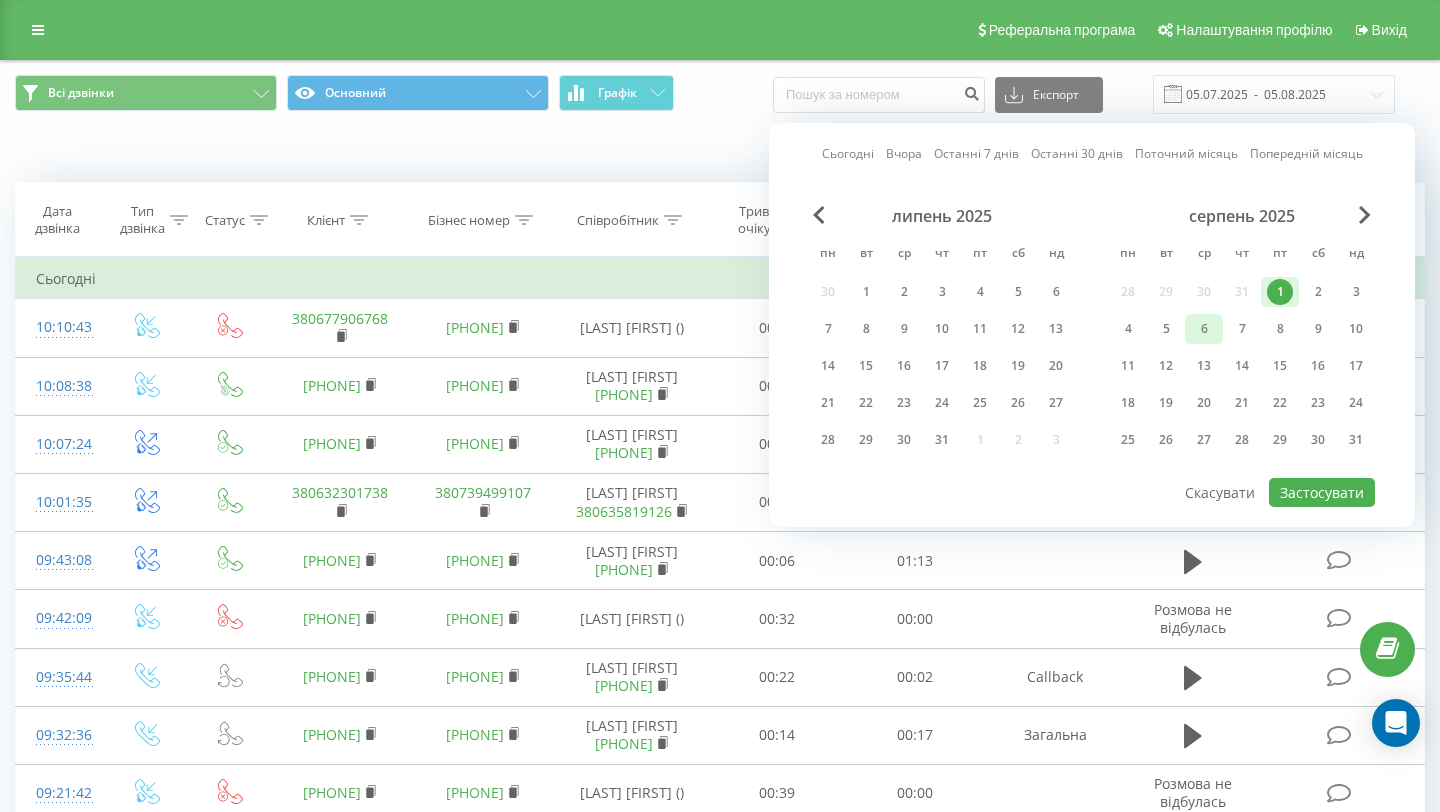 click on "6" at bounding box center (1204, 329) 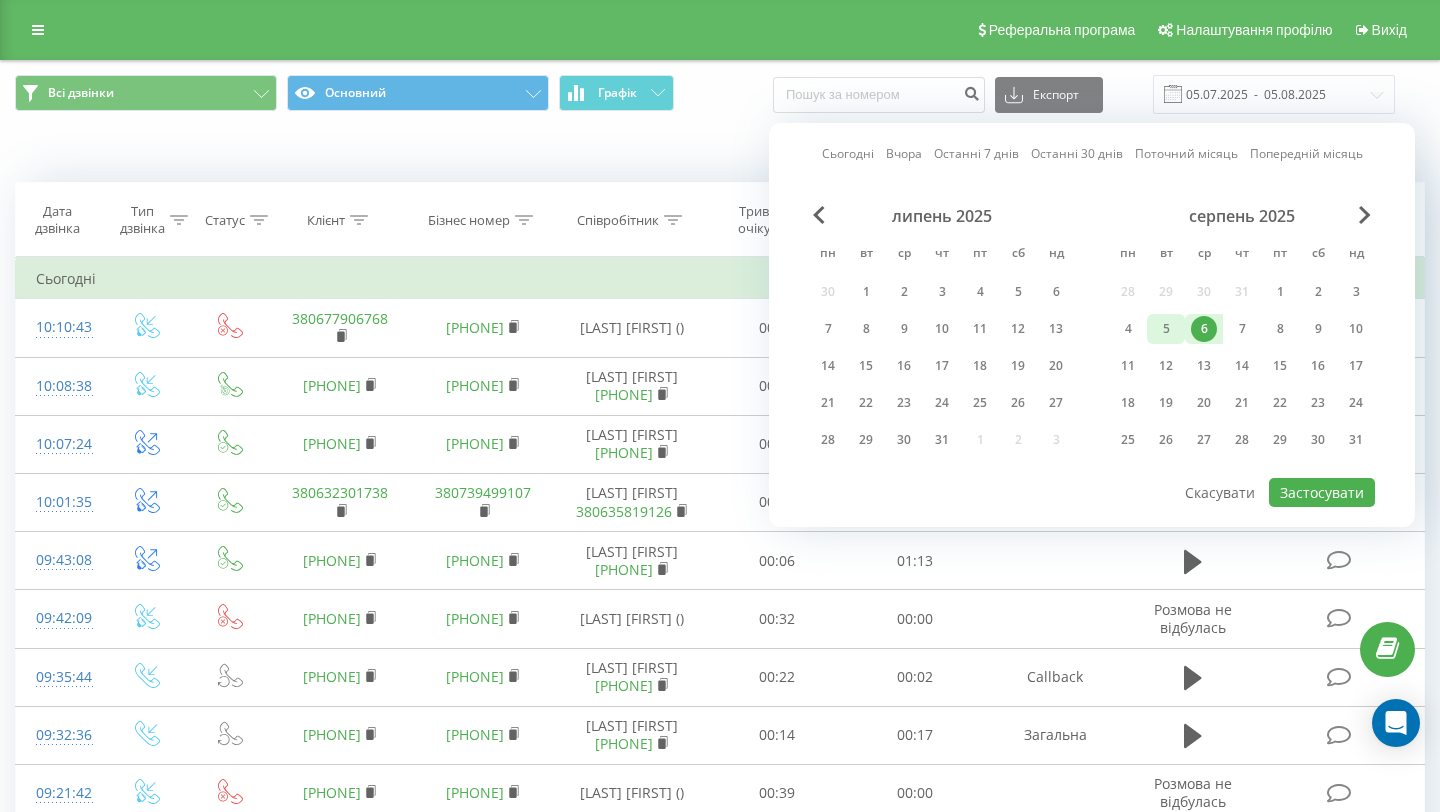 click on "5" at bounding box center (1166, 329) 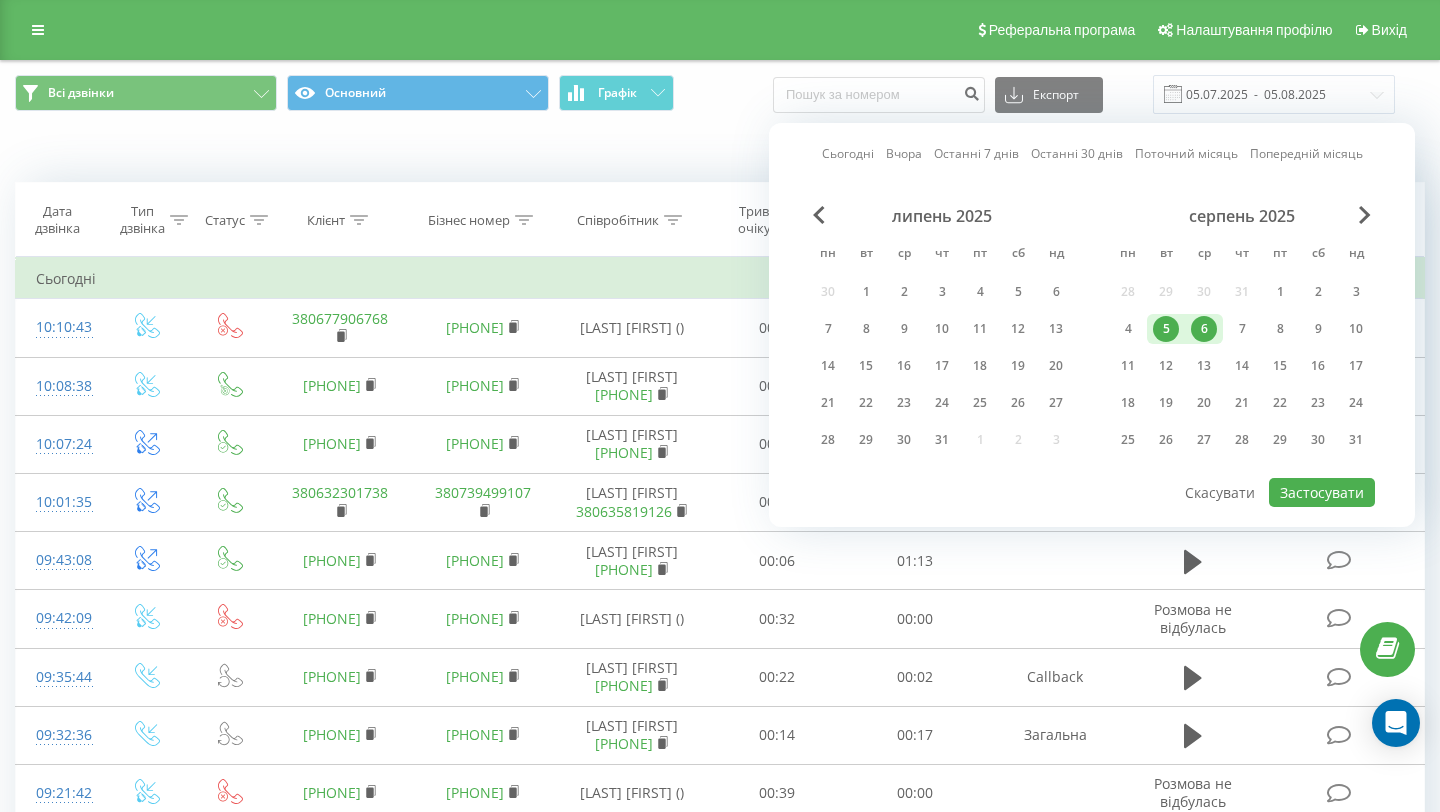 click on "5" at bounding box center (1166, 329) 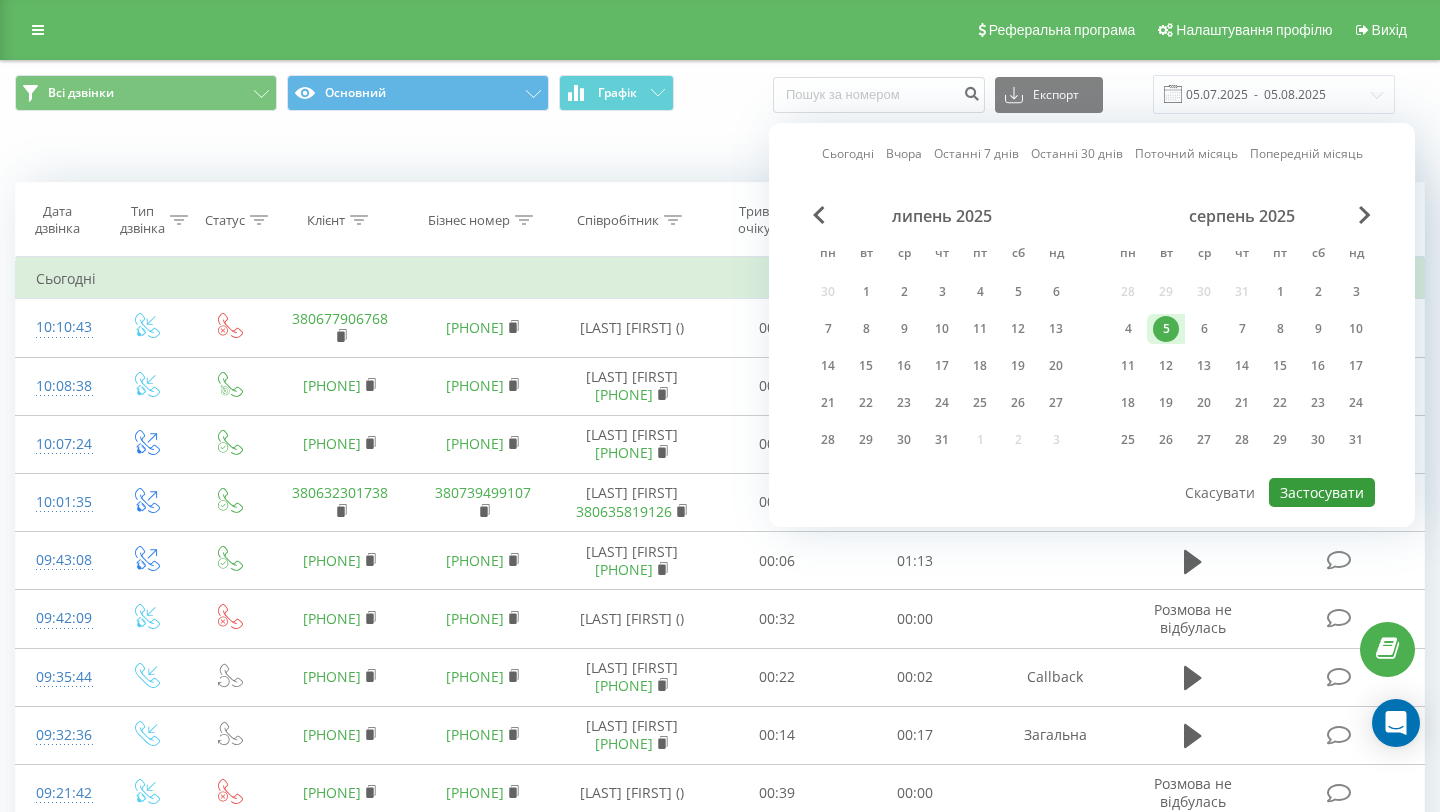 click on "Застосувати" at bounding box center [1322, 492] 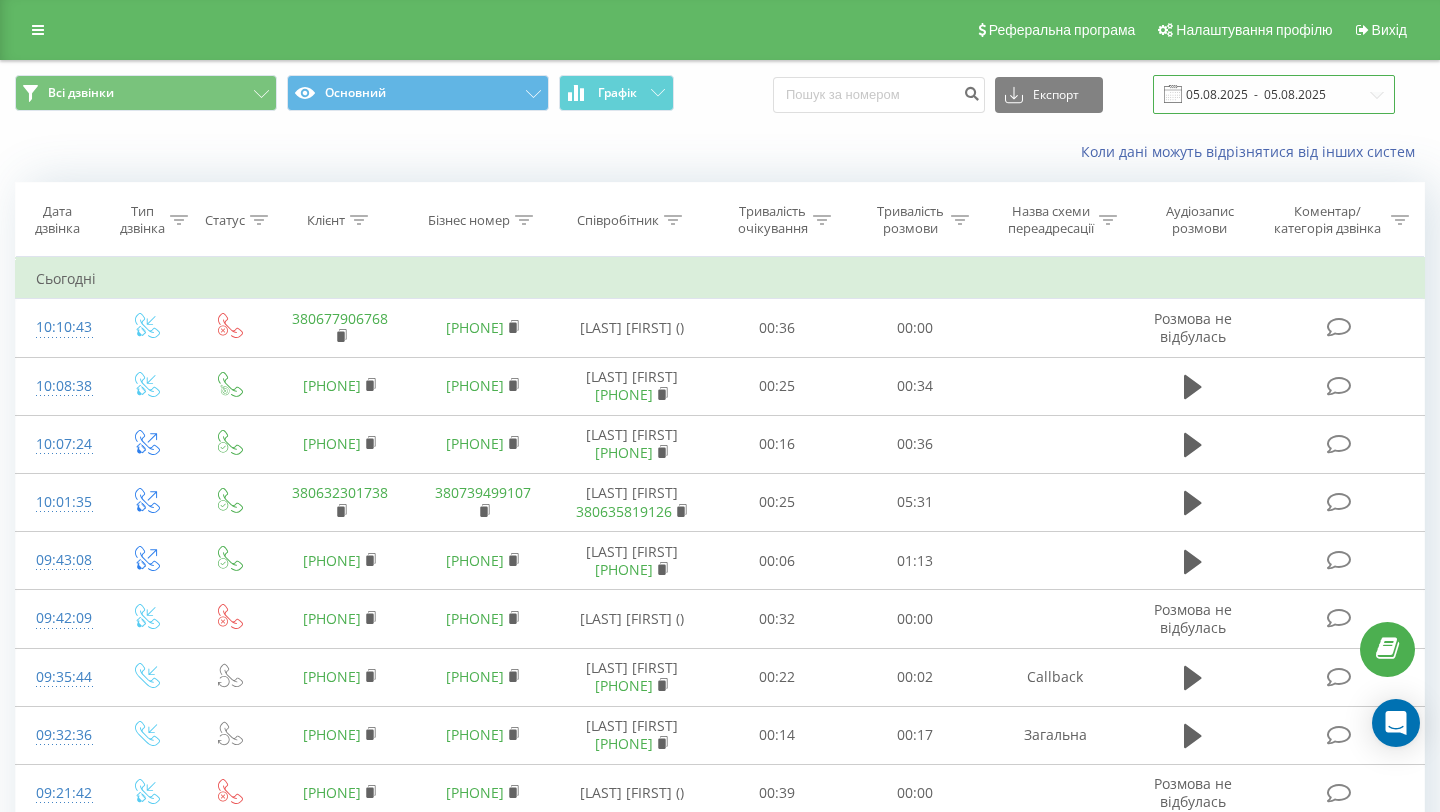 click on "05.08.2025  -  05.08.2025" at bounding box center (1274, 94) 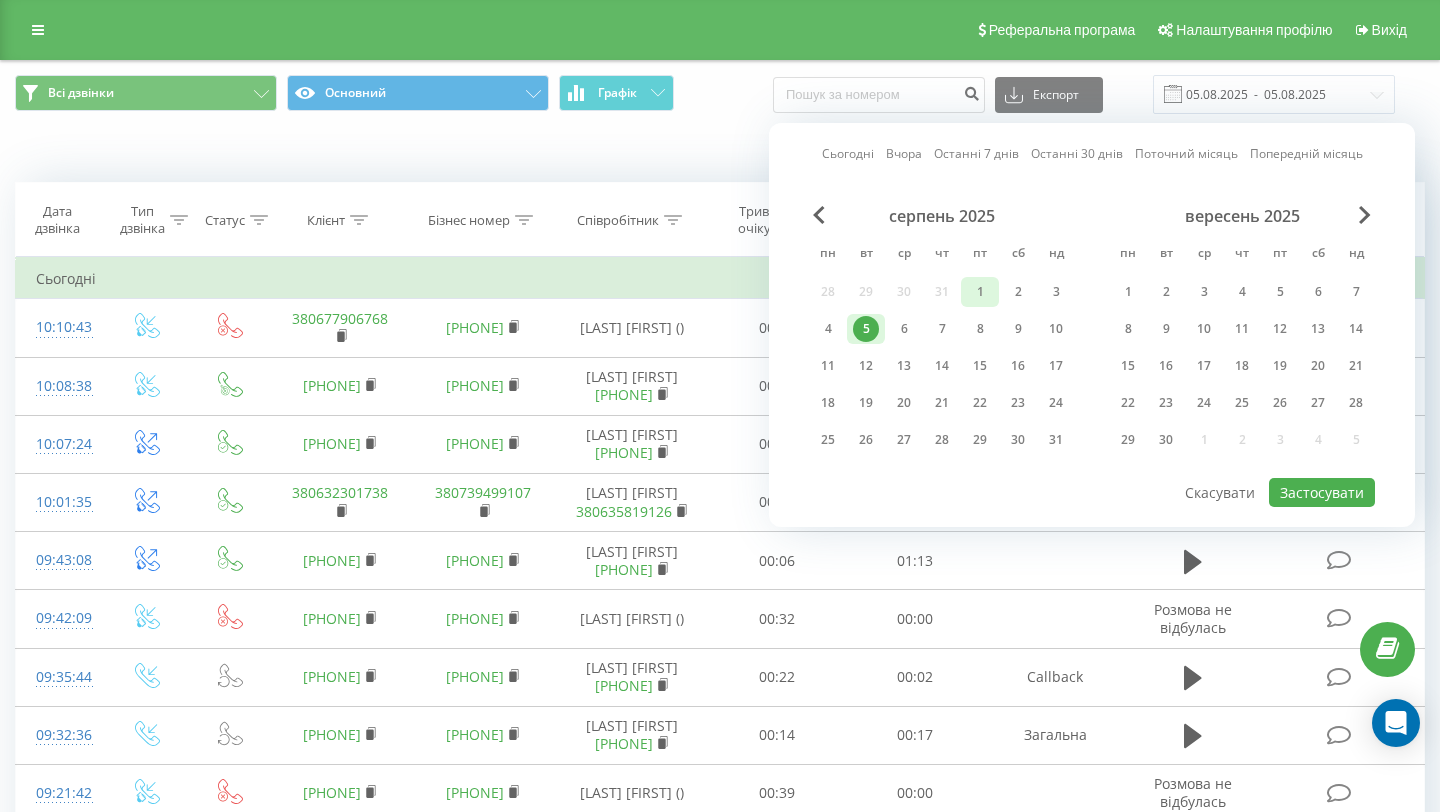 click on "1" at bounding box center (980, 292) 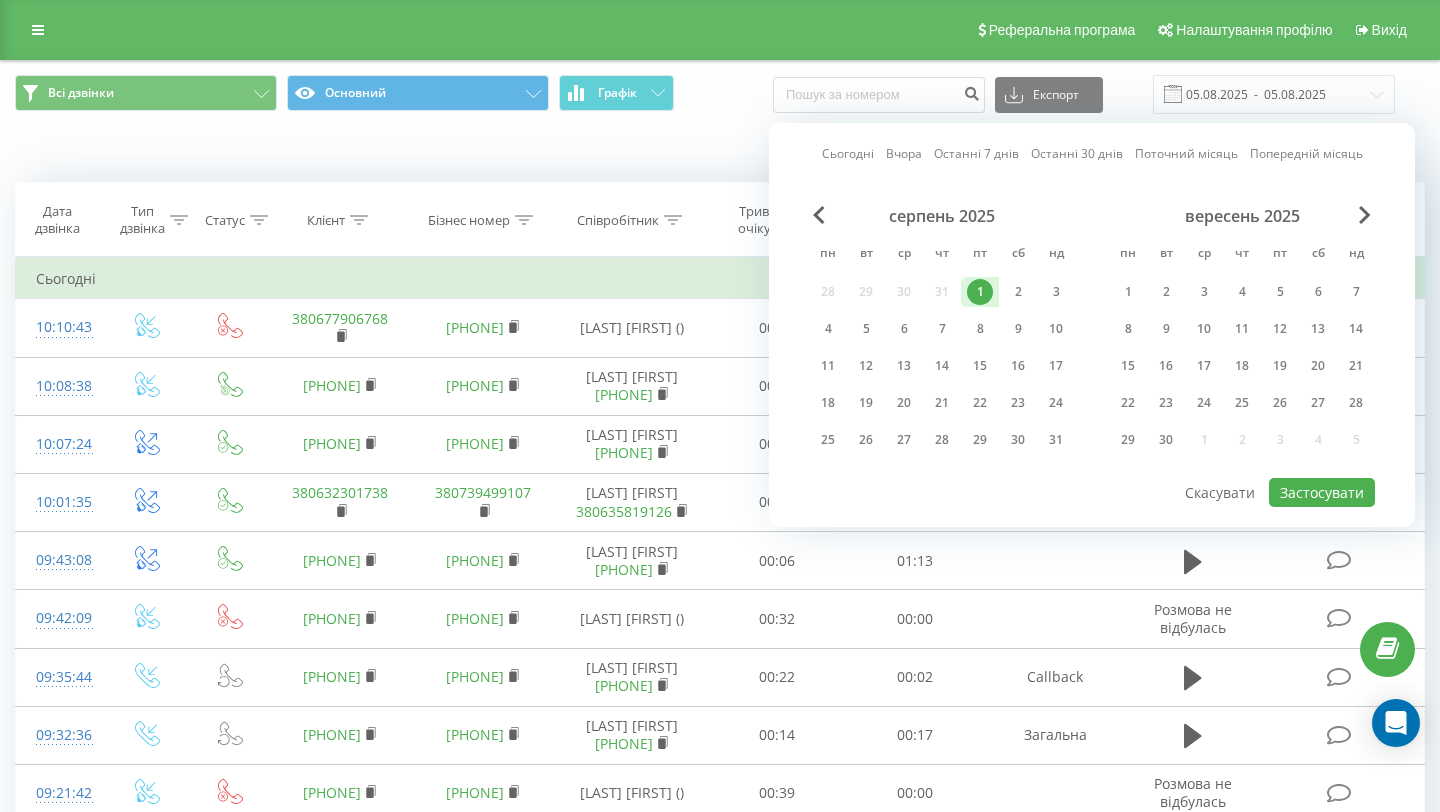 click on "1" at bounding box center (980, 292) 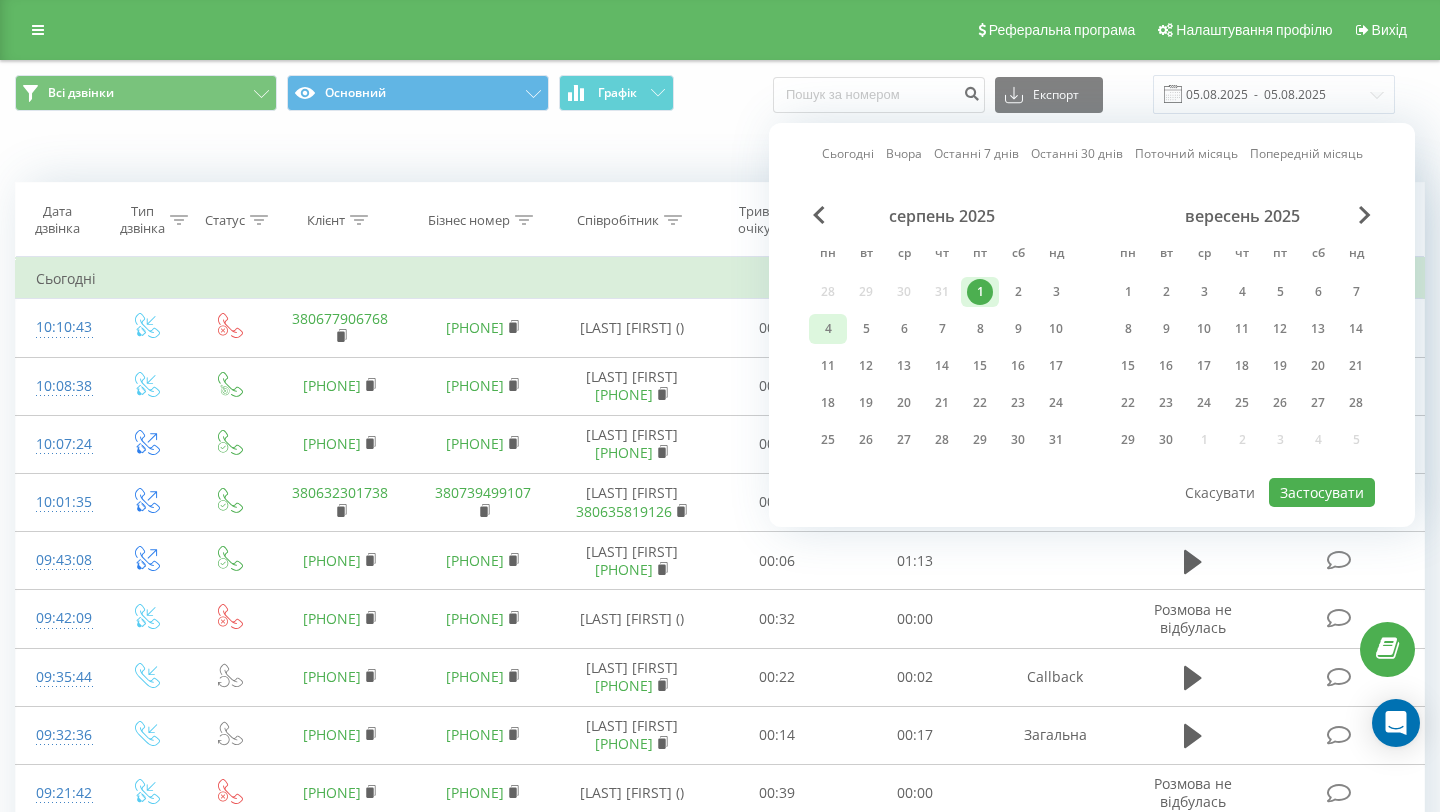 click on "4" at bounding box center (828, 329) 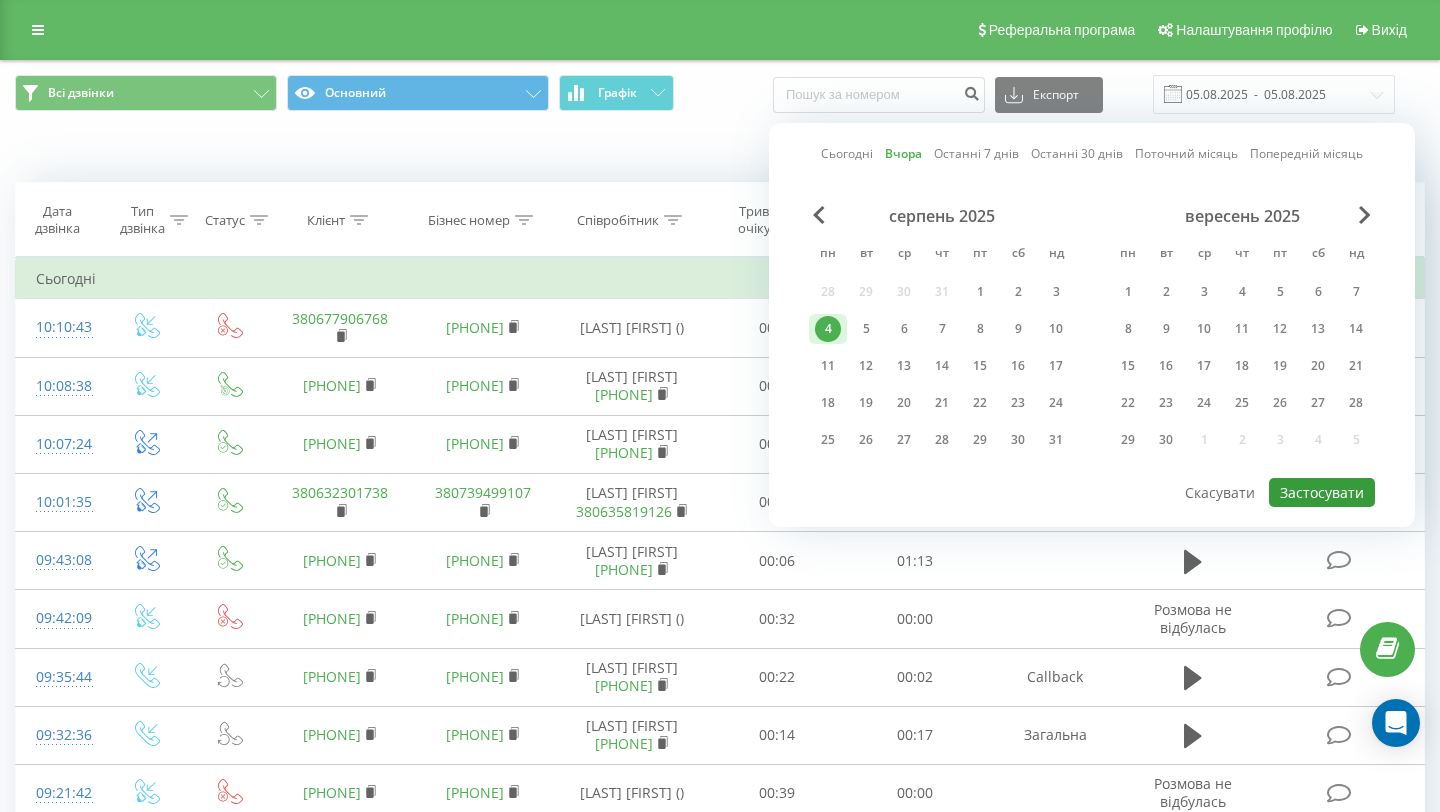 click on "Застосувати" at bounding box center [1322, 492] 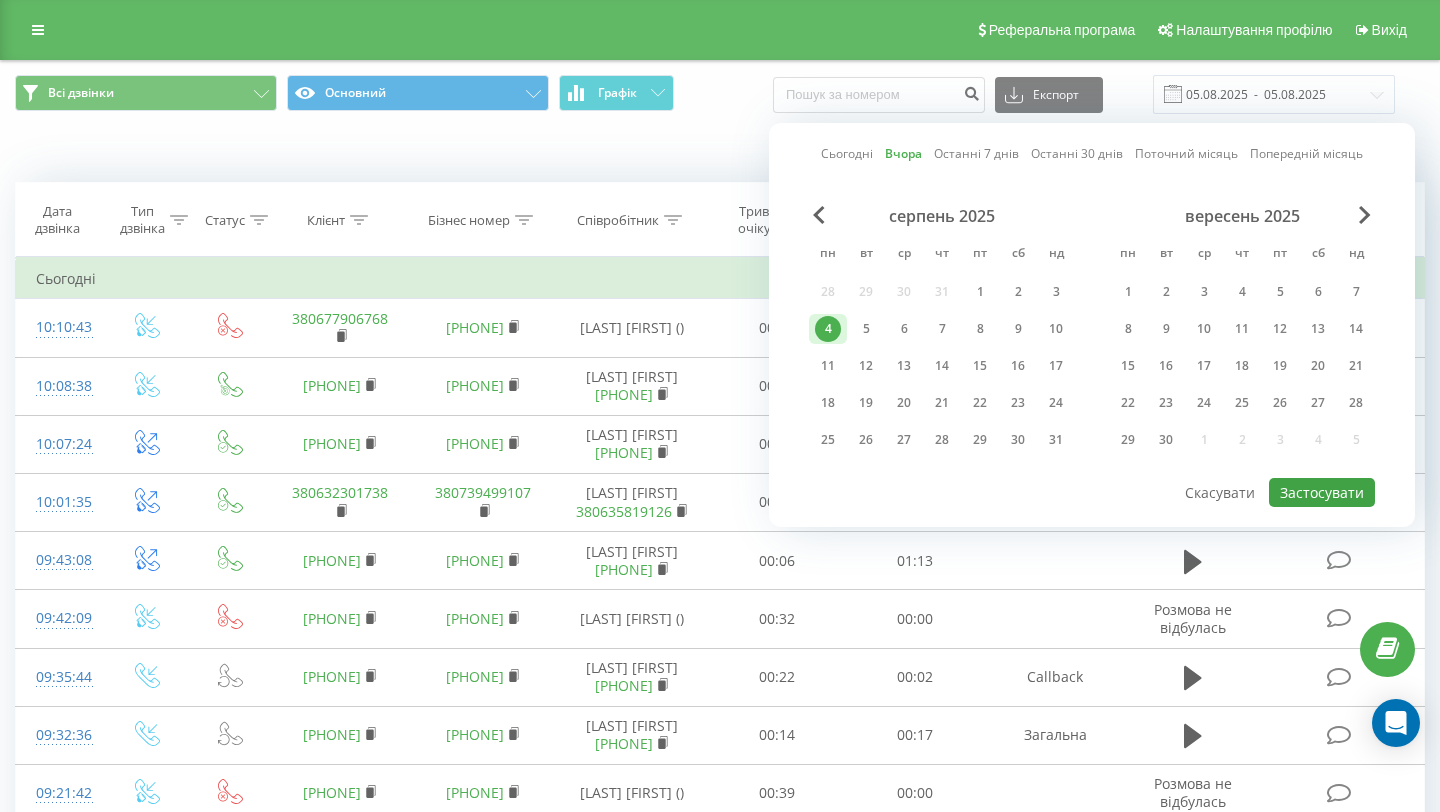 type on "04.08.2025  -  04.08.2025" 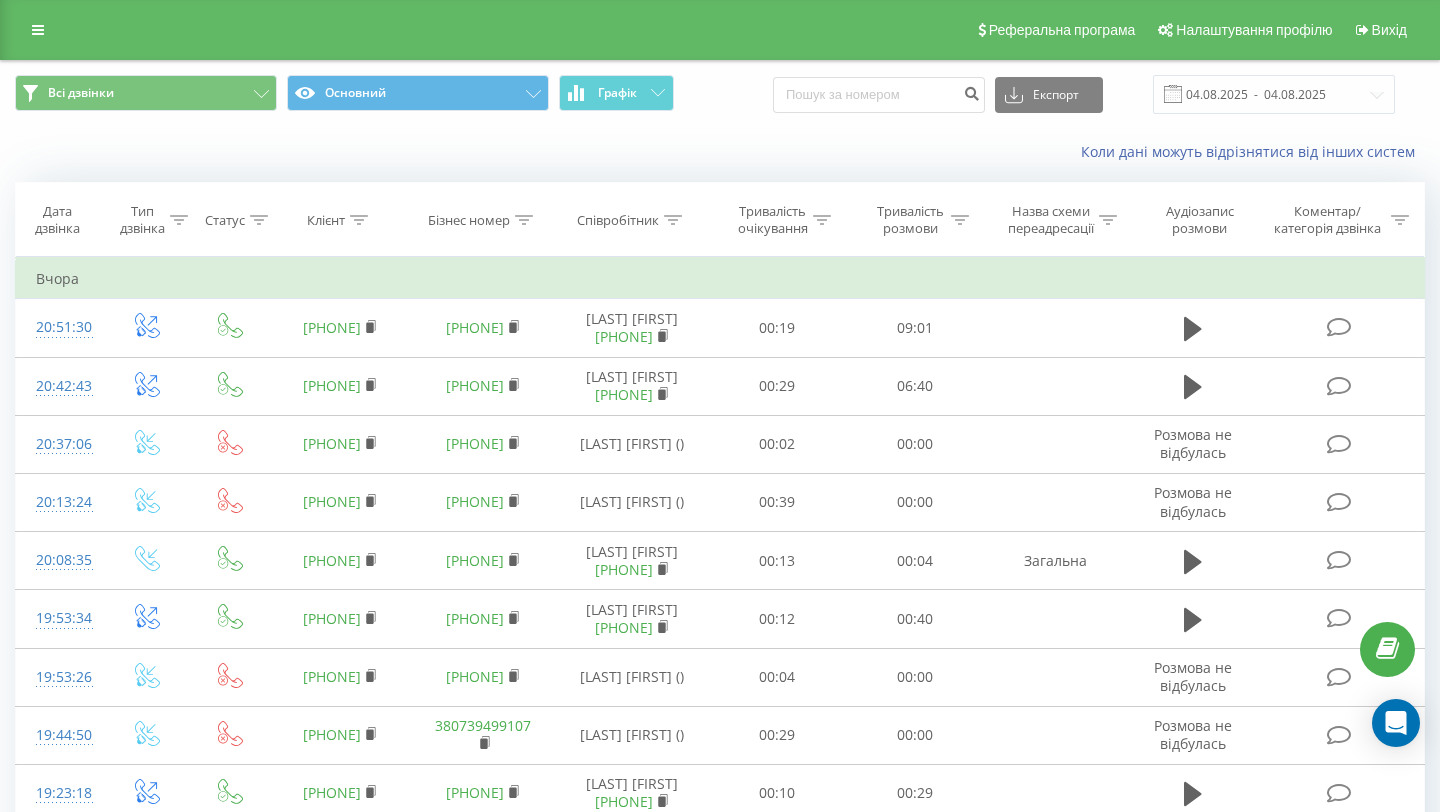 click 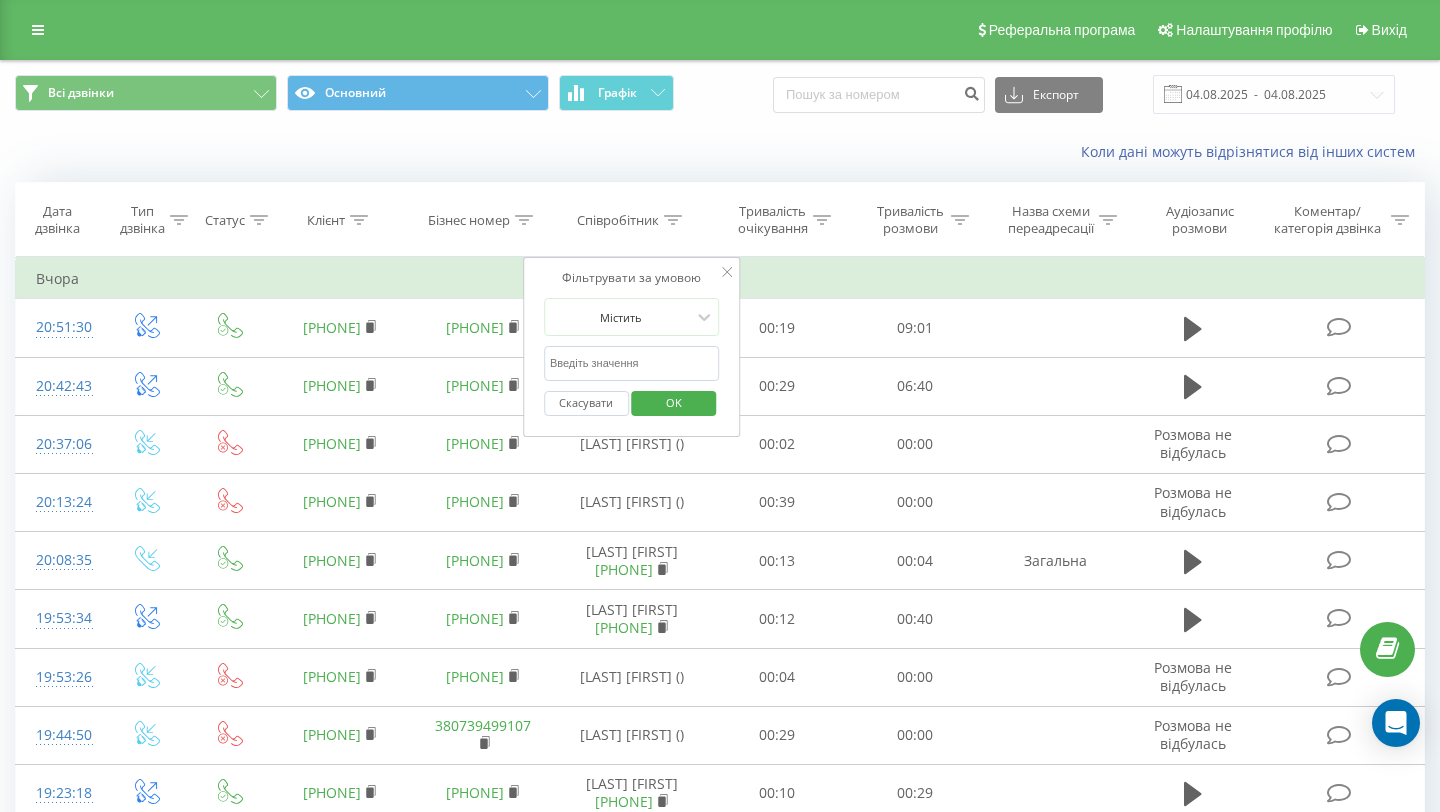 click at bounding box center (632, 363) 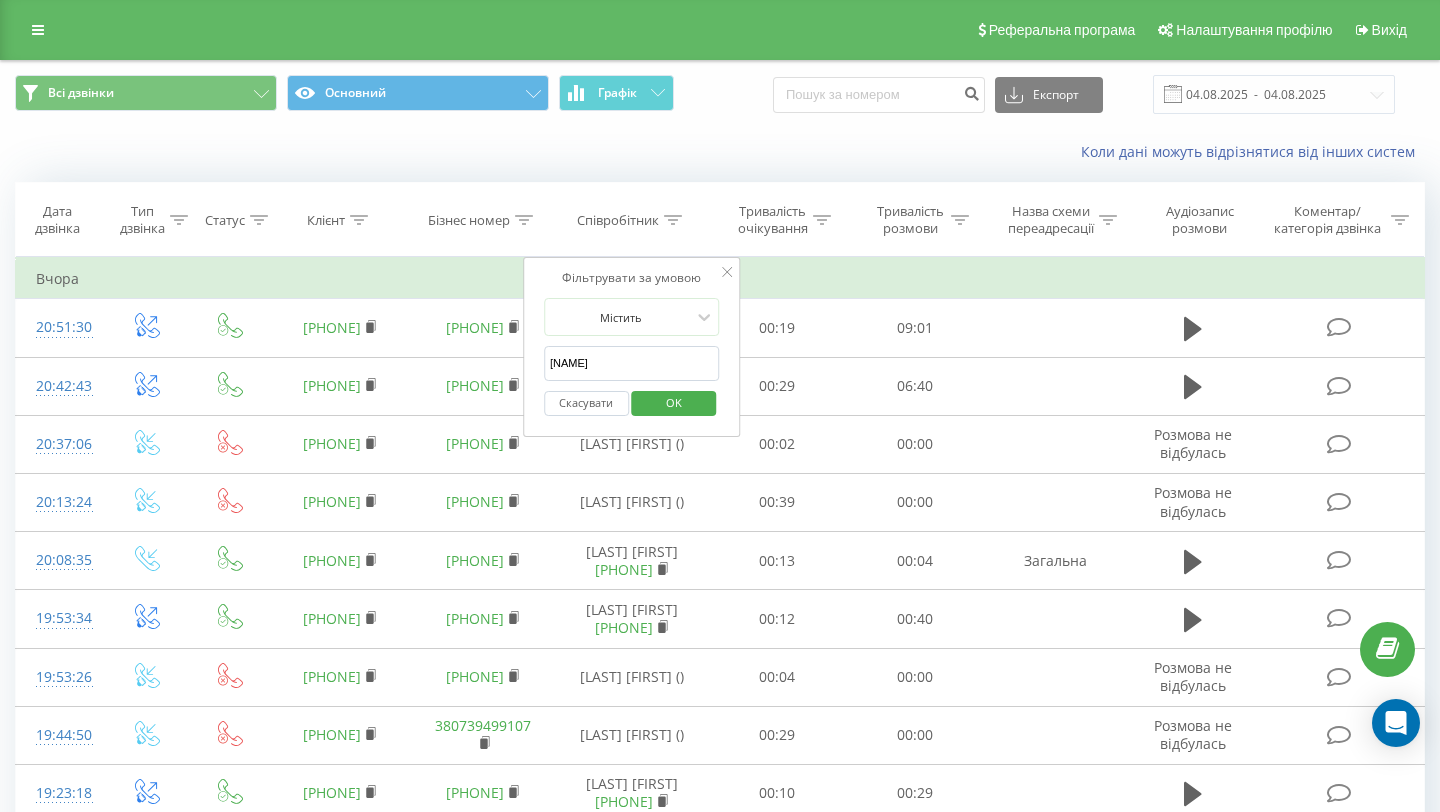 type on "[NAME]" 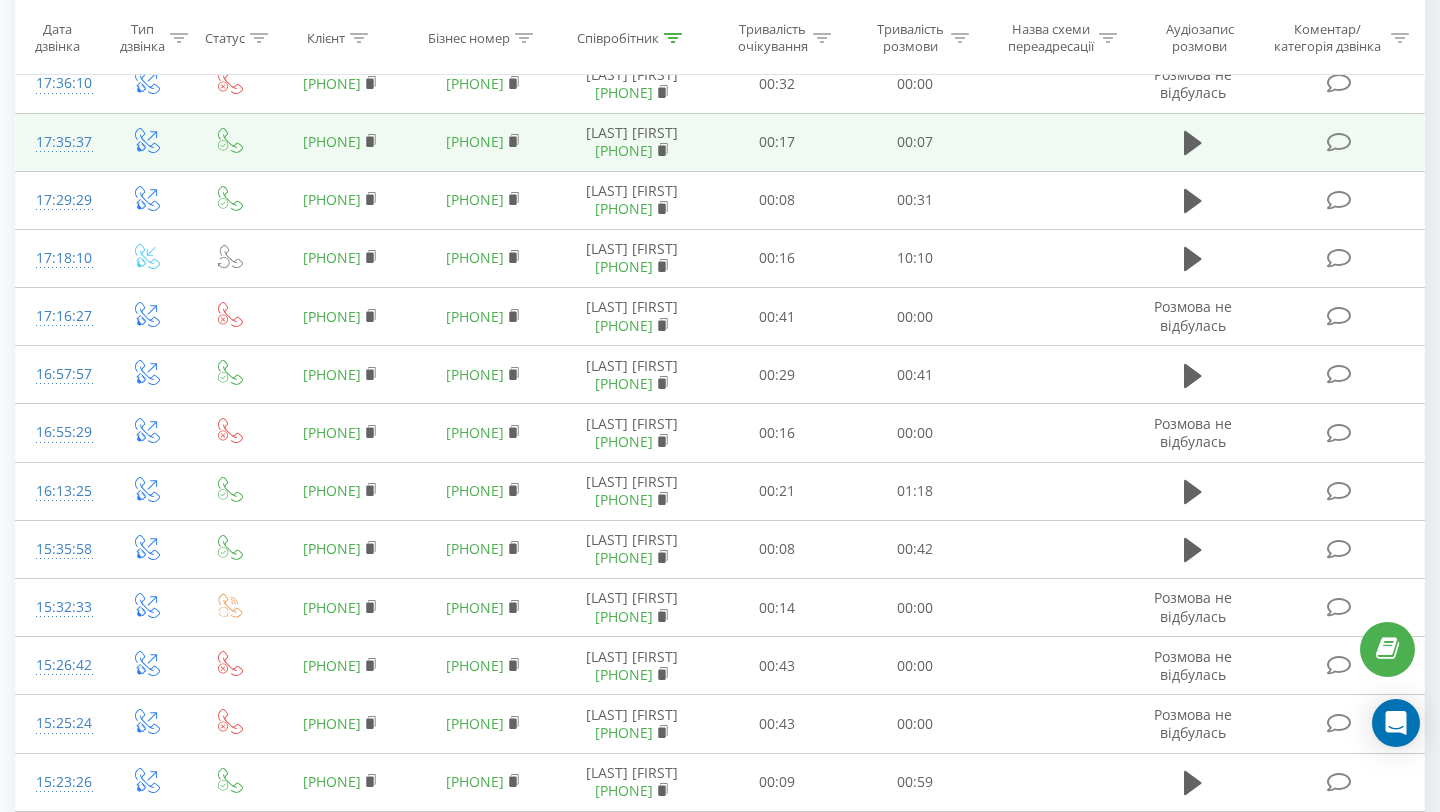 scroll, scrollTop: 525, scrollLeft: 0, axis: vertical 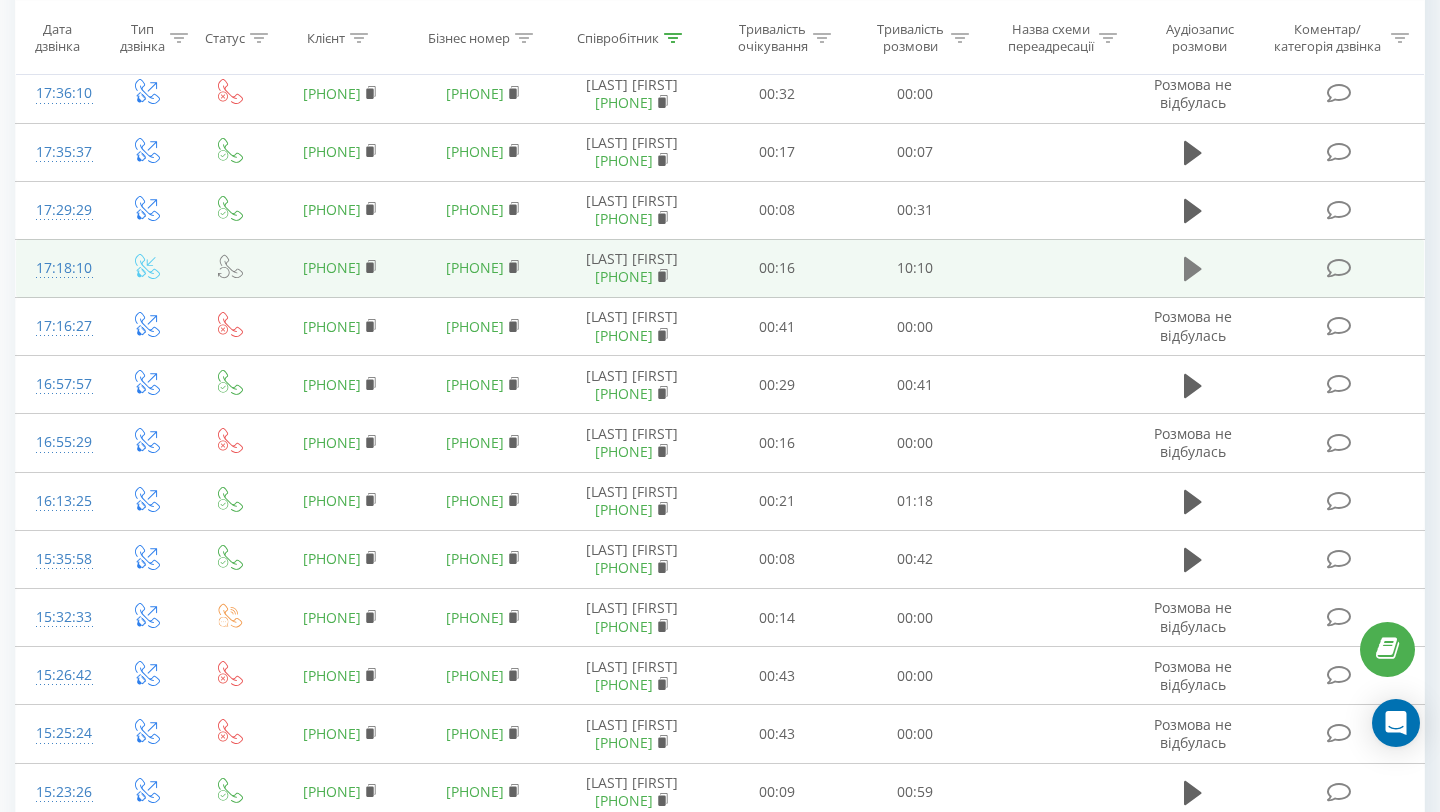 click 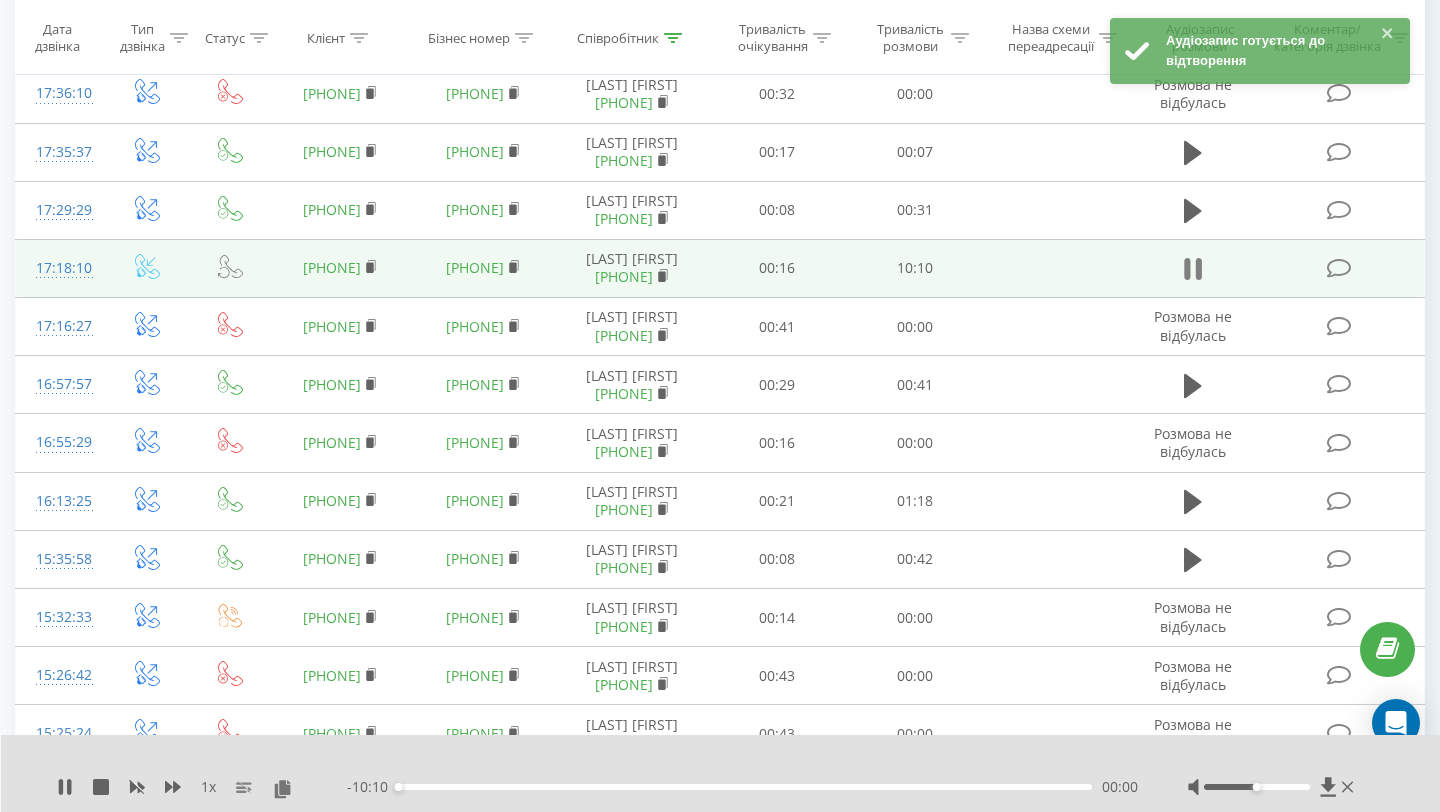 click 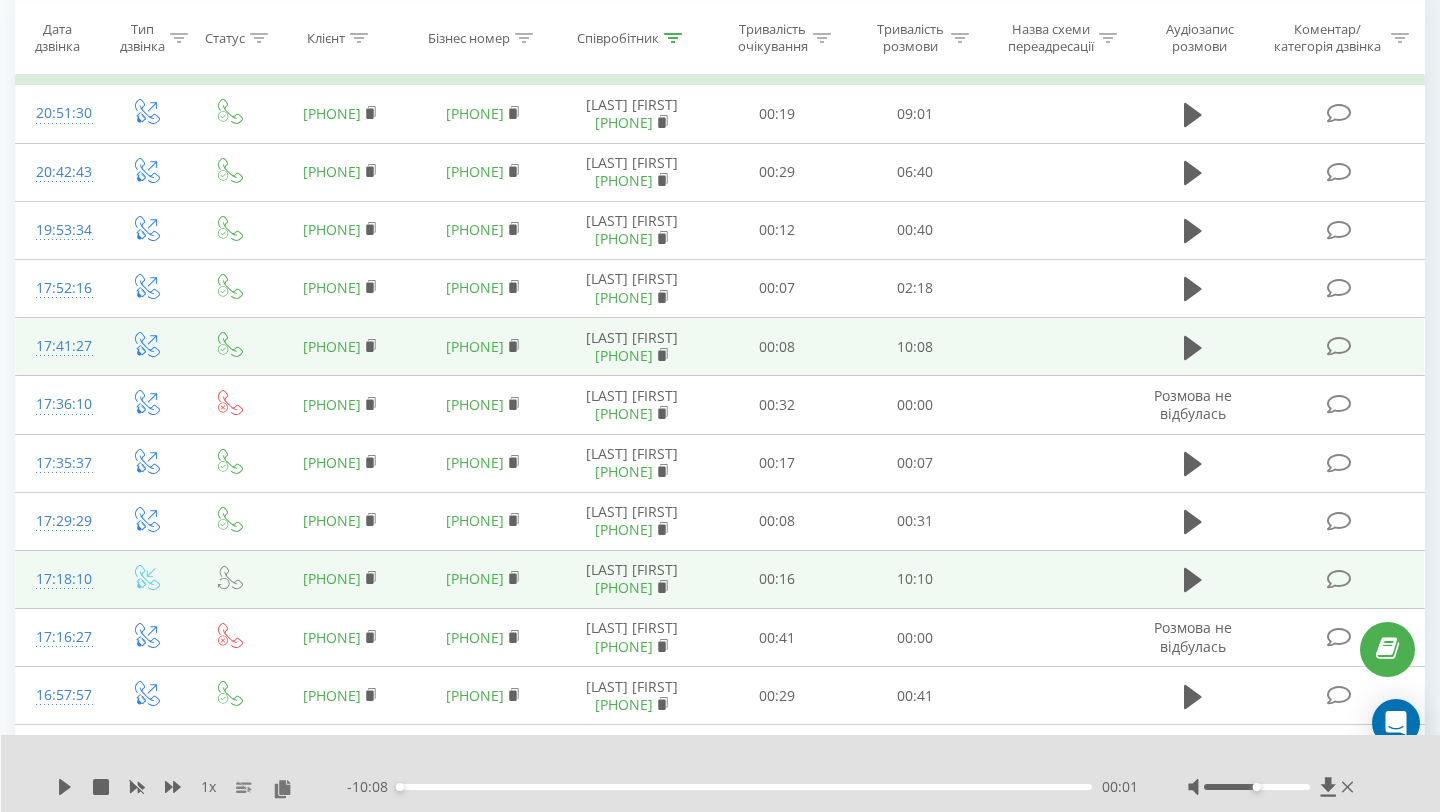 scroll, scrollTop: 197, scrollLeft: 0, axis: vertical 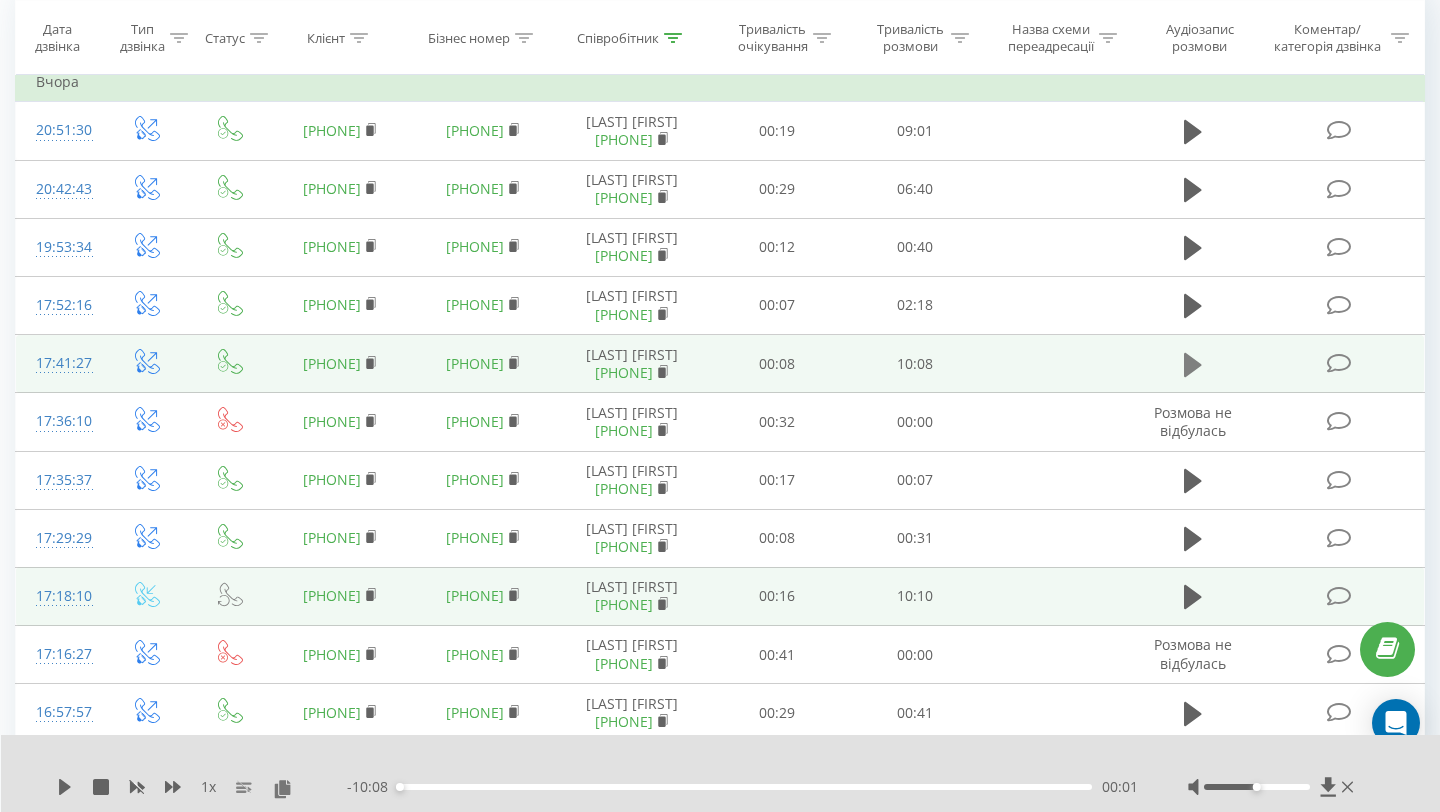 click 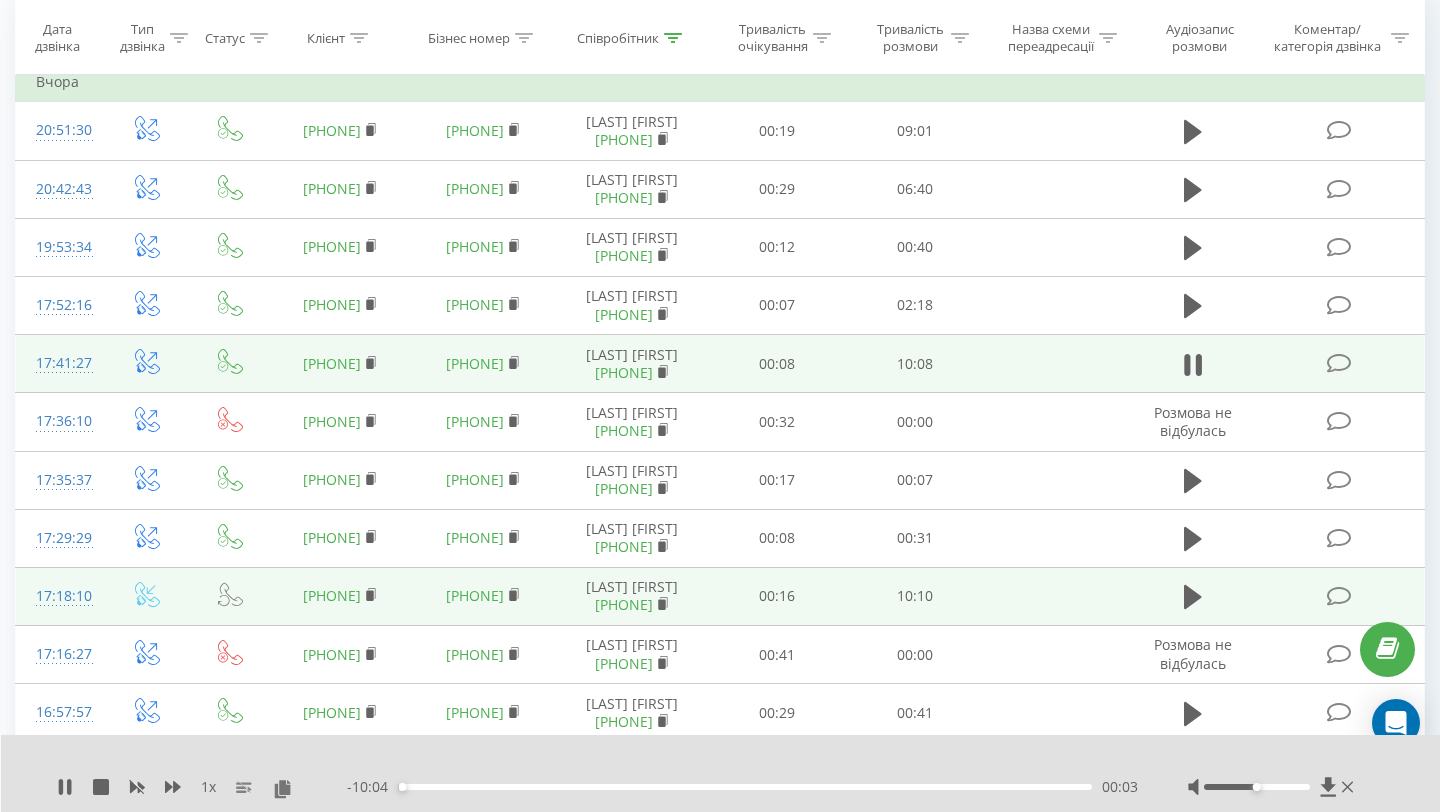 click 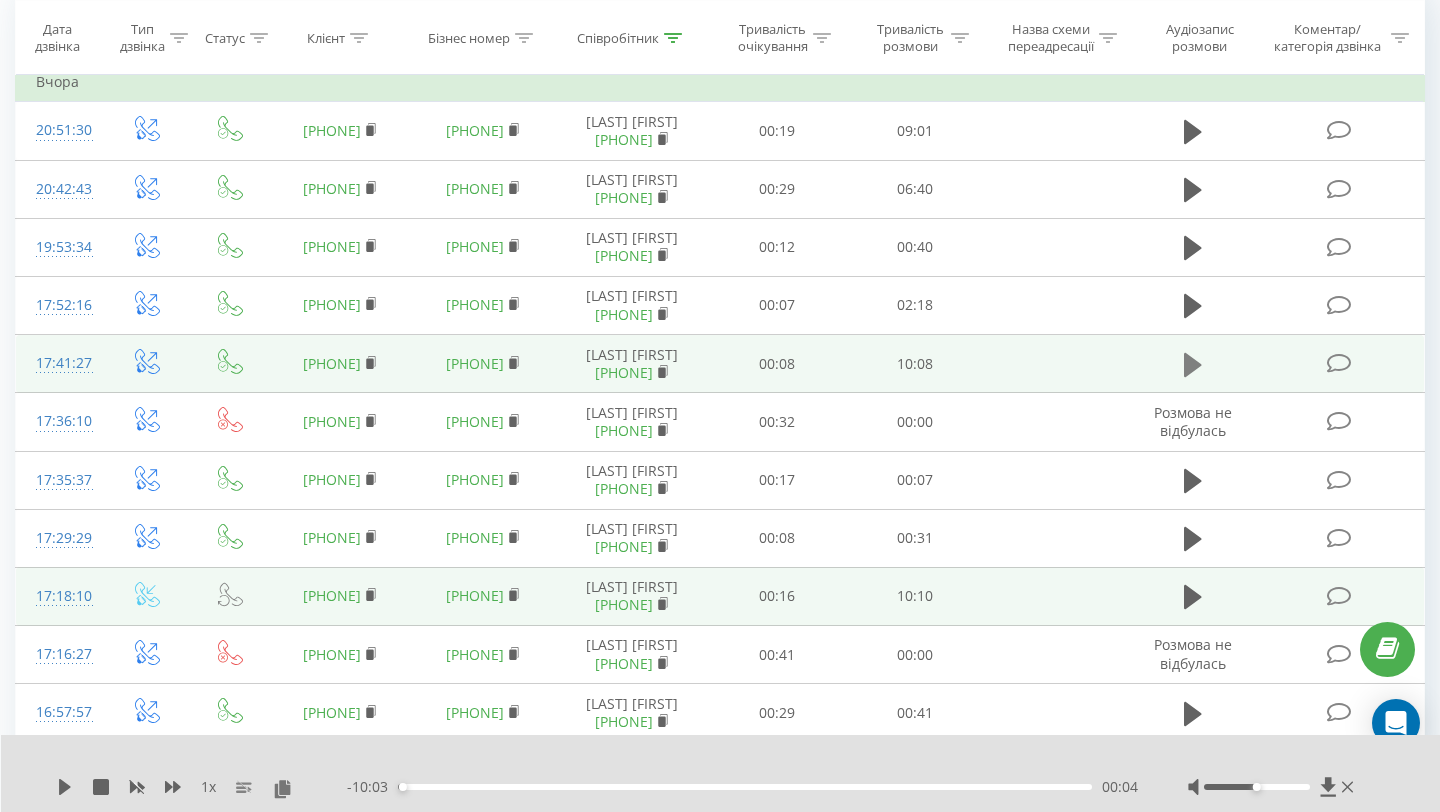 click 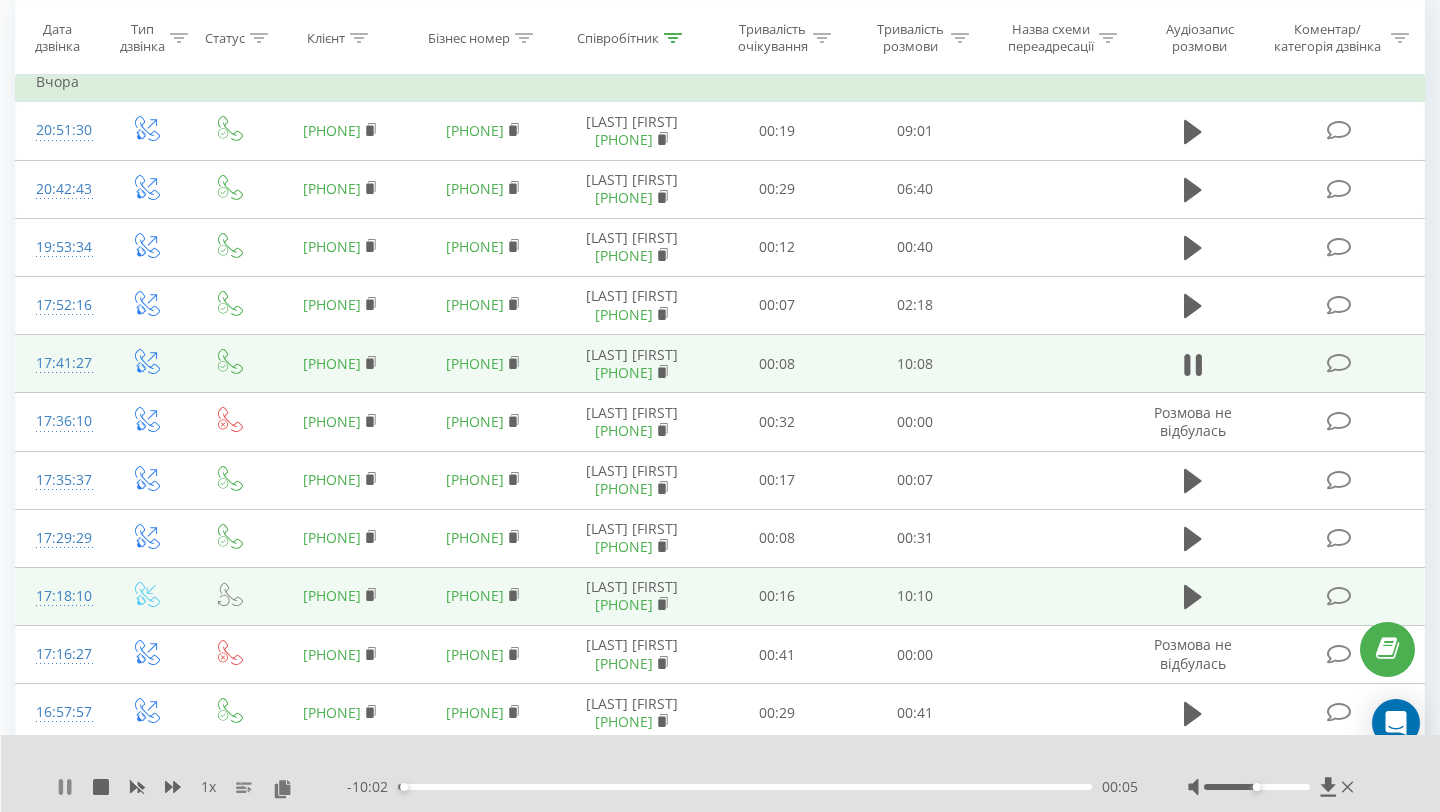 click 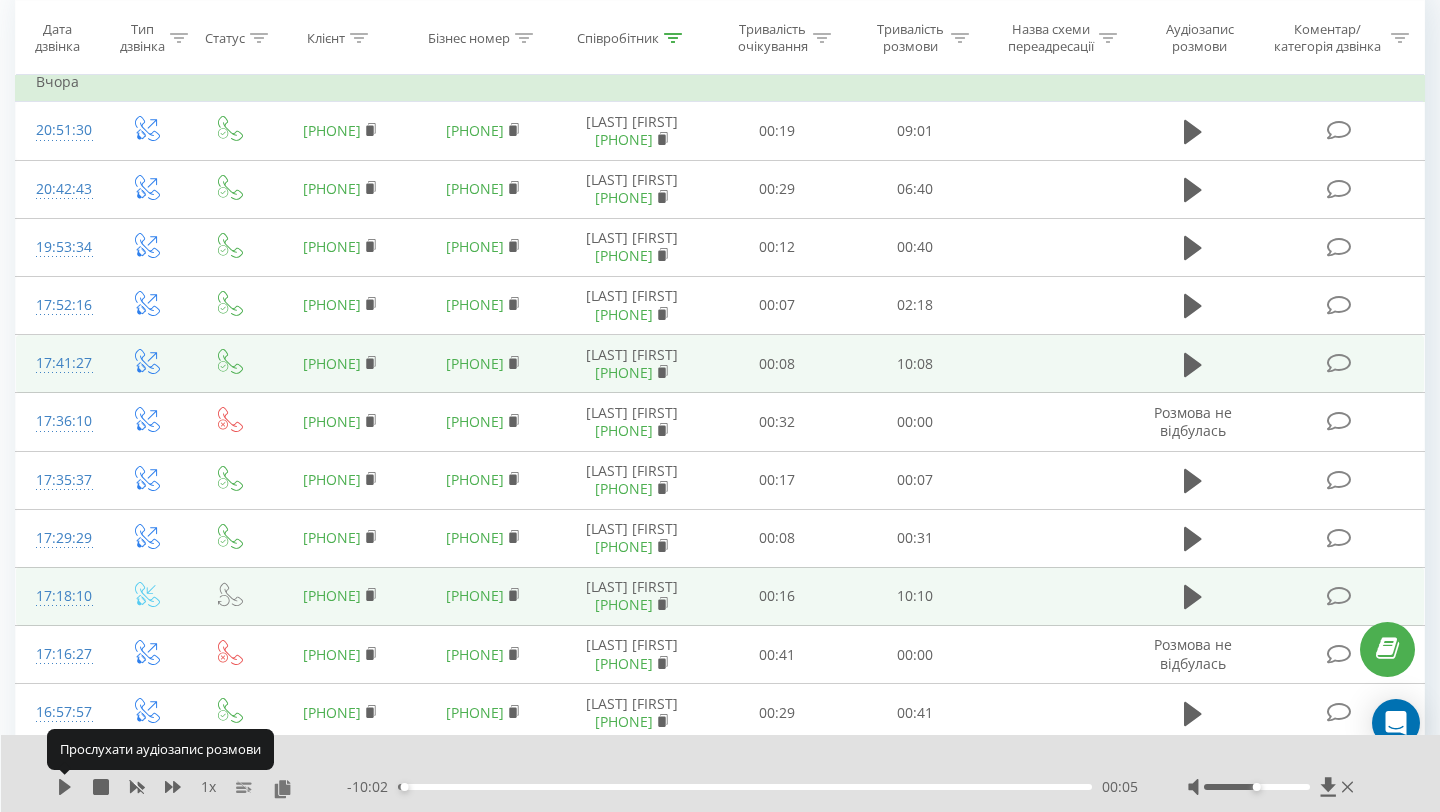 click 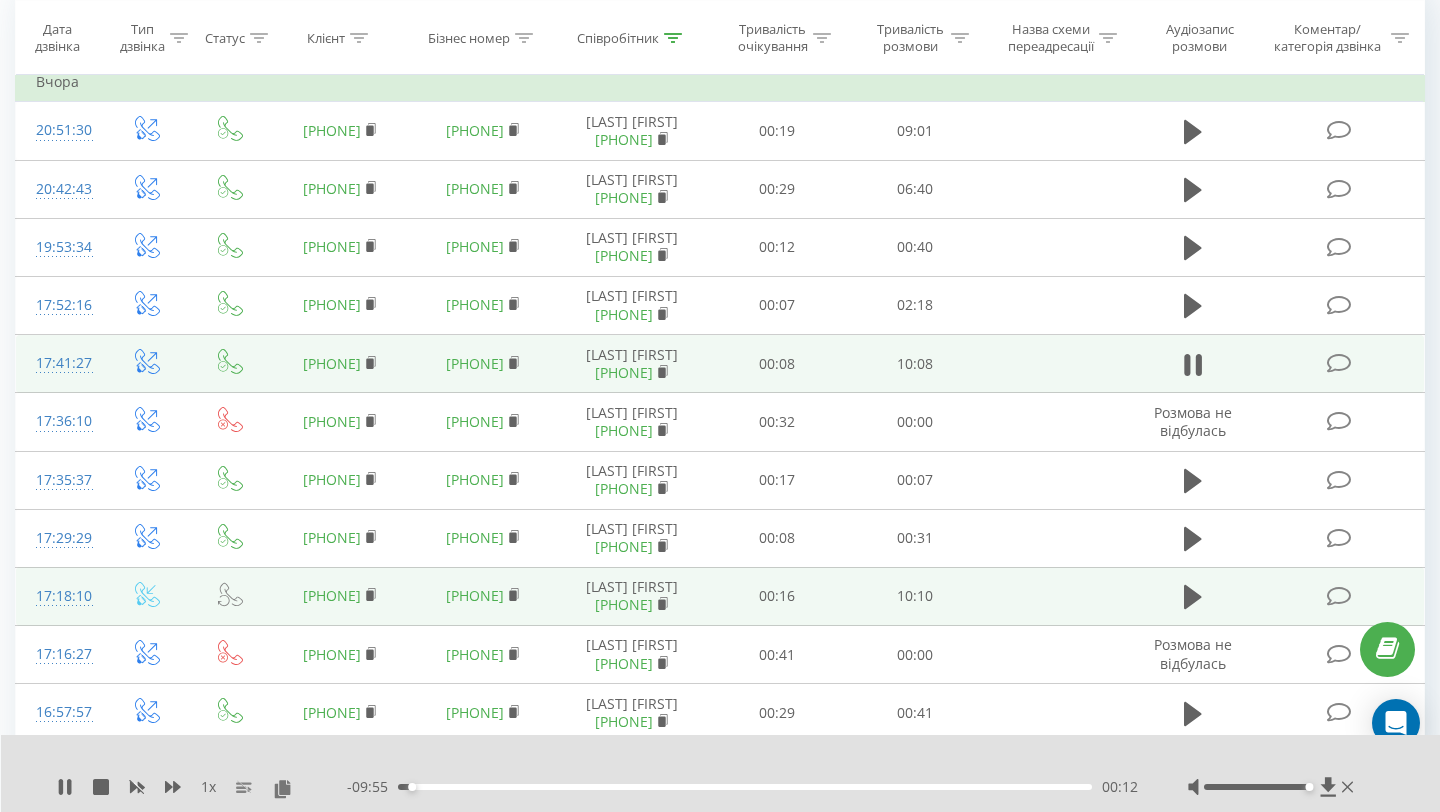 drag, startPoint x: 1258, startPoint y: 787, endPoint x: 1390, endPoint y: 797, distance: 132.37825 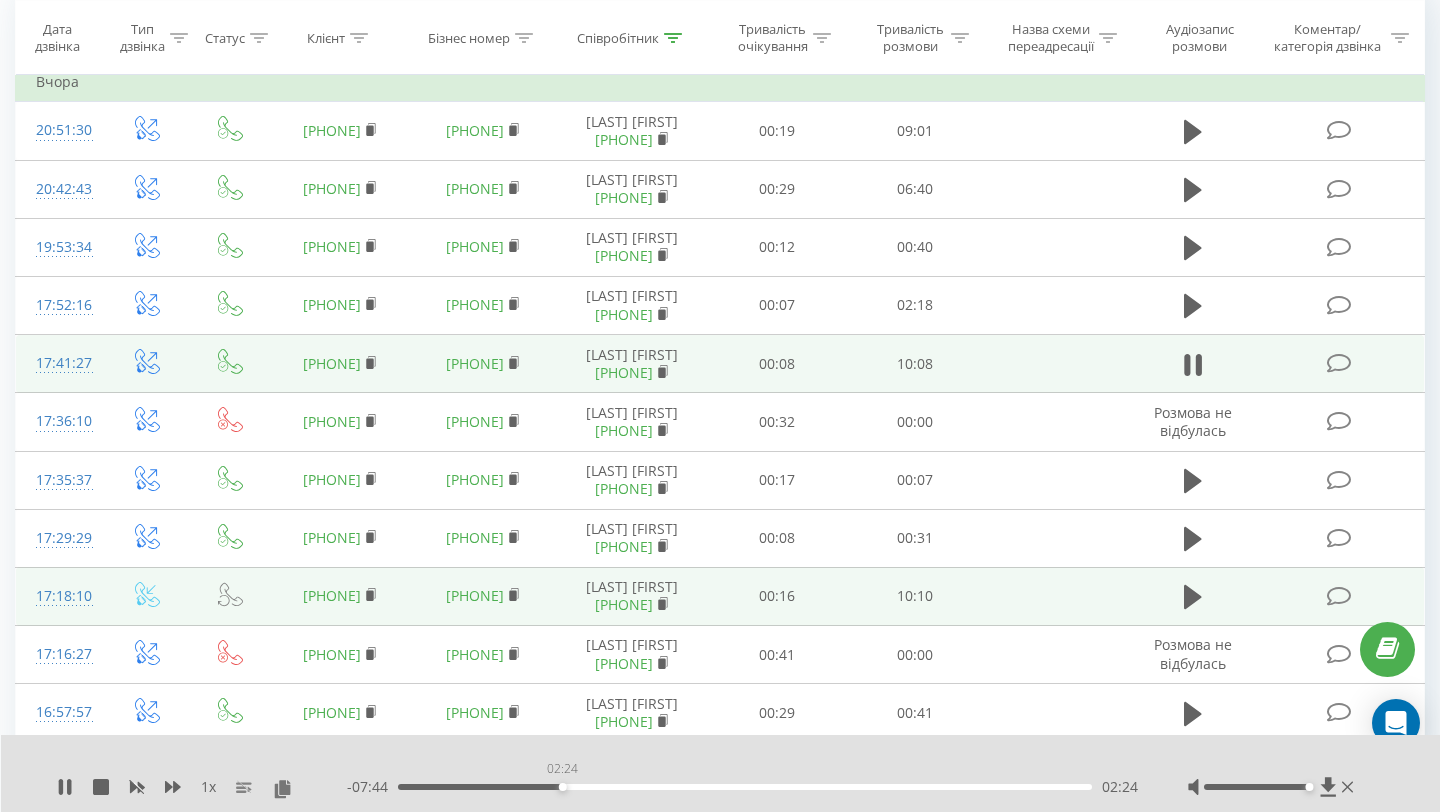 drag, startPoint x: 427, startPoint y: 789, endPoint x: 562, endPoint y: 785, distance: 135.05925 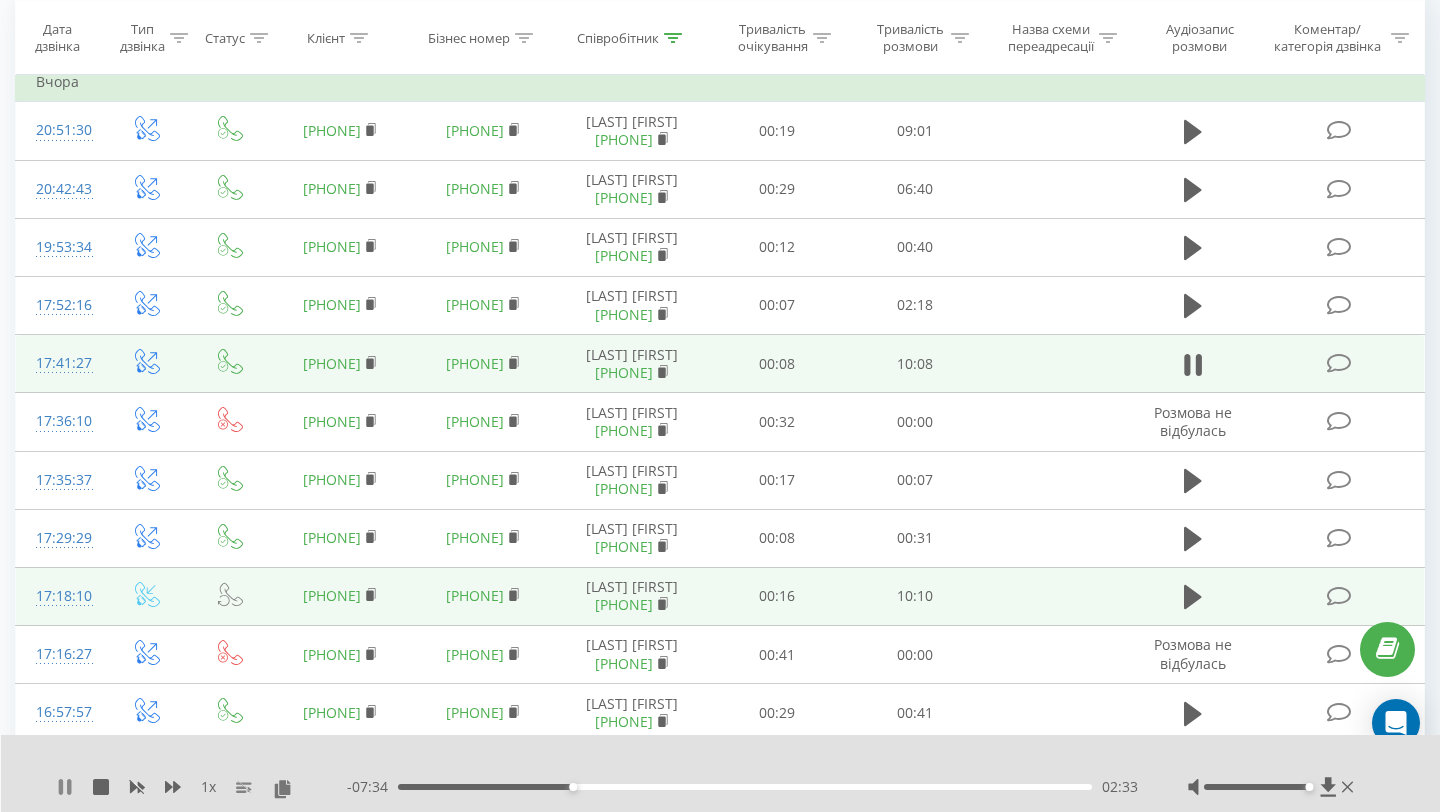 click 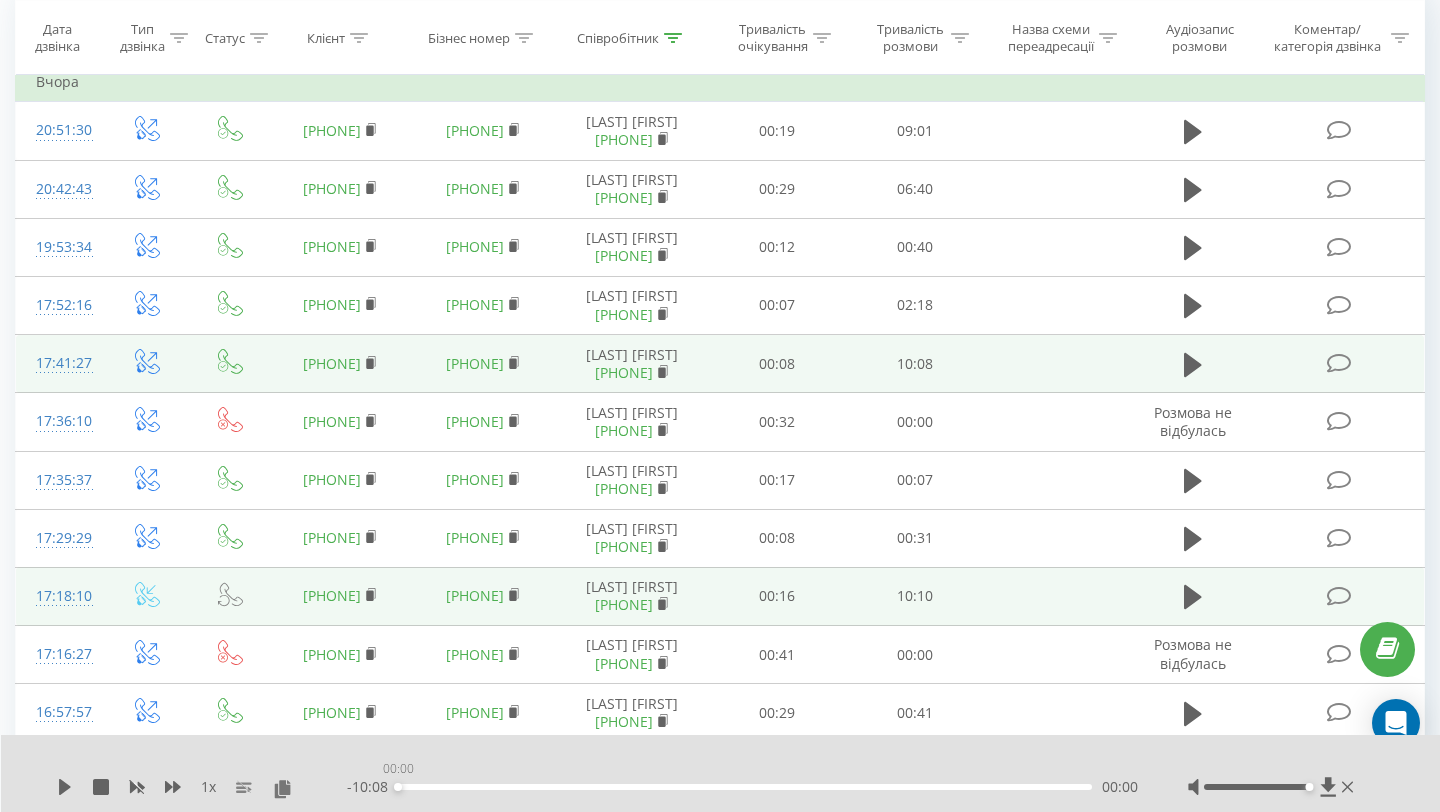 drag, startPoint x: 573, startPoint y: 785, endPoint x: 309, endPoint y: 754, distance: 265.81384 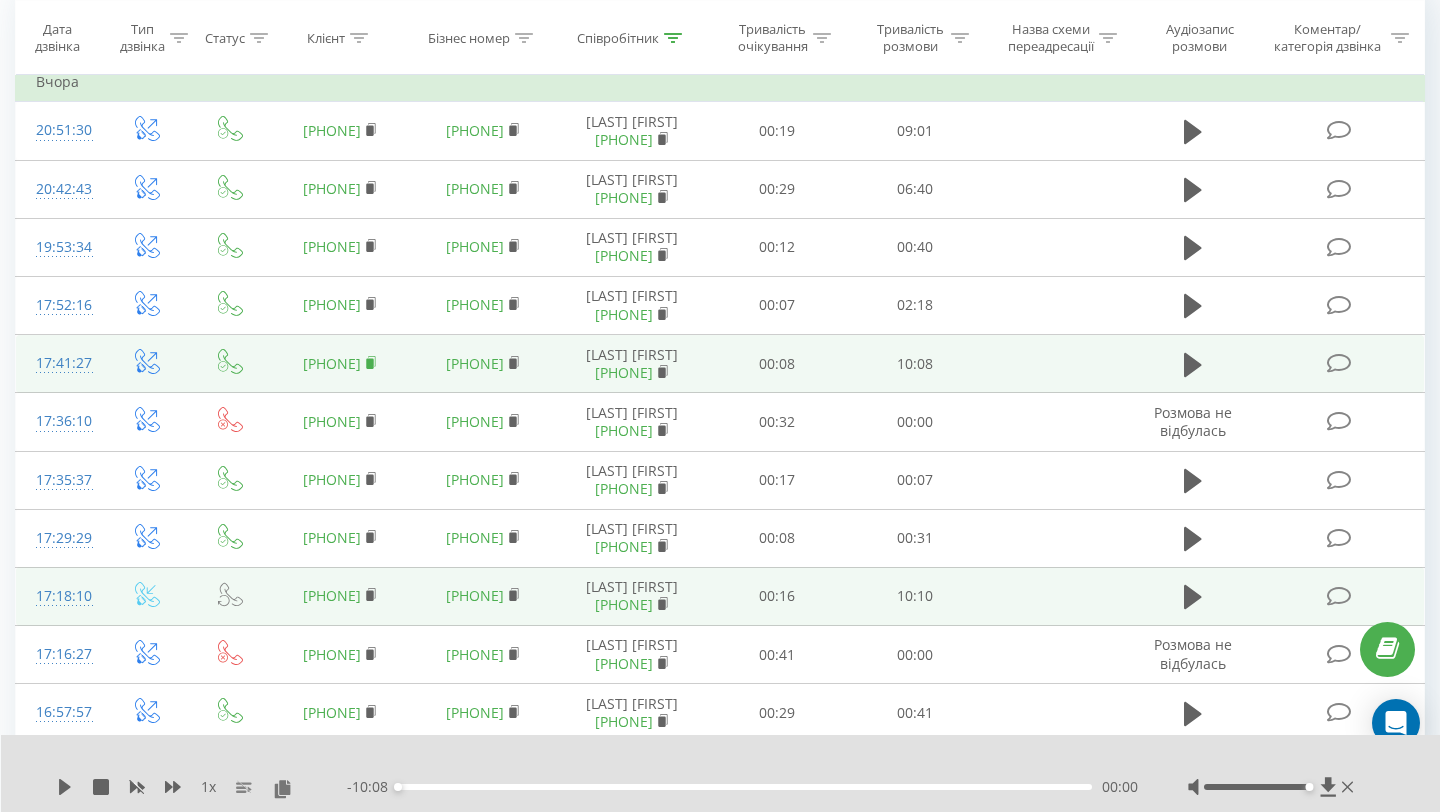 click at bounding box center [371, 363] 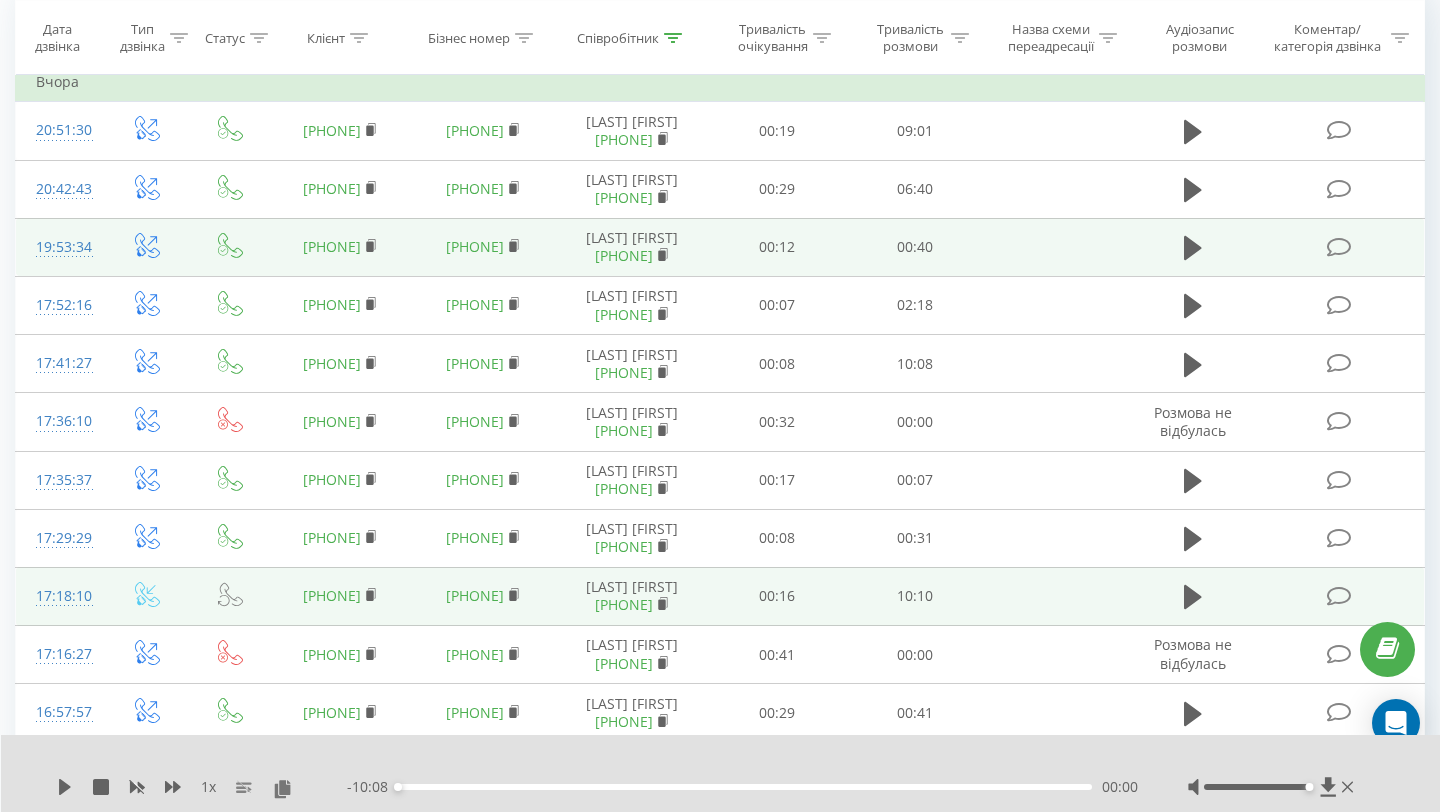 scroll, scrollTop: 0, scrollLeft: 0, axis: both 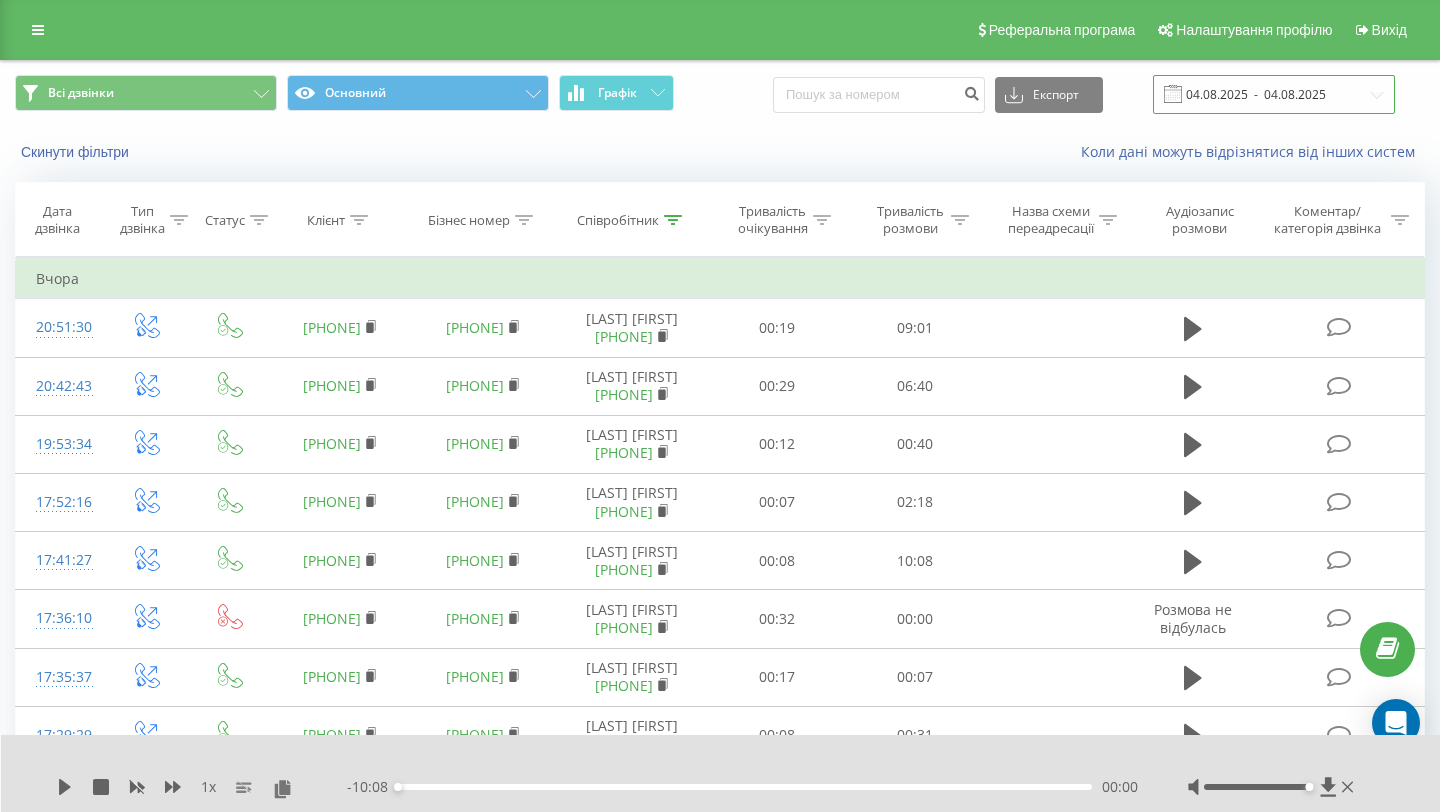 click on "04.08.2025  -  04.08.2025" at bounding box center (1274, 94) 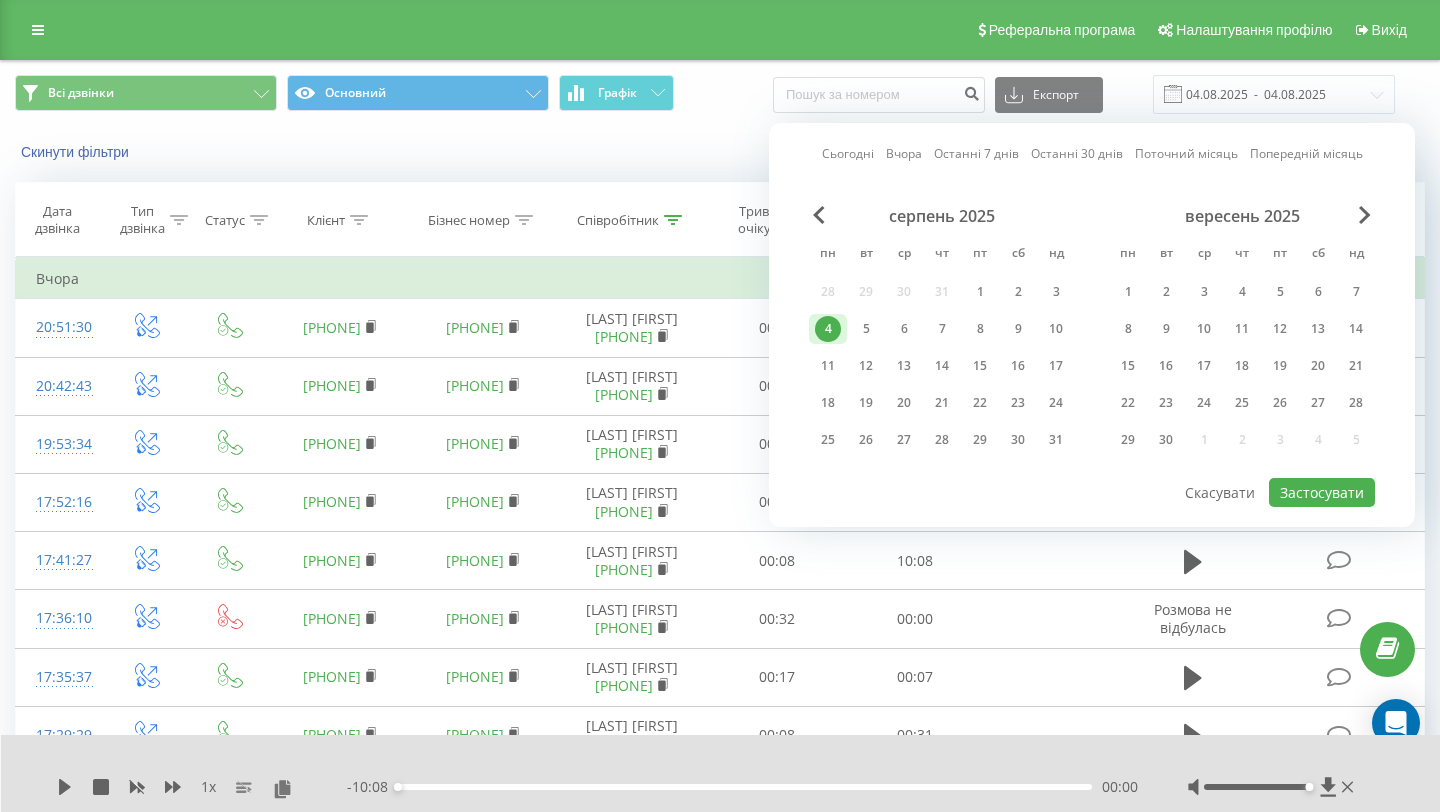 click on "серпень 2025" at bounding box center (942, 216) 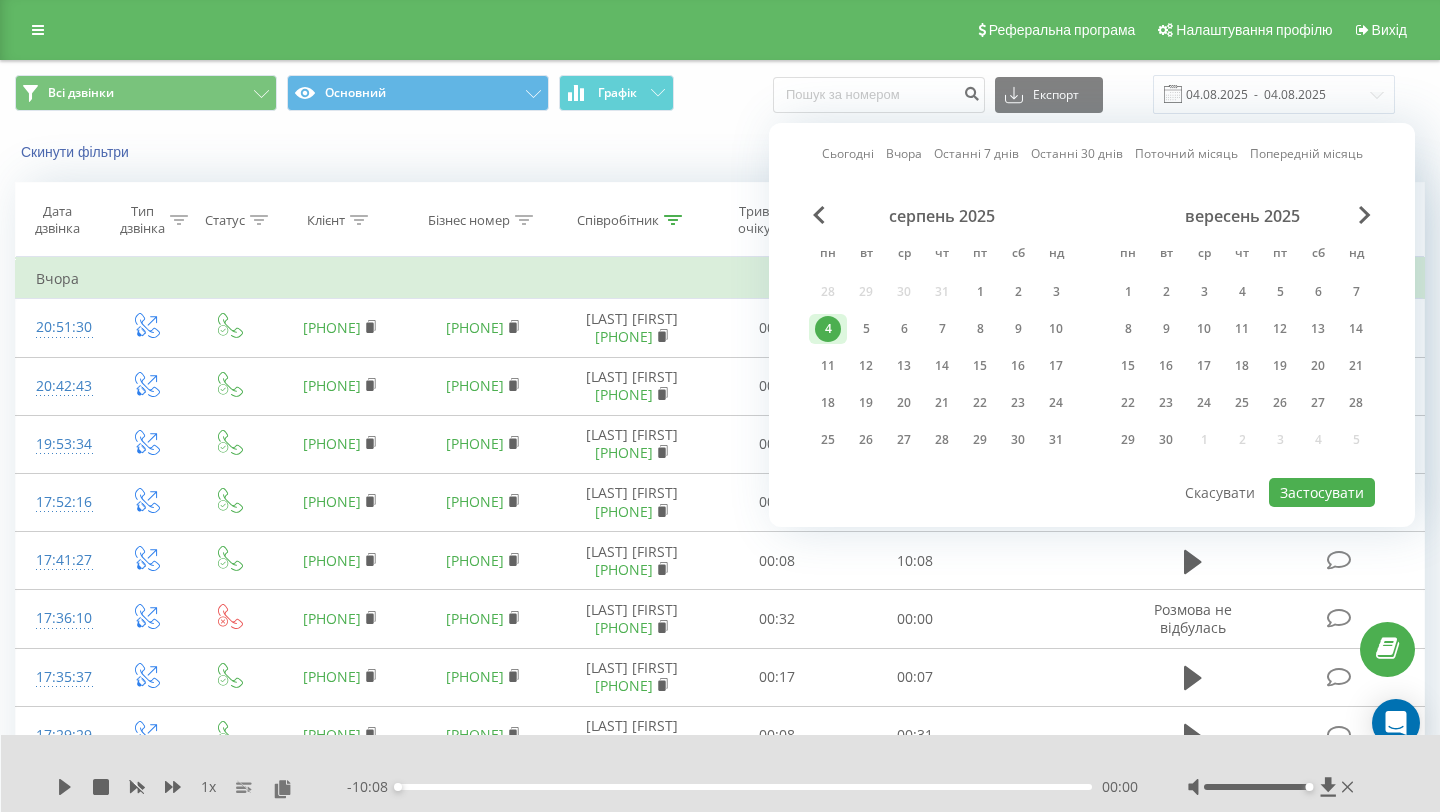 click on "серпень 2025" at bounding box center (942, 216) 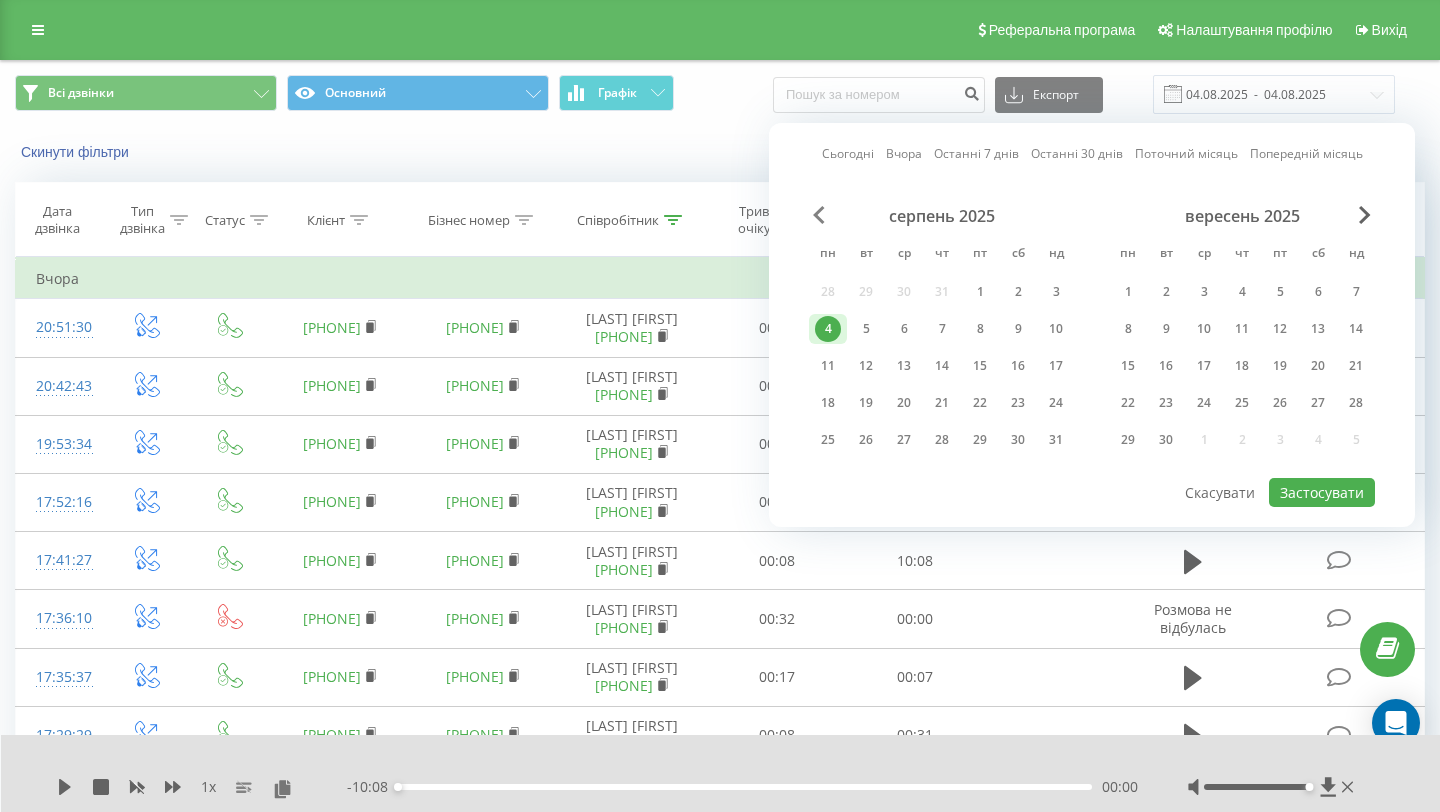 click at bounding box center (819, 215) 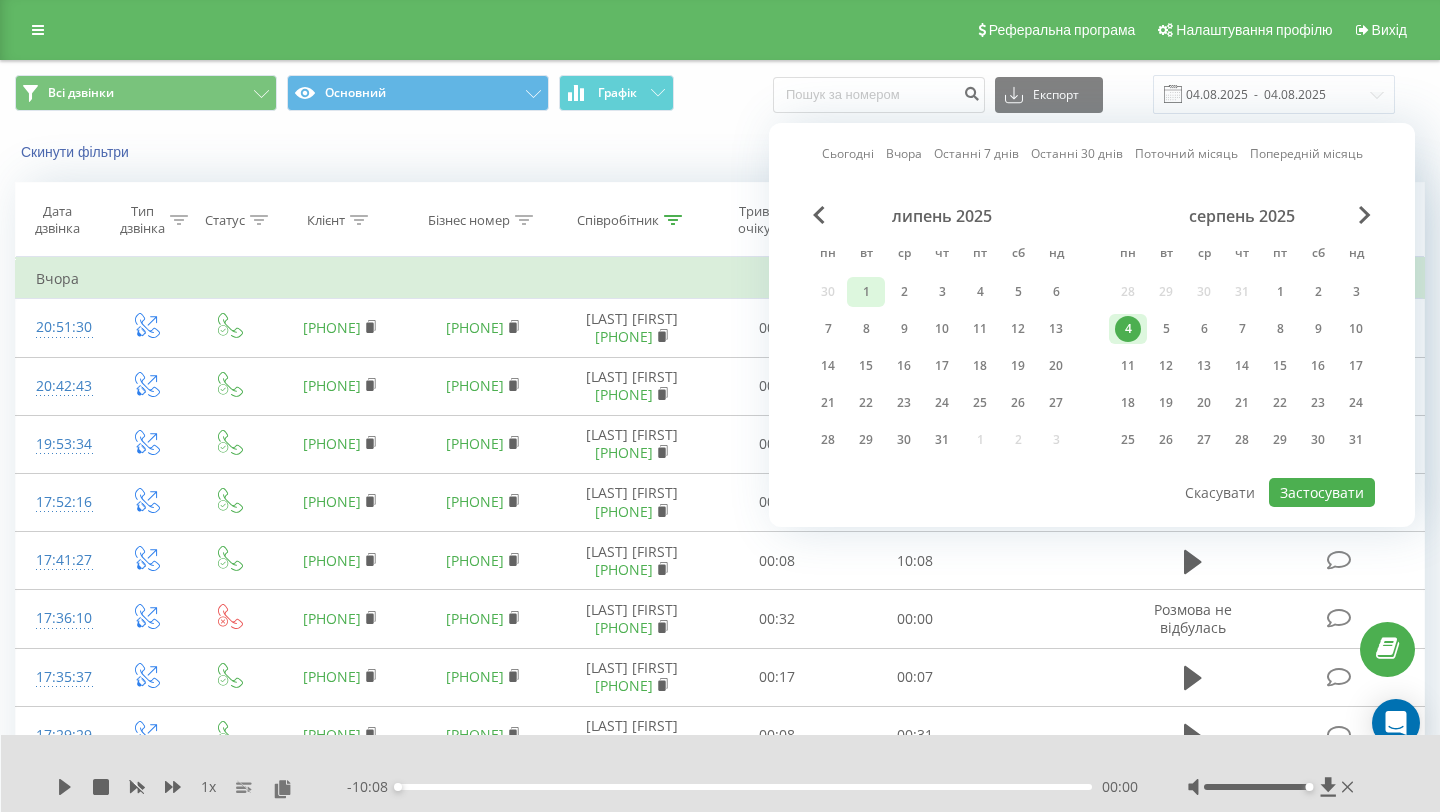 click on "1" at bounding box center [866, 292] 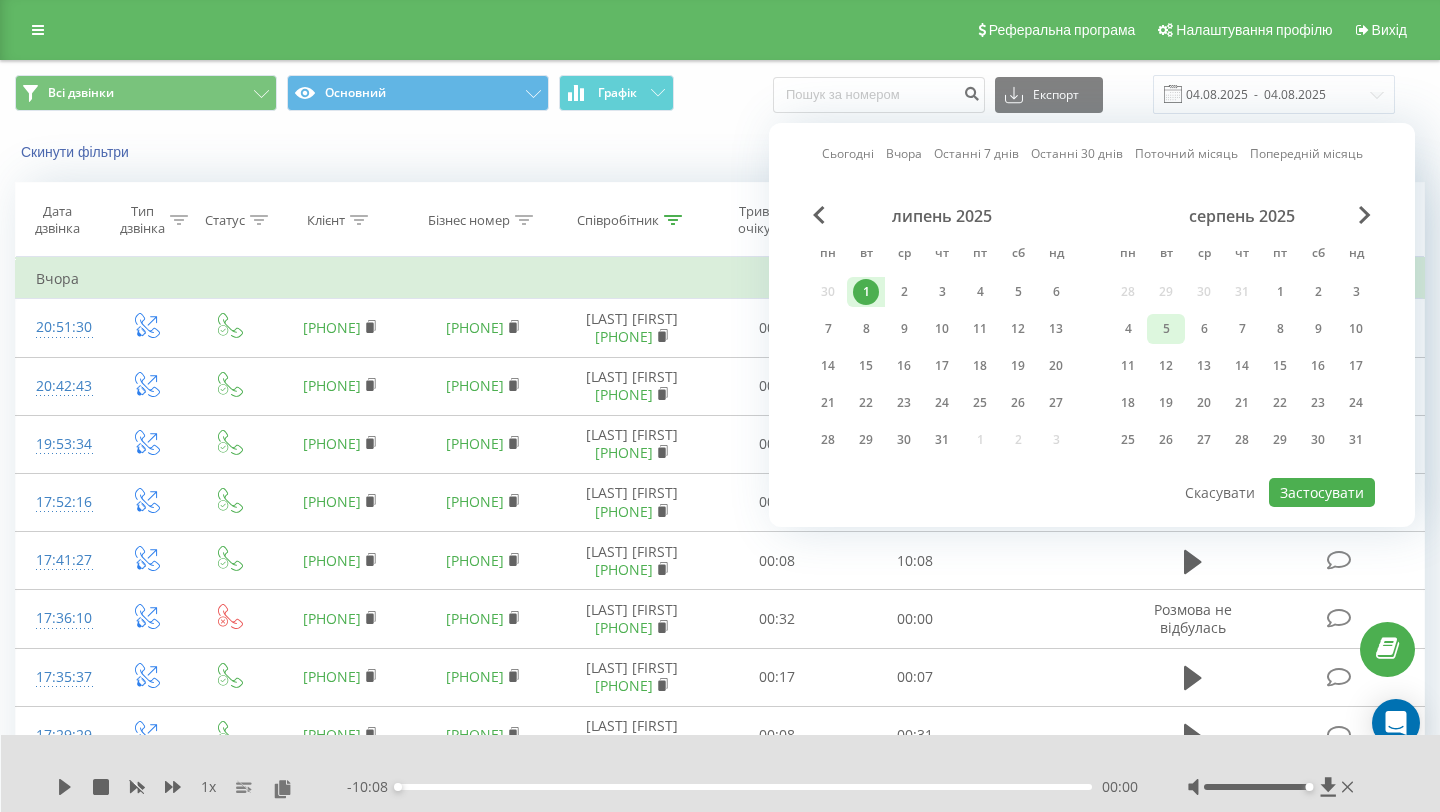 click on "5" at bounding box center [1166, 329] 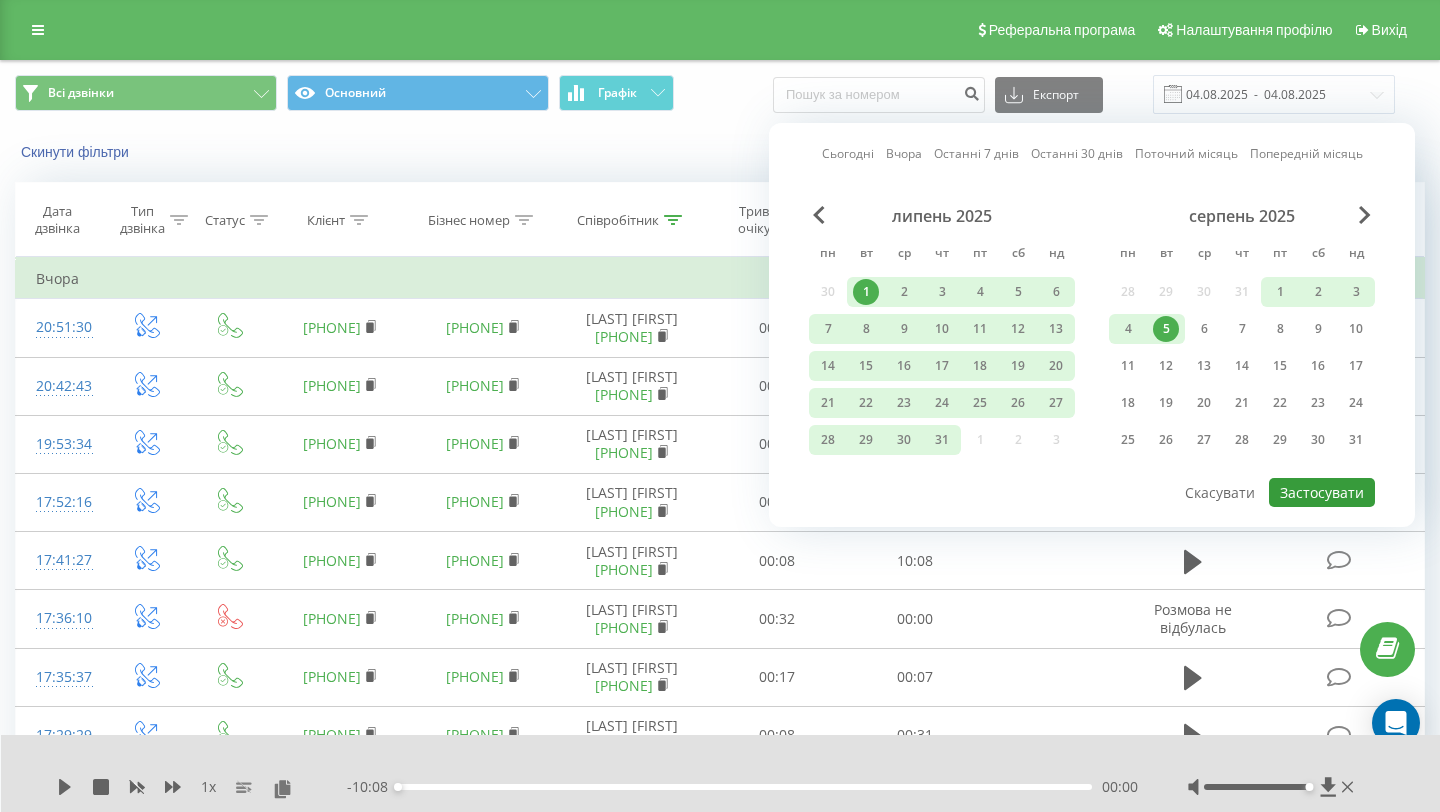 click on "Застосувати" at bounding box center [1322, 492] 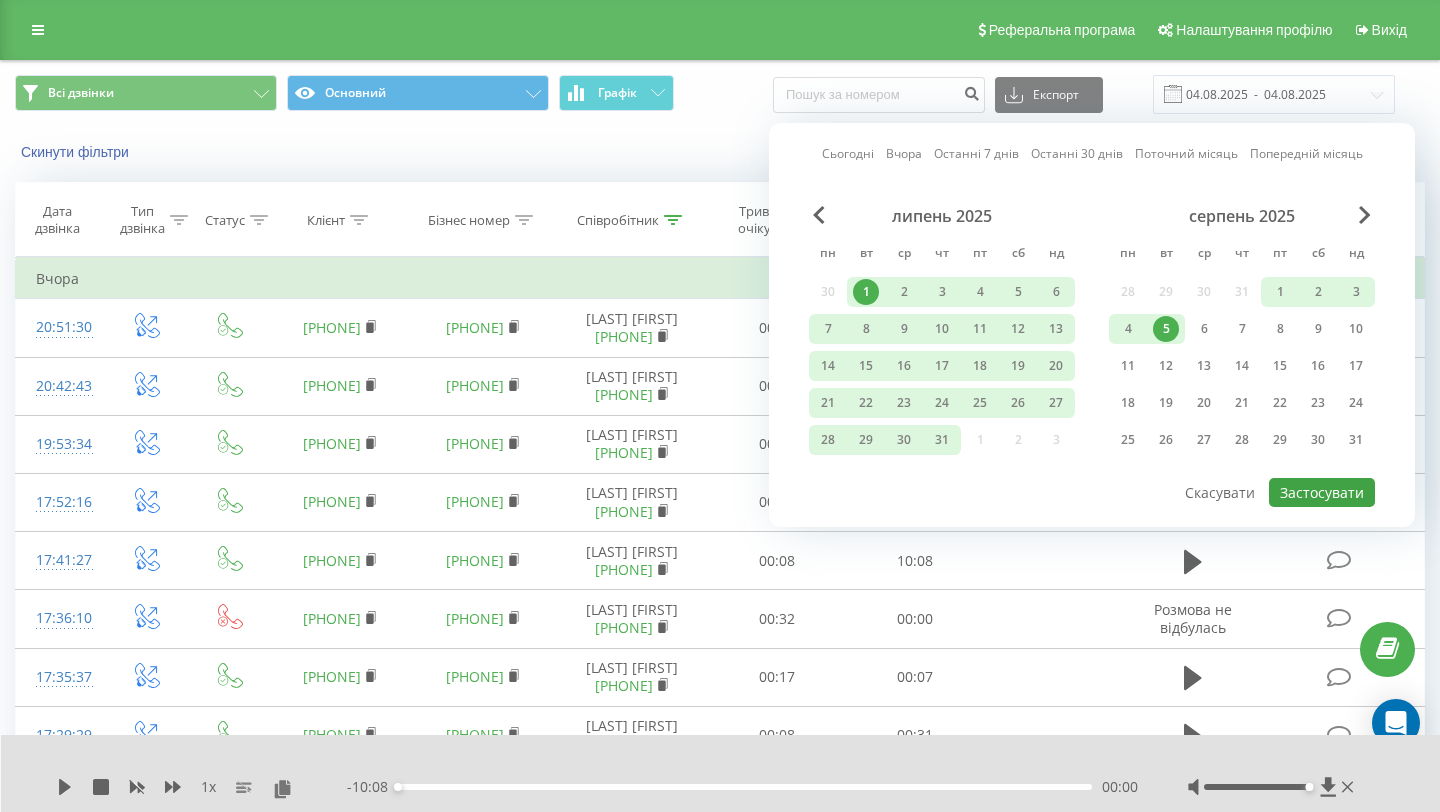 type on "[DATE] - [DATE]" 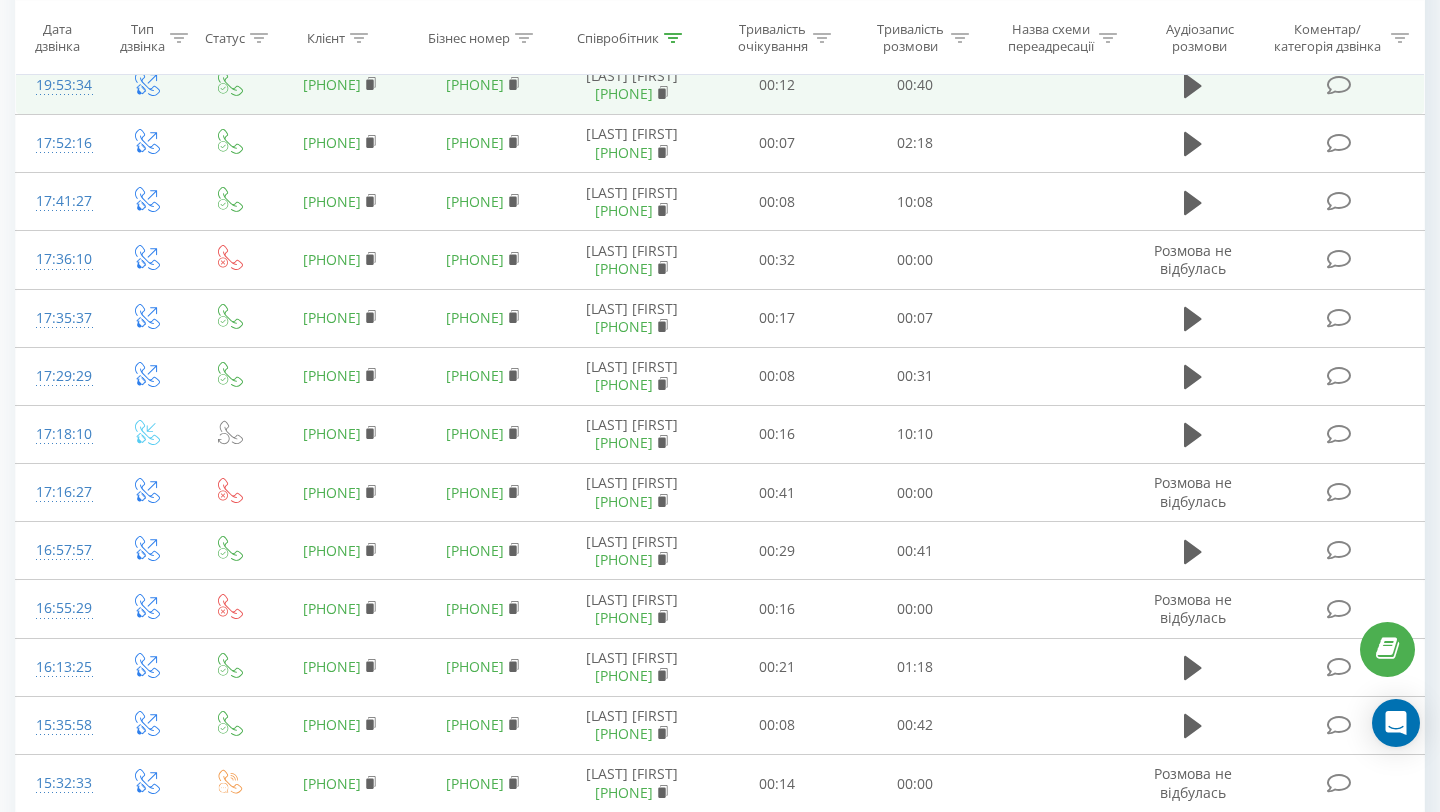 scroll, scrollTop: 0, scrollLeft: 0, axis: both 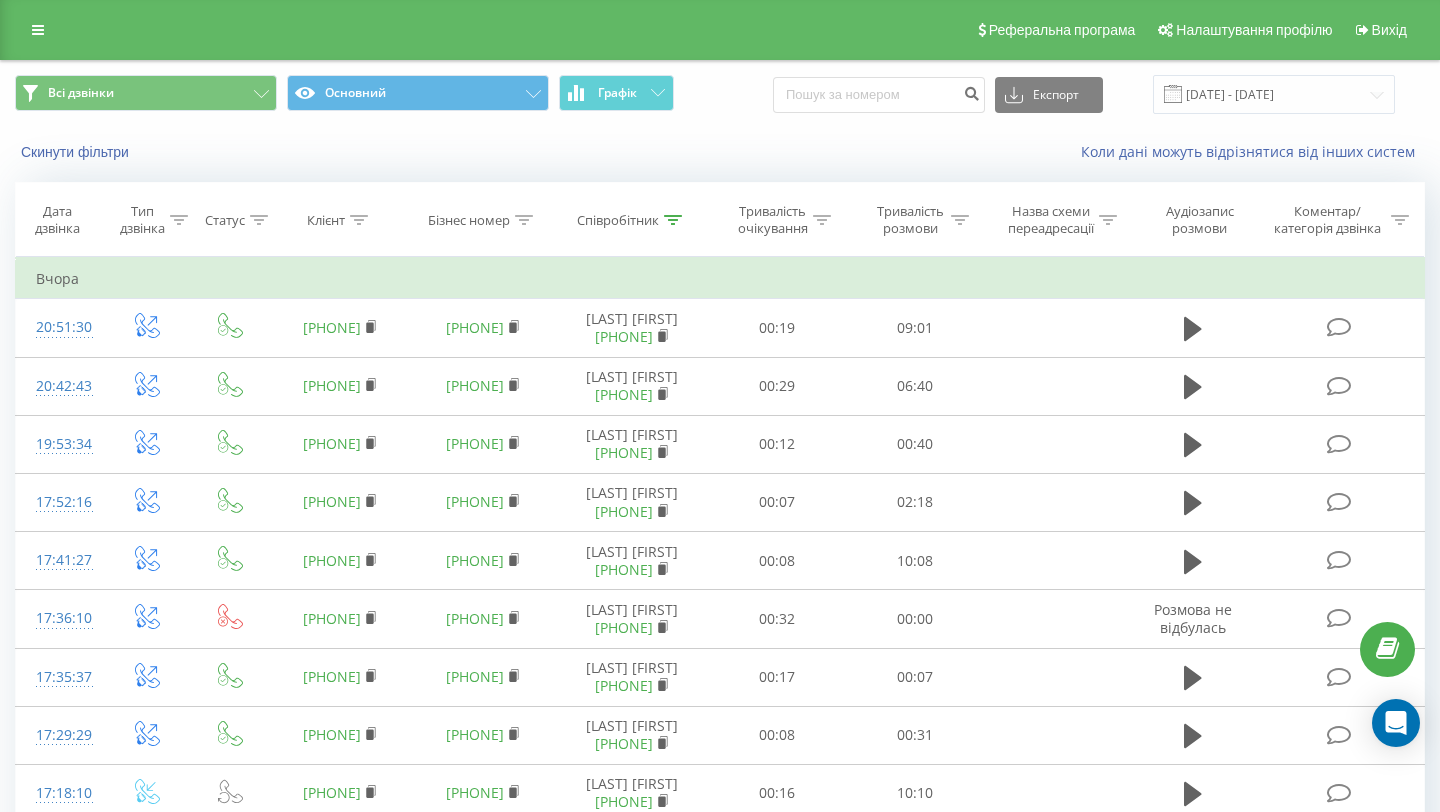 click 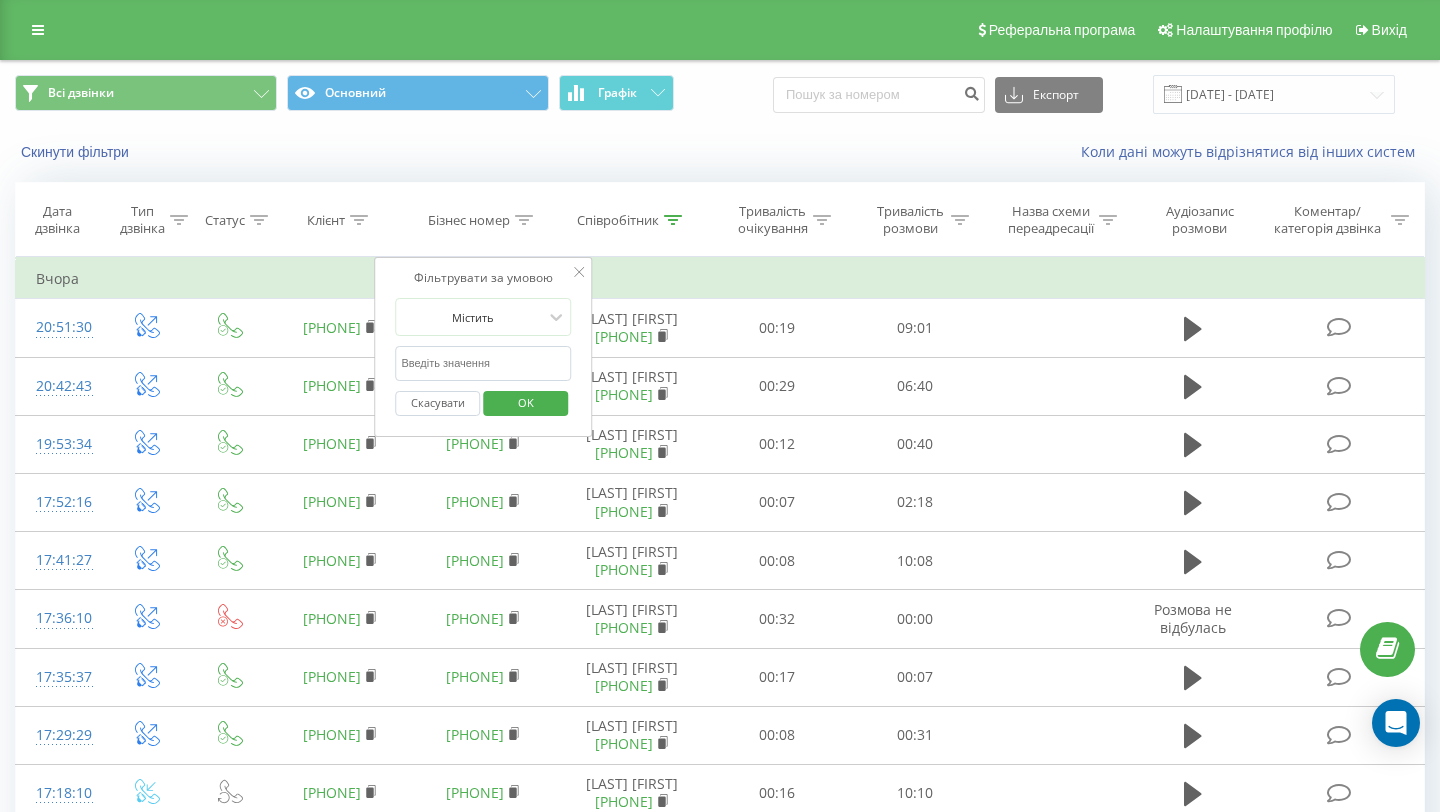 click 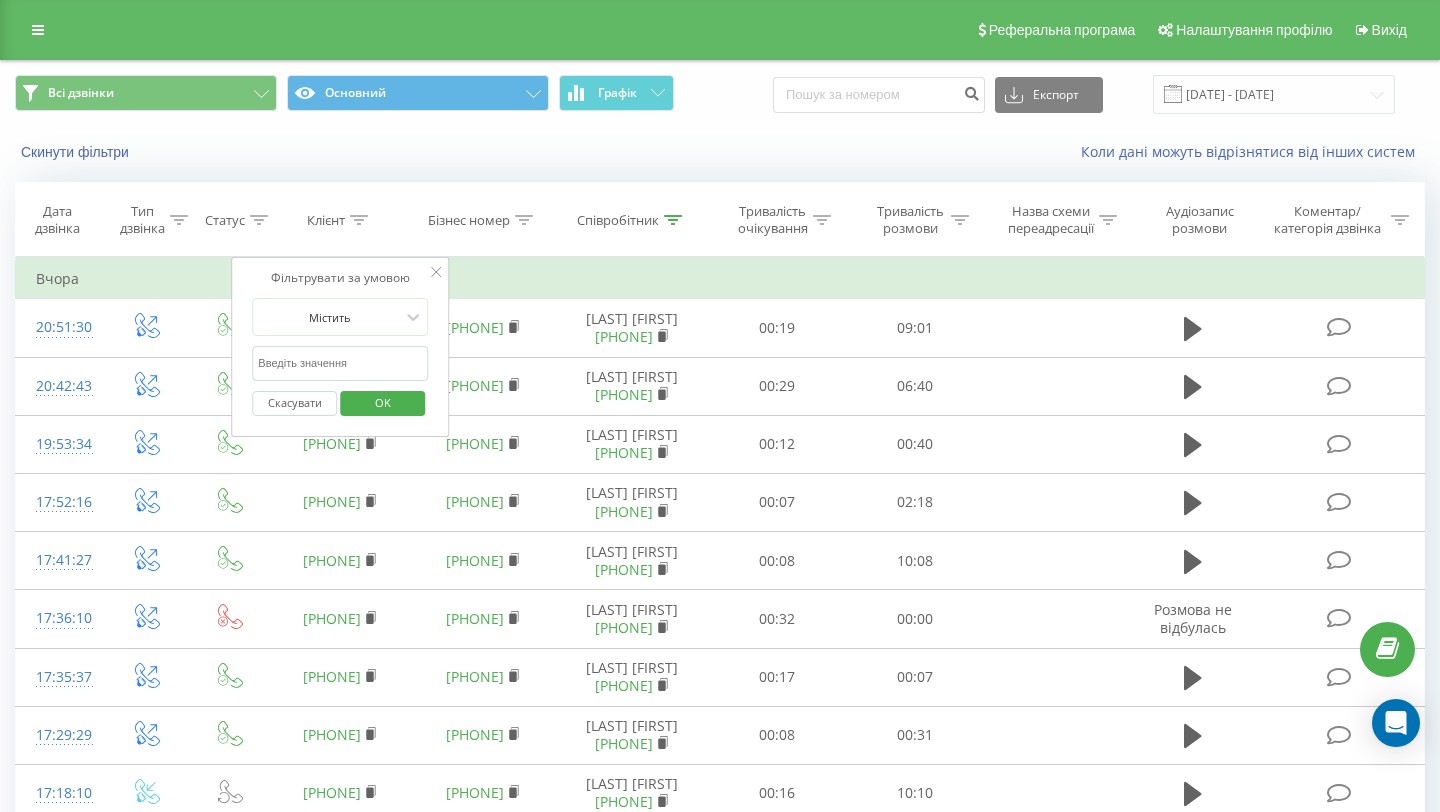 click at bounding box center (340, 363) 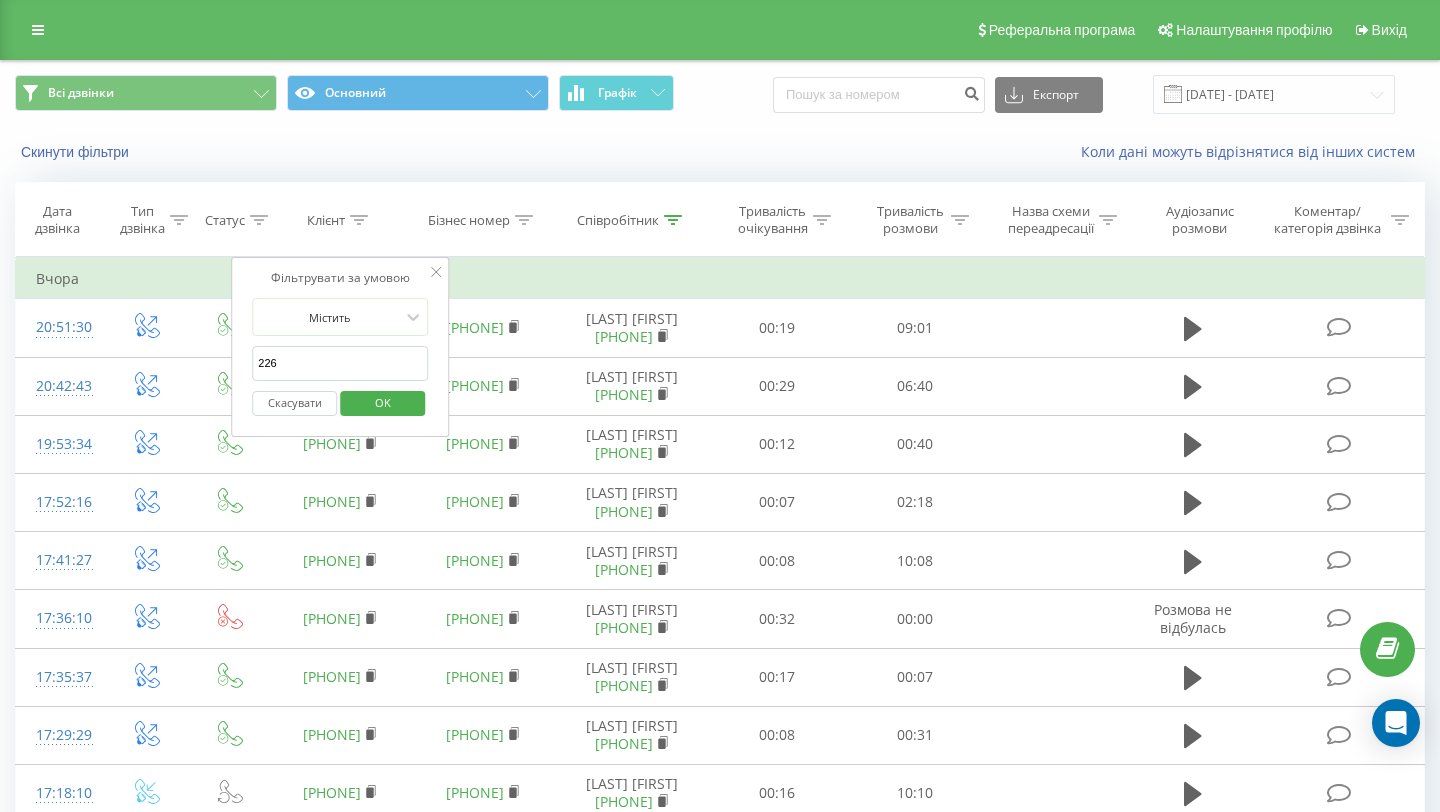 type on "2269" 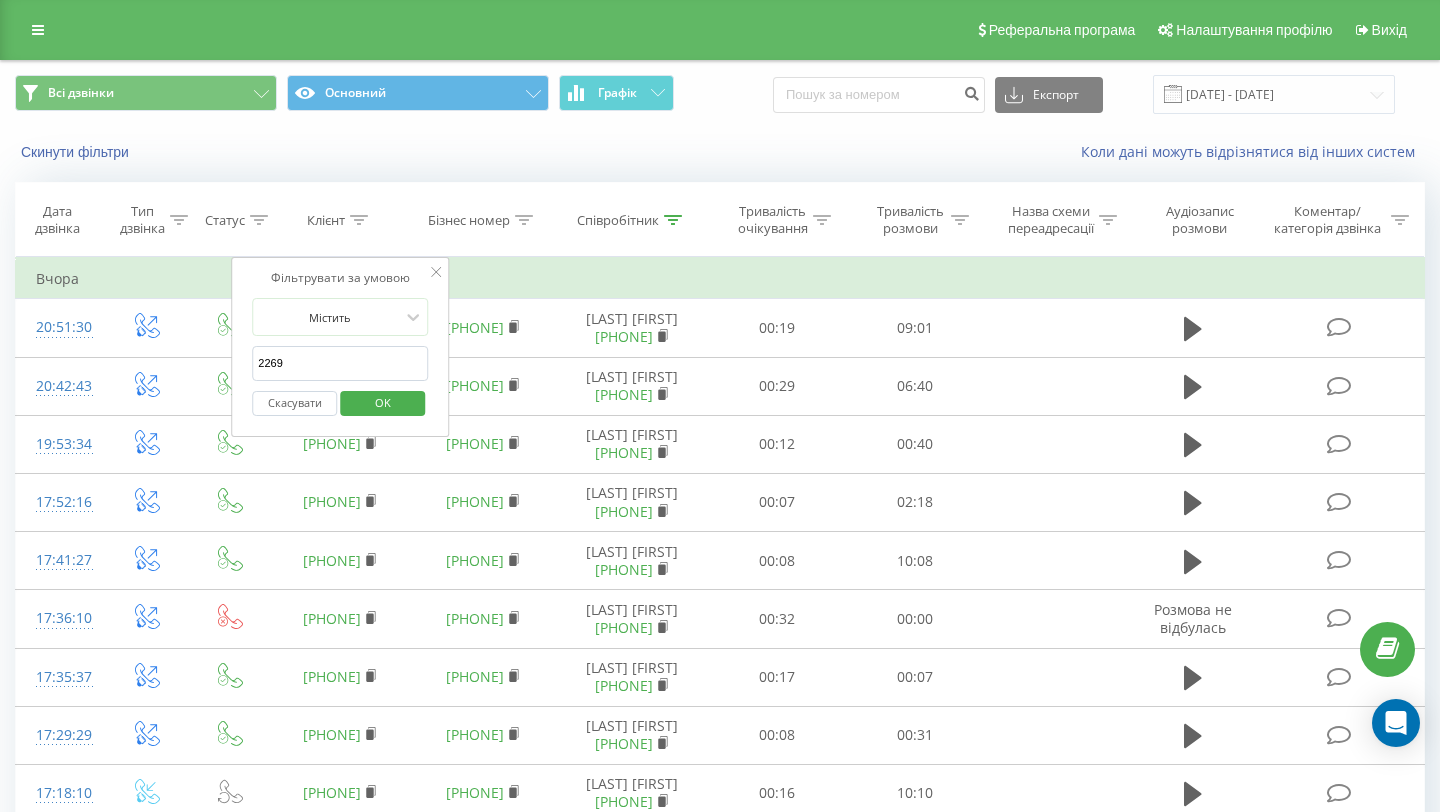 click on "OK" at bounding box center [383, 402] 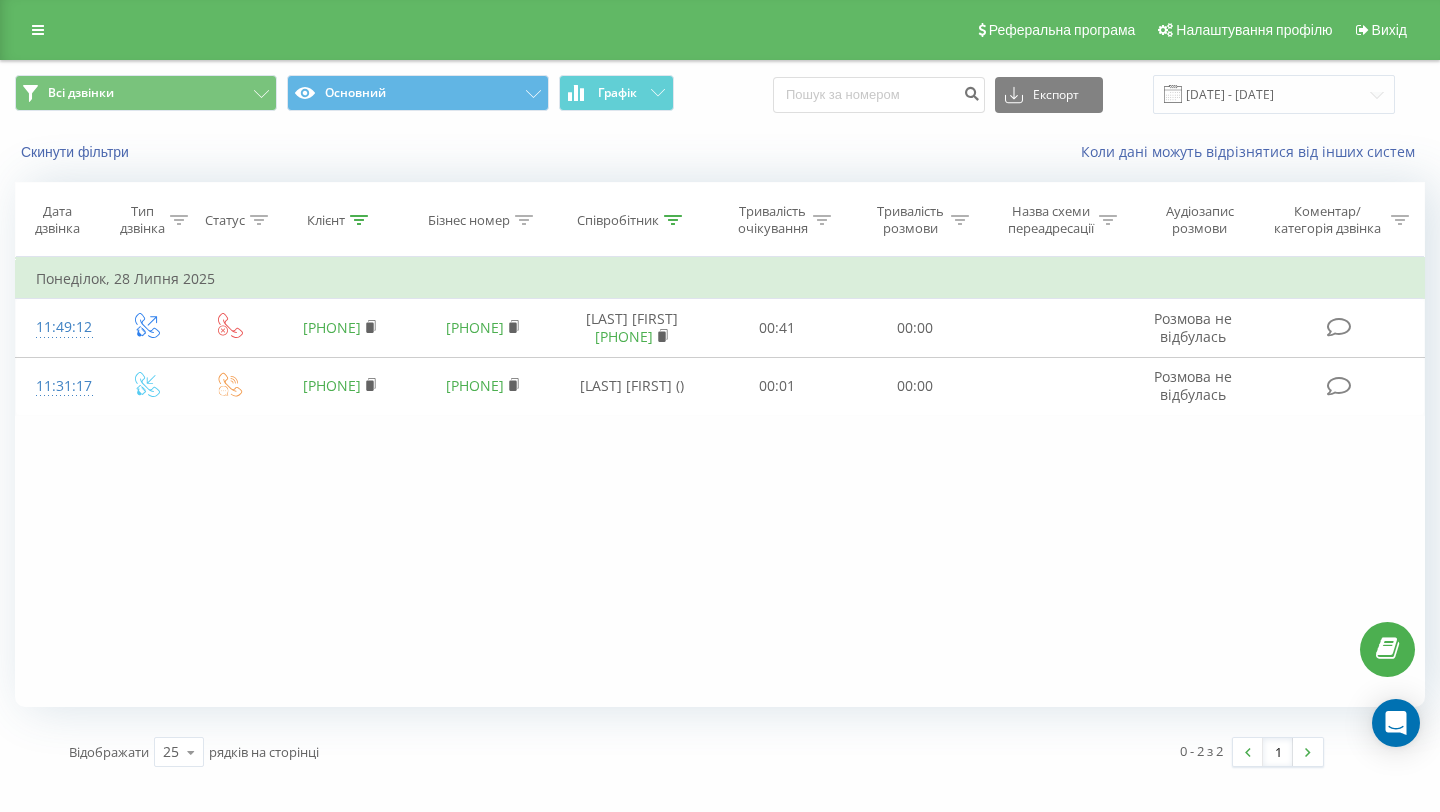 click at bounding box center [673, 220] 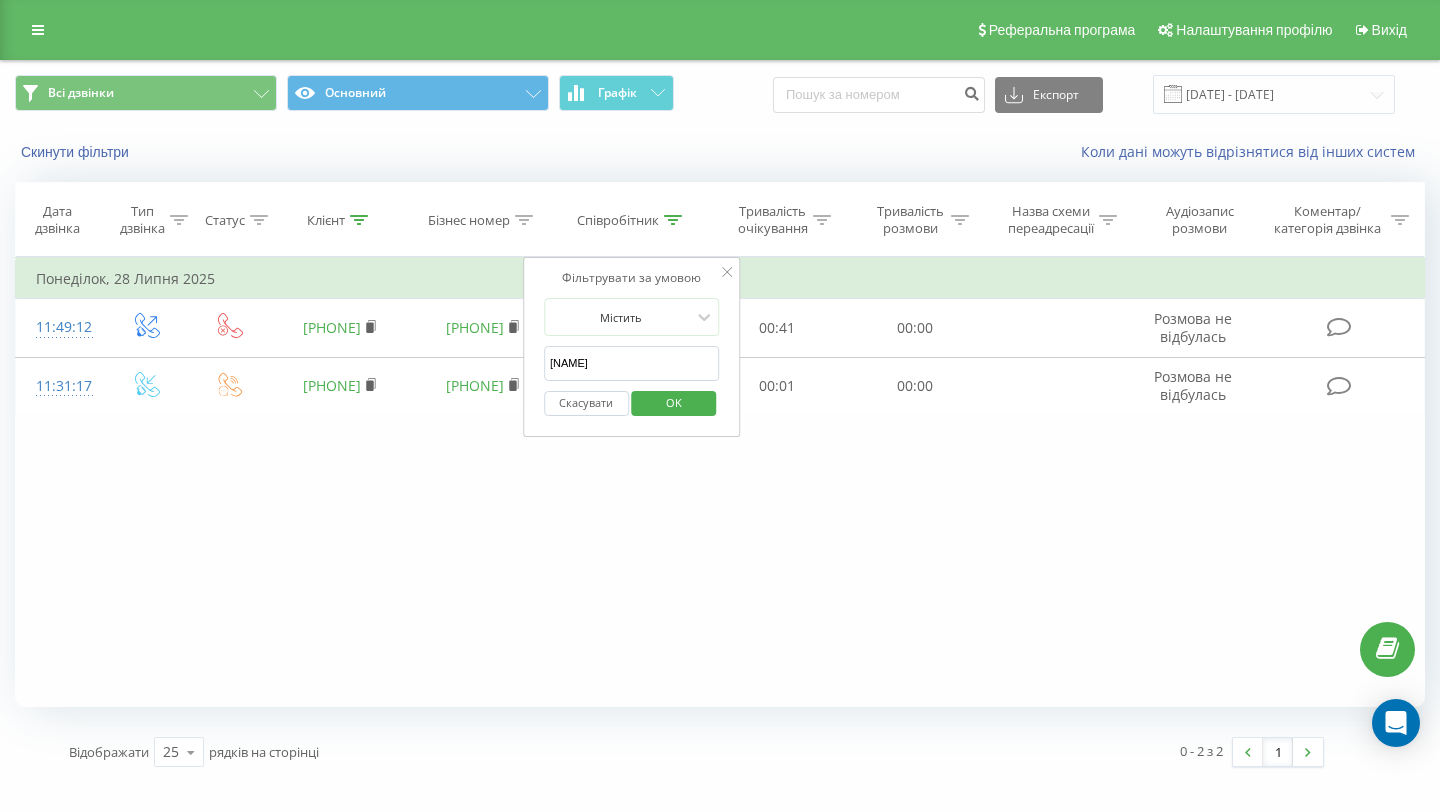 click on "[NAME]" at bounding box center [632, 363] 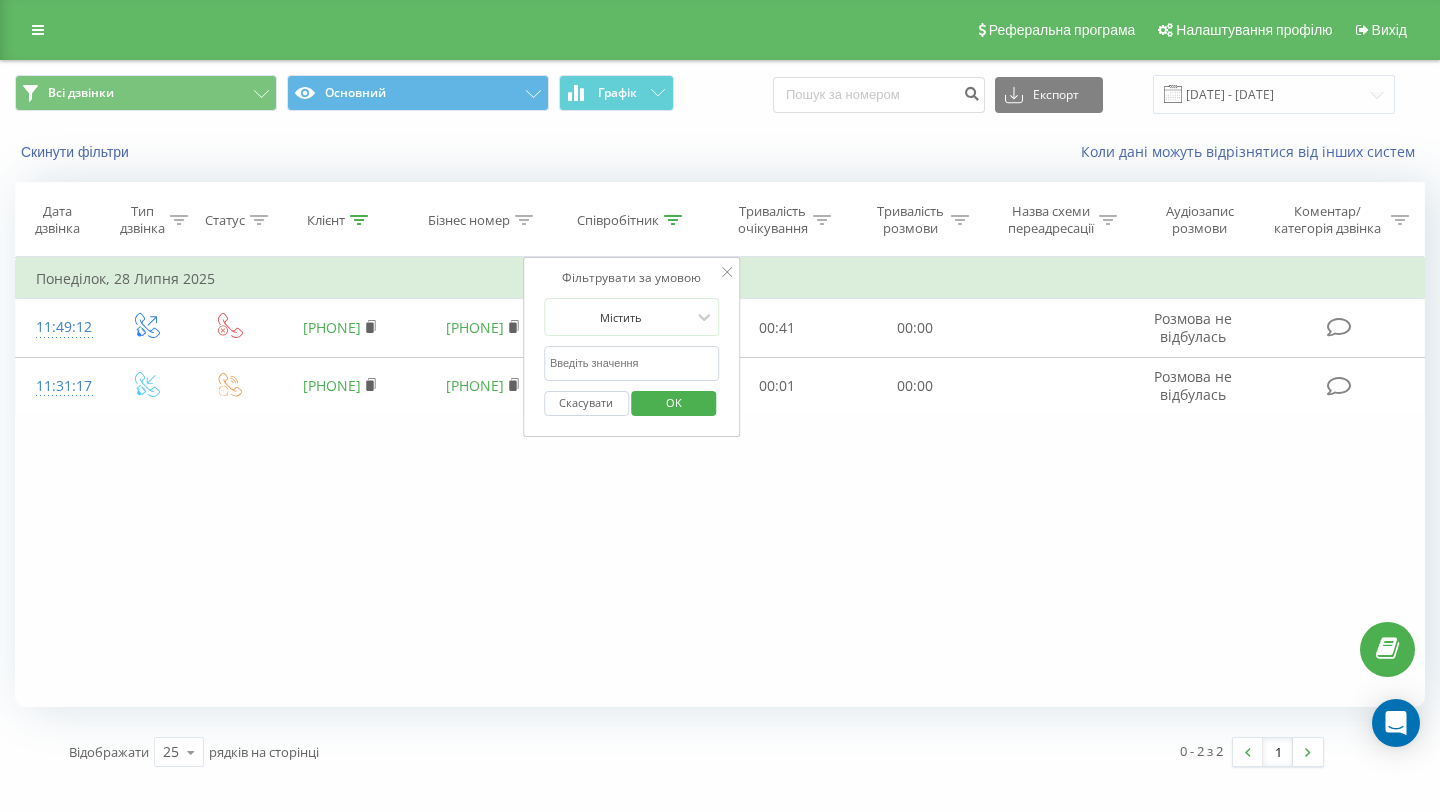 click on "OK" at bounding box center (674, 403) 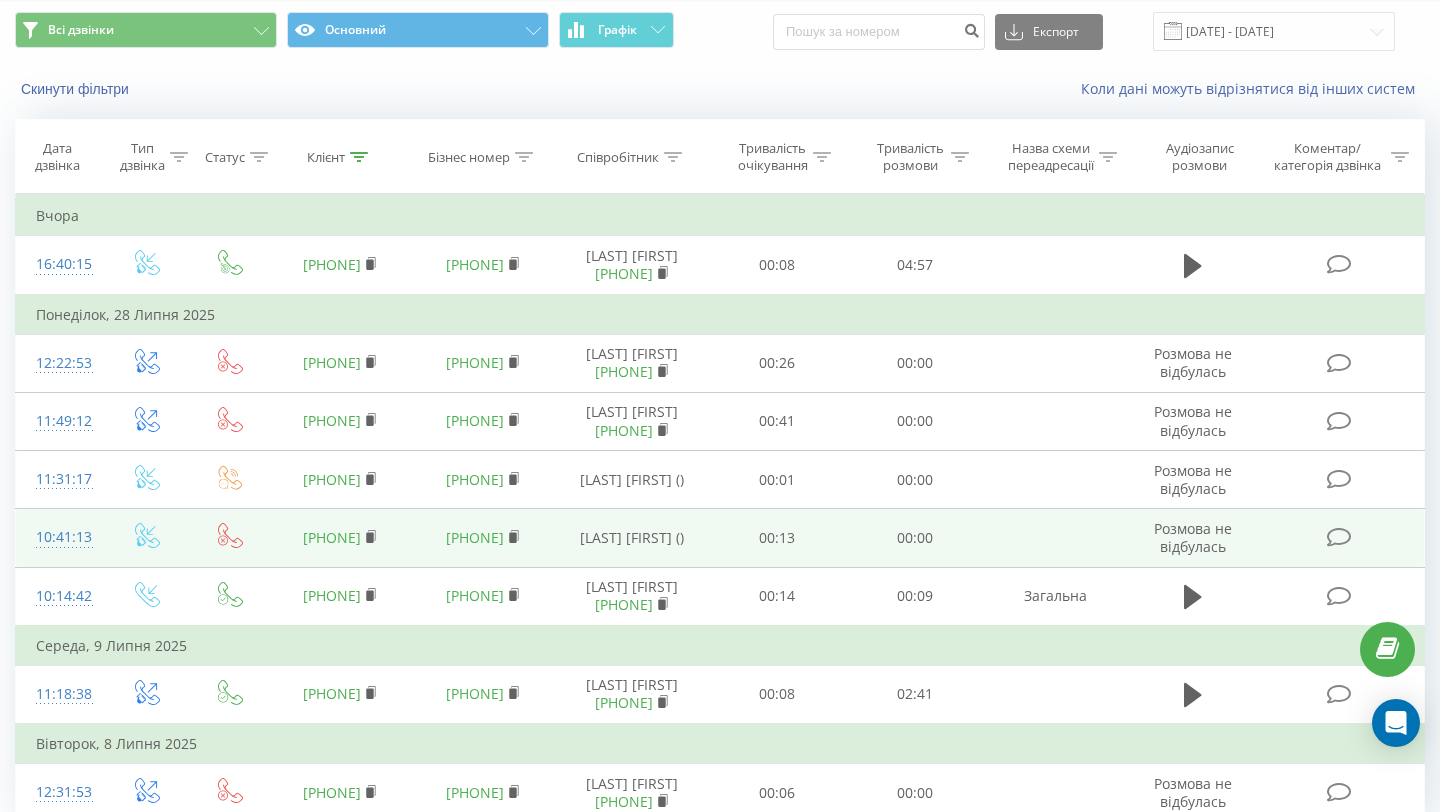 scroll, scrollTop: 62, scrollLeft: 0, axis: vertical 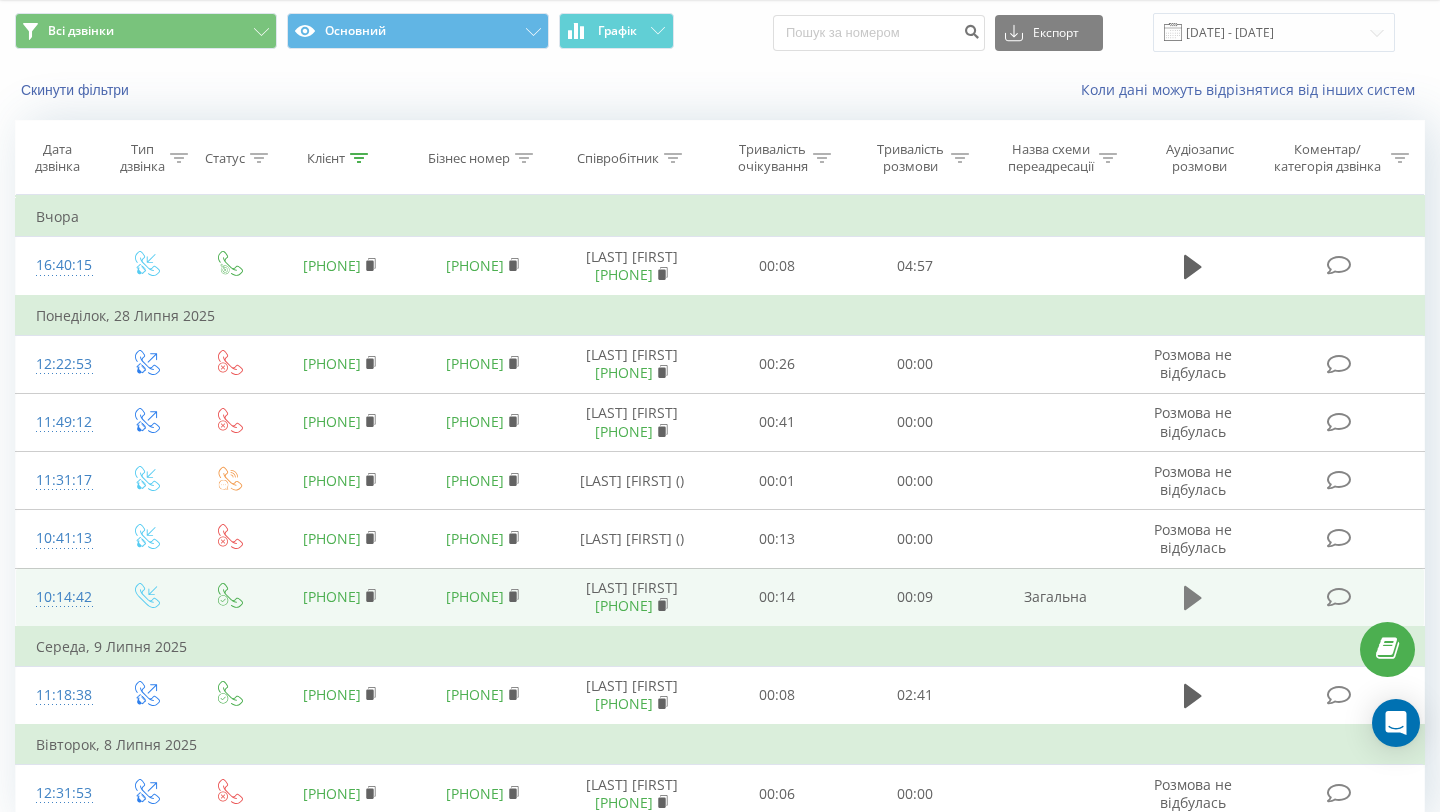 click 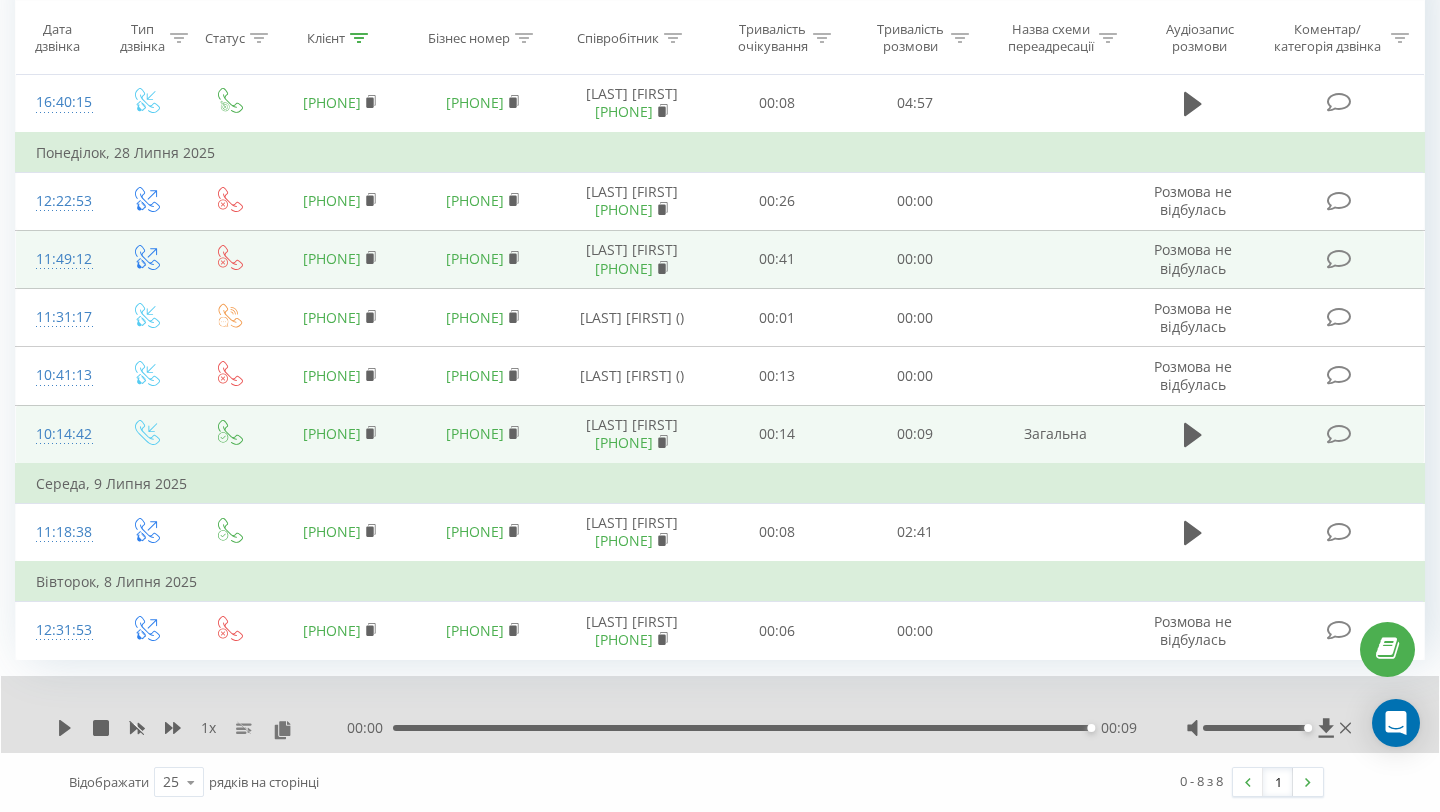 scroll, scrollTop: 0, scrollLeft: 0, axis: both 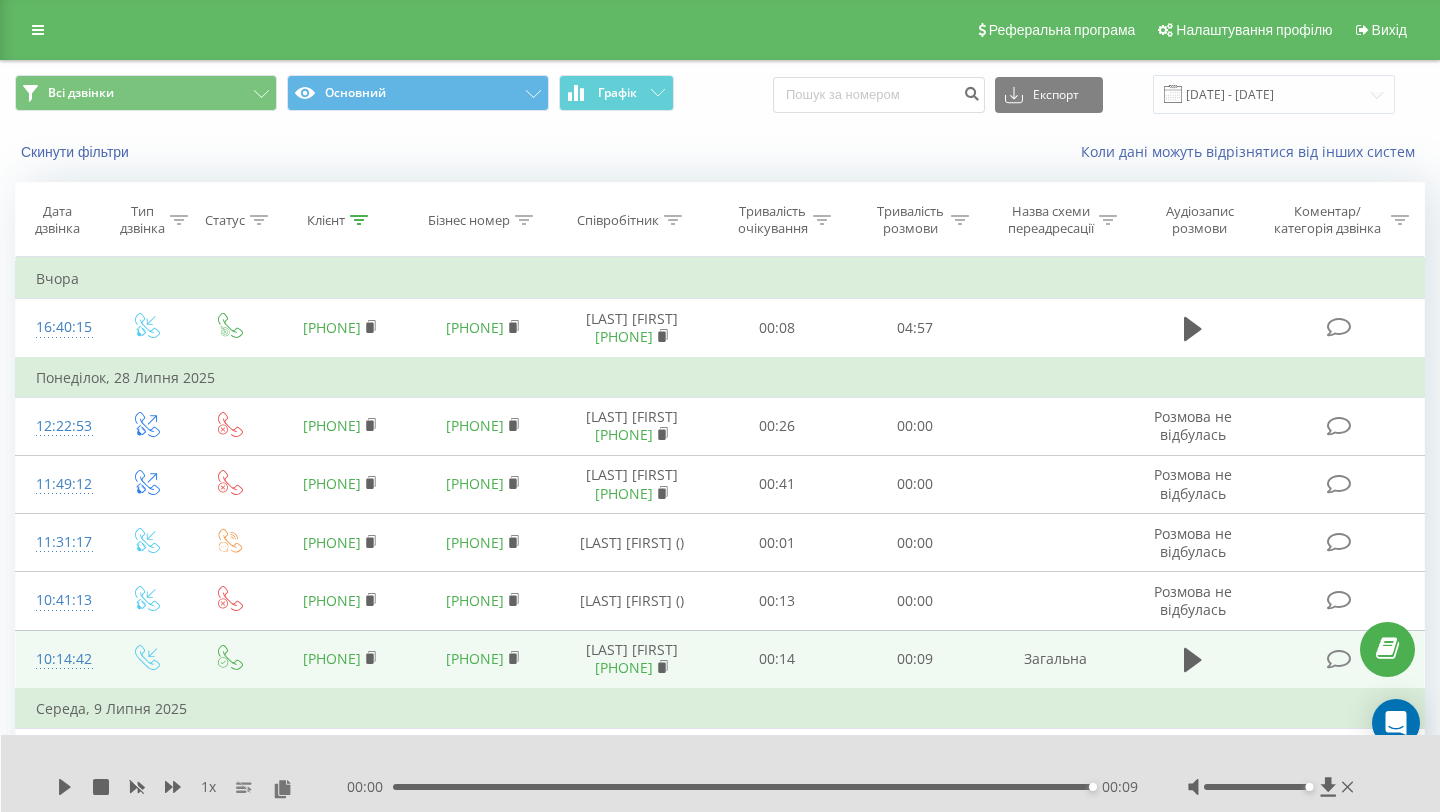 click at bounding box center (359, 220) 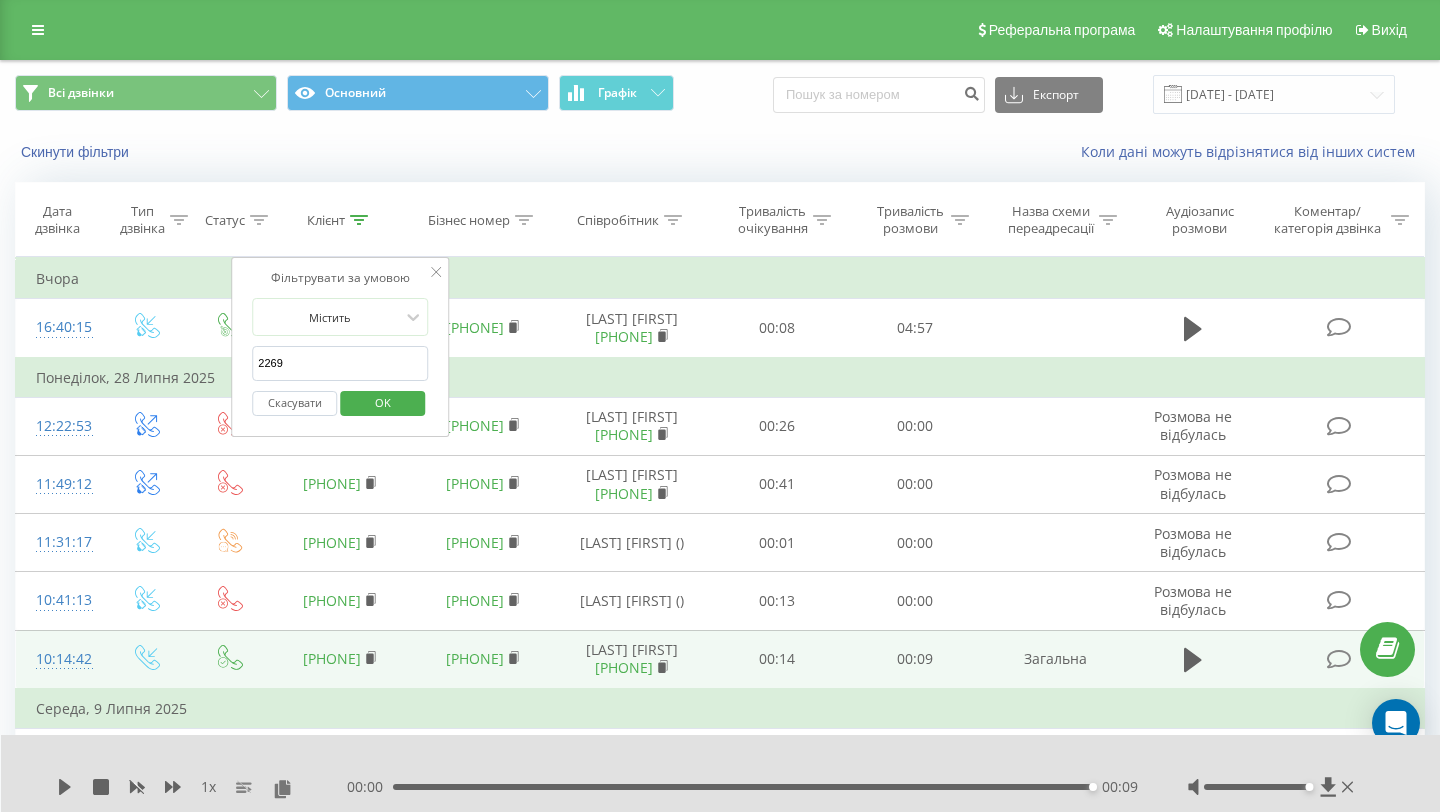 click on "2269" at bounding box center [340, 363] 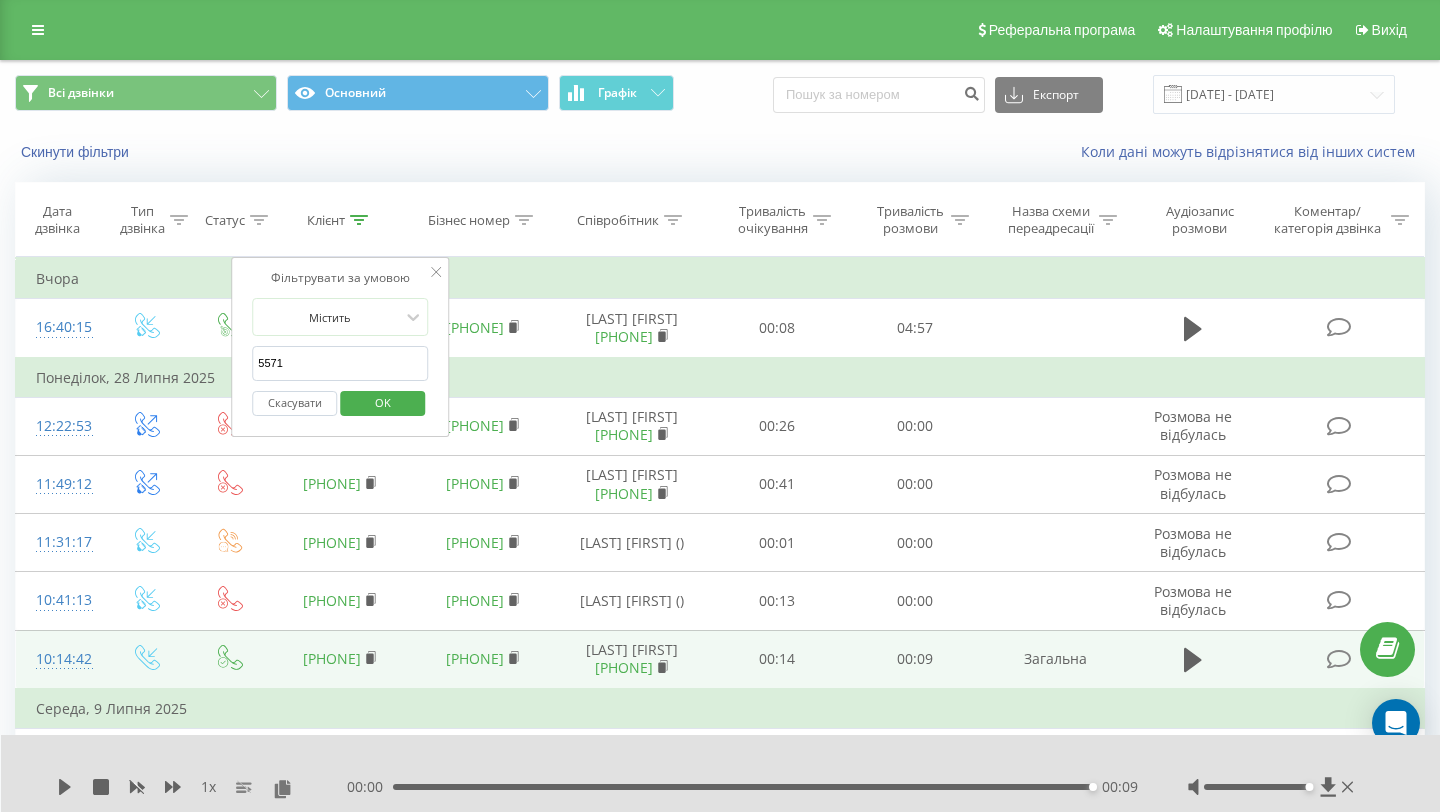 click on "OK" at bounding box center (383, 402) 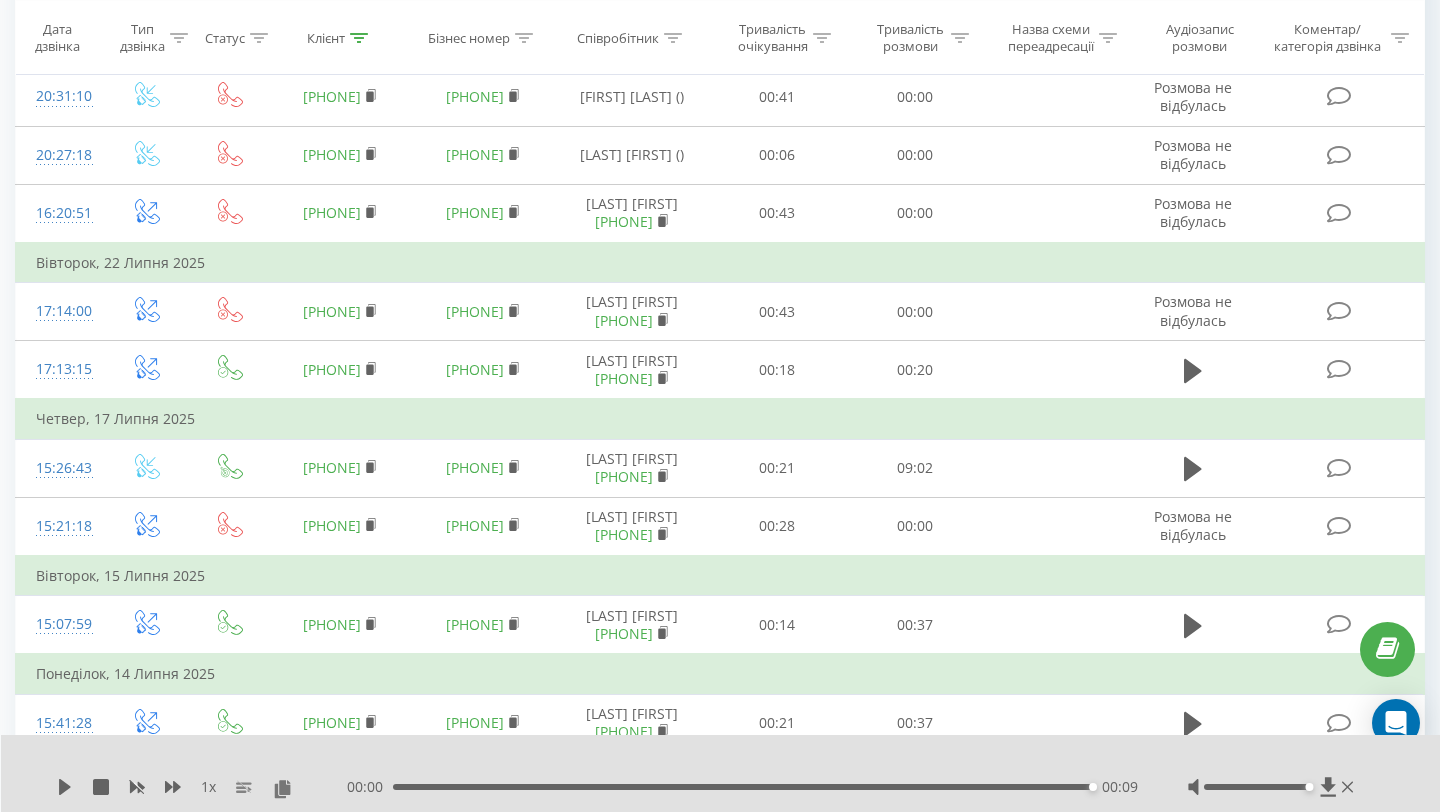 scroll, scrollTop: 1263, scrollLeft: 0, axis: vertical 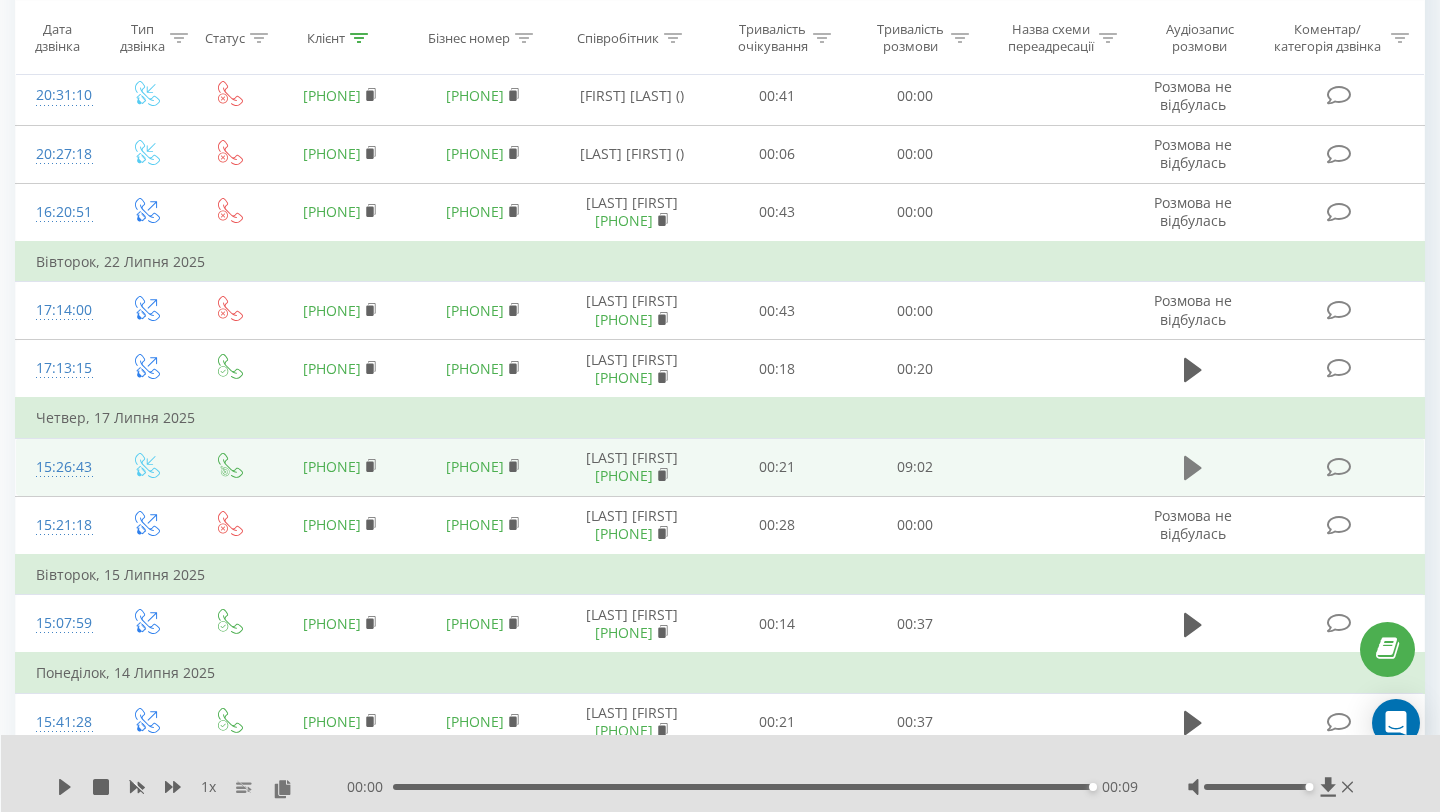 click 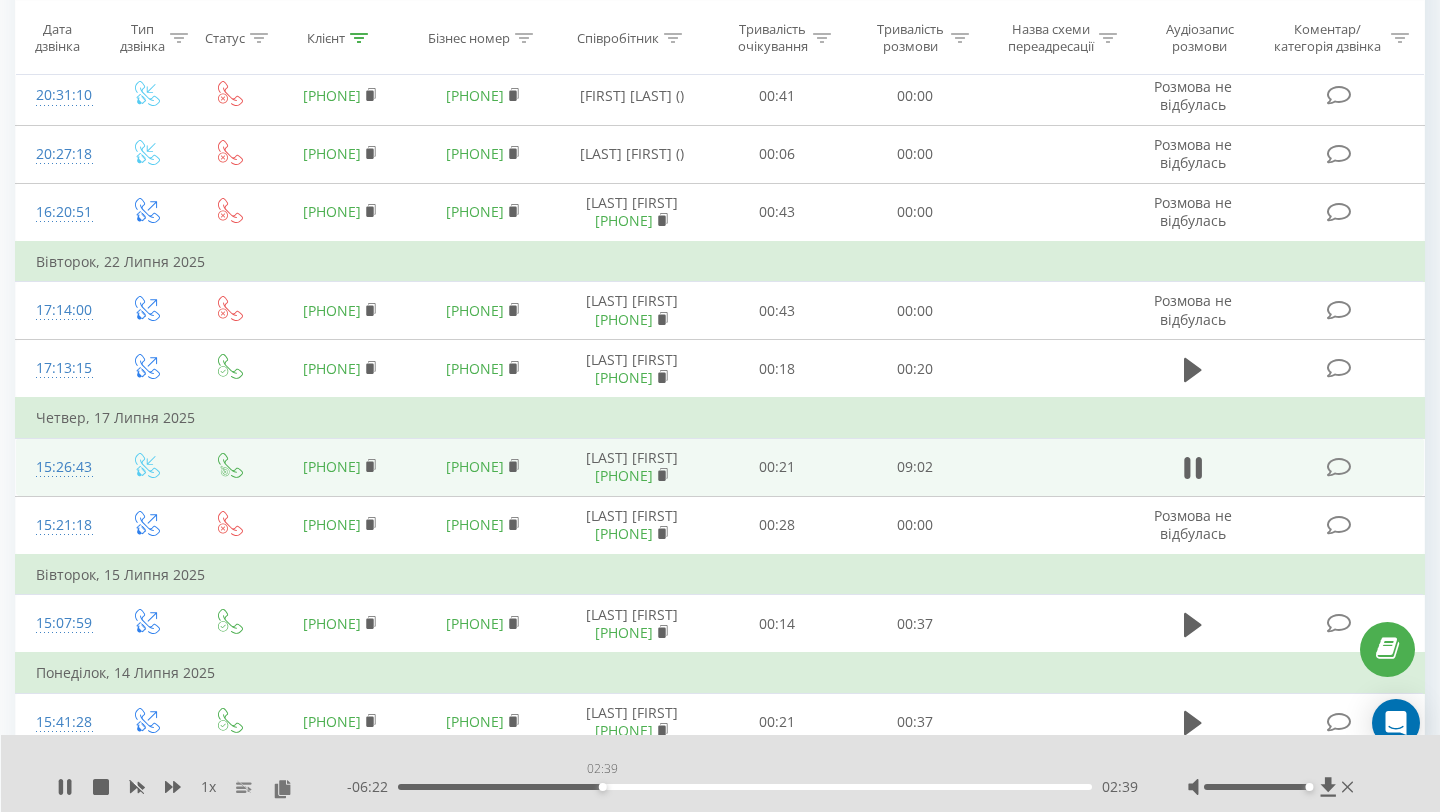 drag, startPoint x: 621, startPoint y: 789, endPoint x: 593, endPoint y: 791, distance: 28.071337 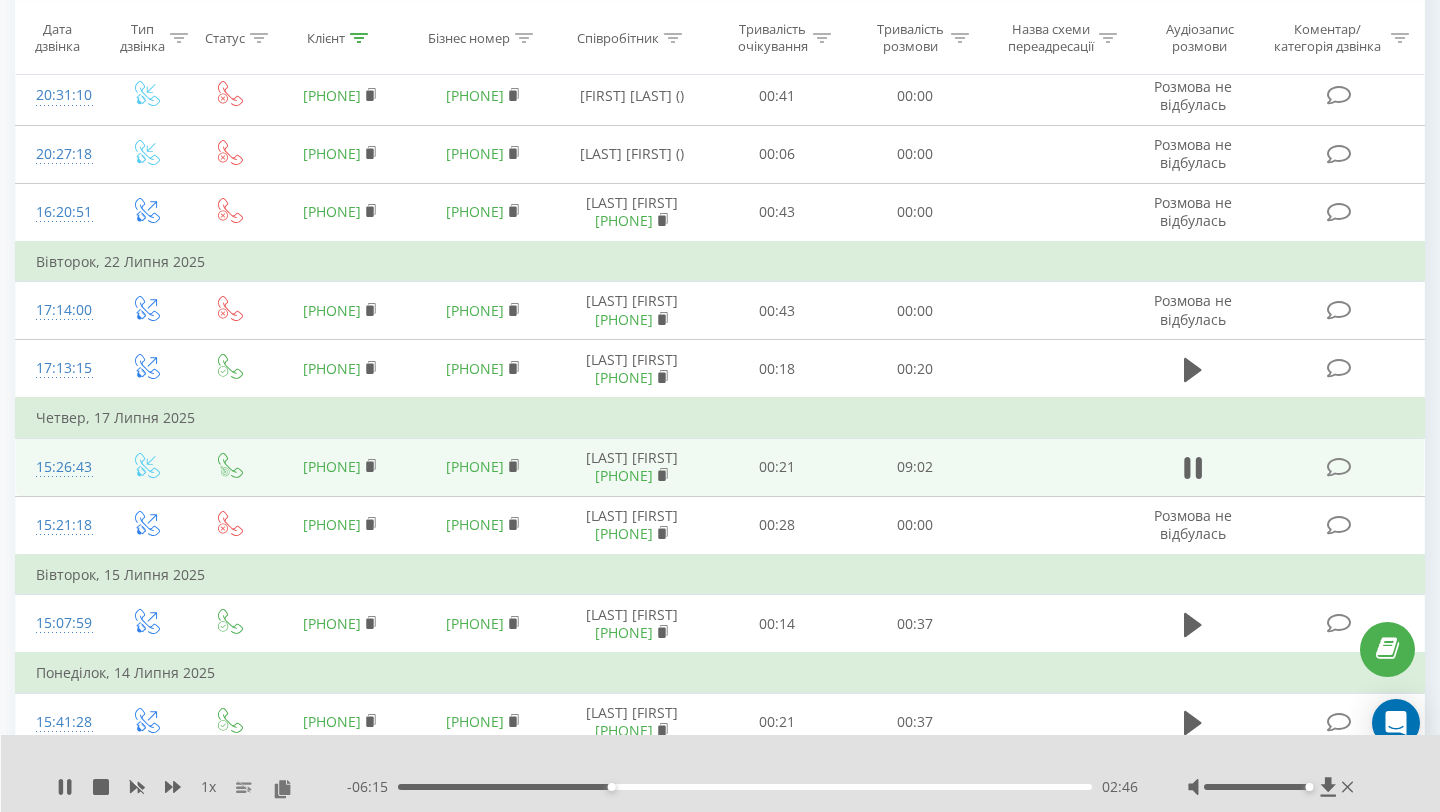 click on "02:46" at bounding box center (745, 787) 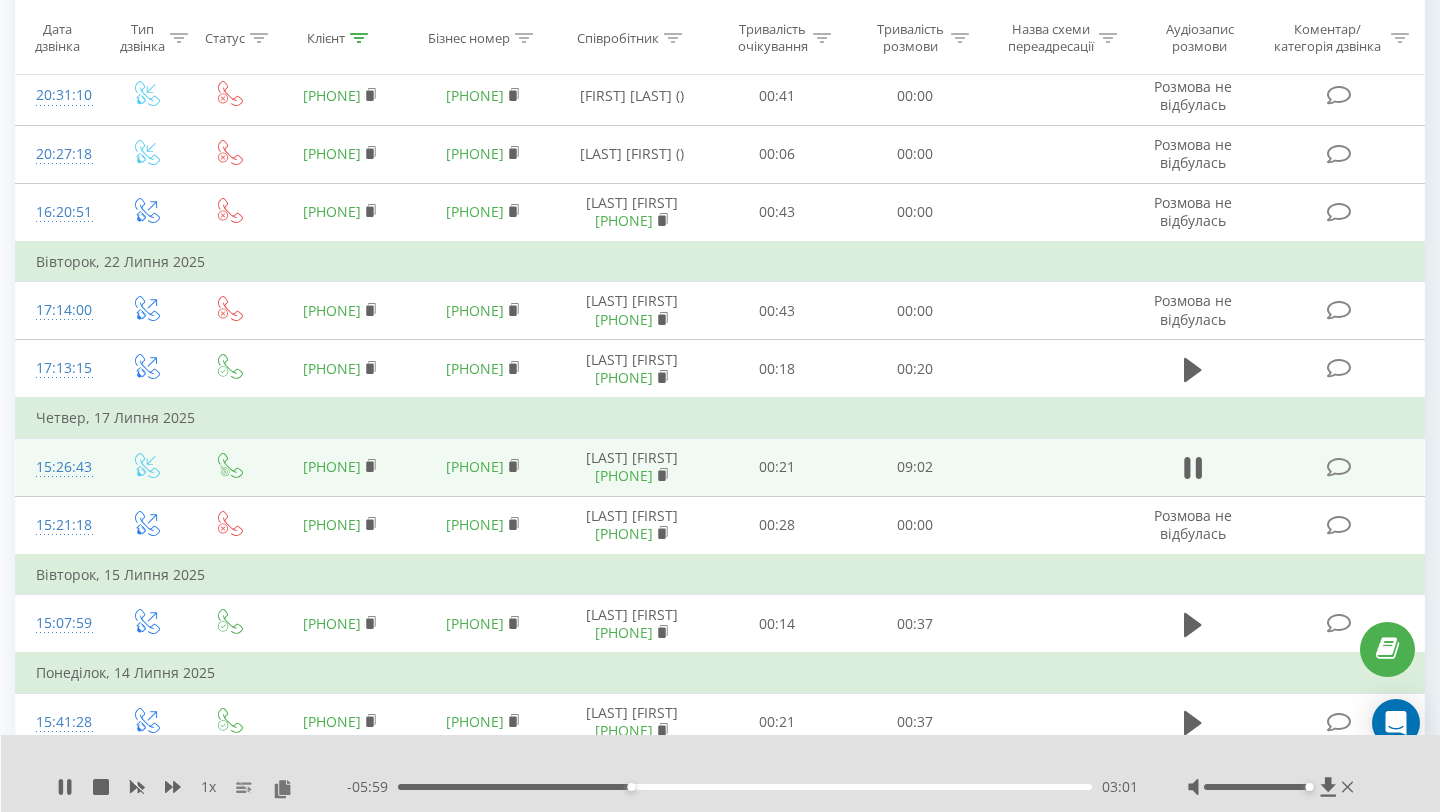 click on "1 x  - 05:59 03:01   03:01" at bounding box center [721, 773] 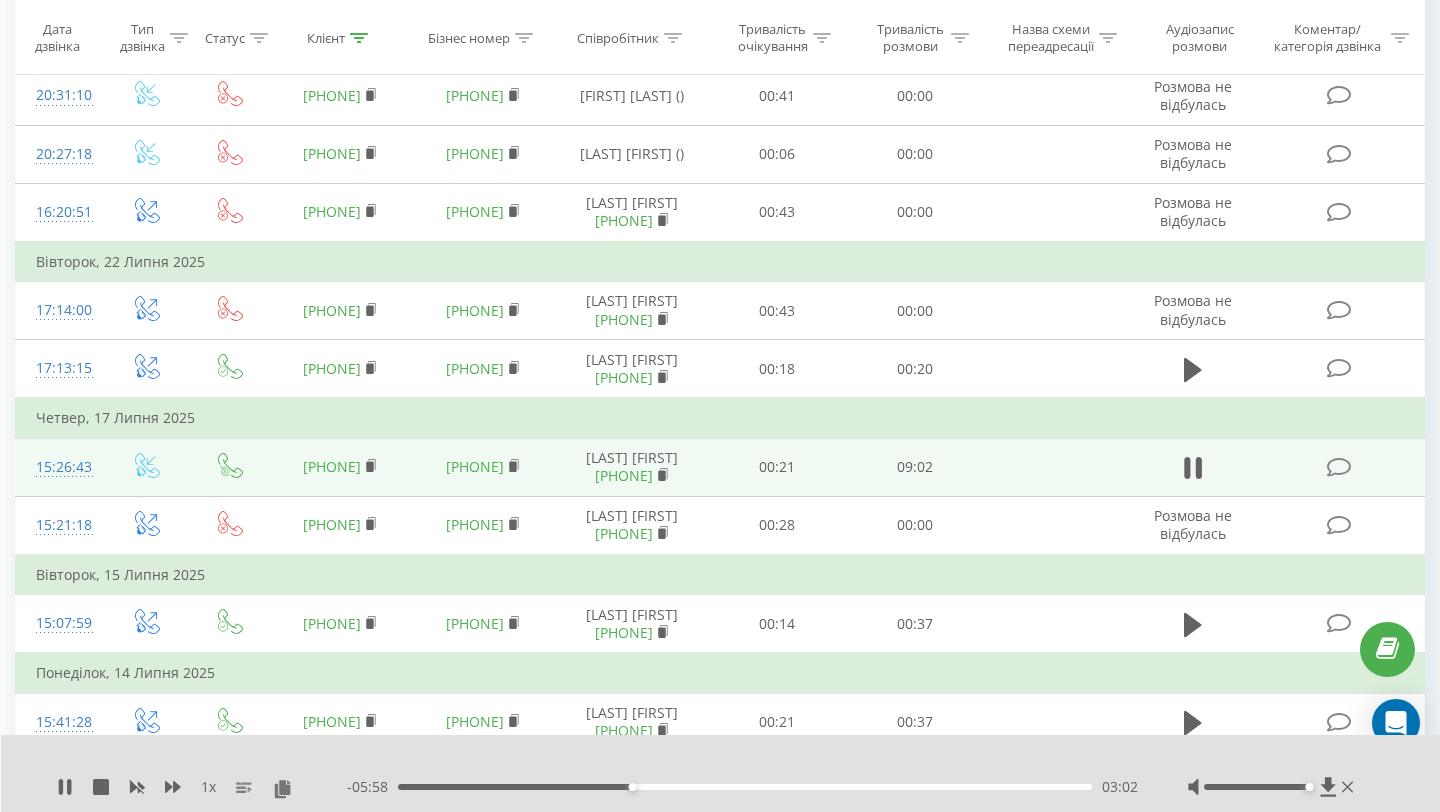 click on "- 05:58 03:02   03:02" at bounding box center (742, 787) 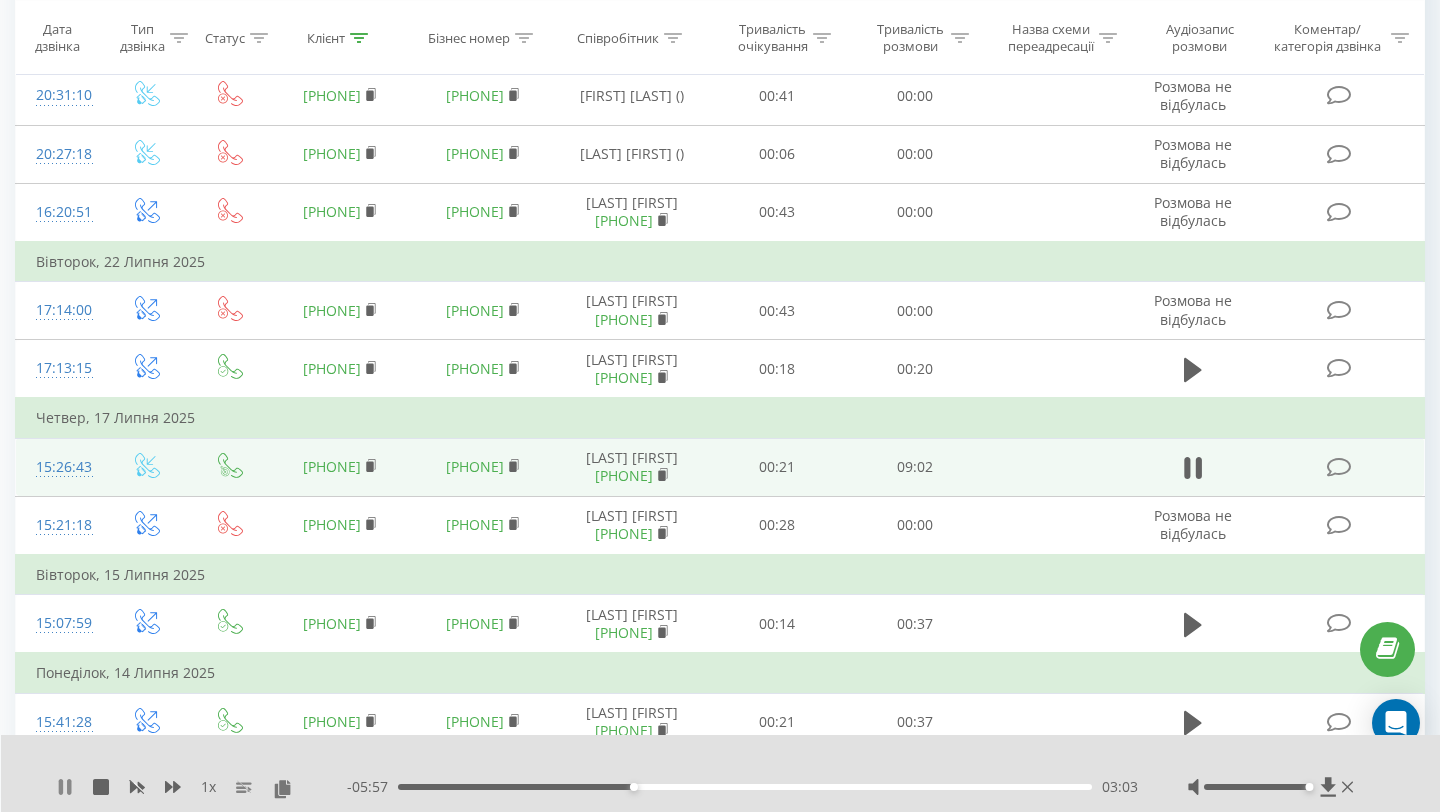 click 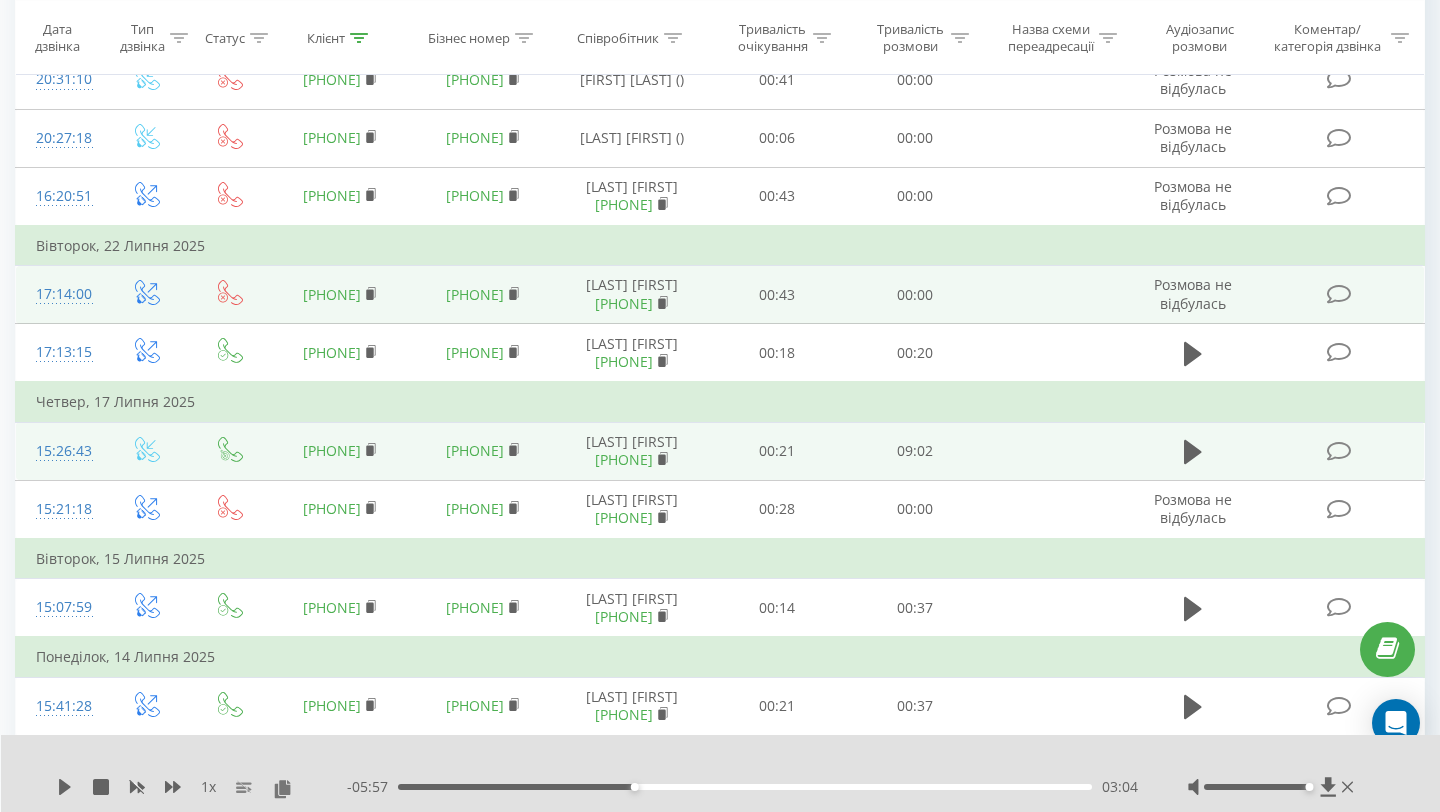 scroll, scrollTop: 1281, scrollLeft: 0, axis: vertical 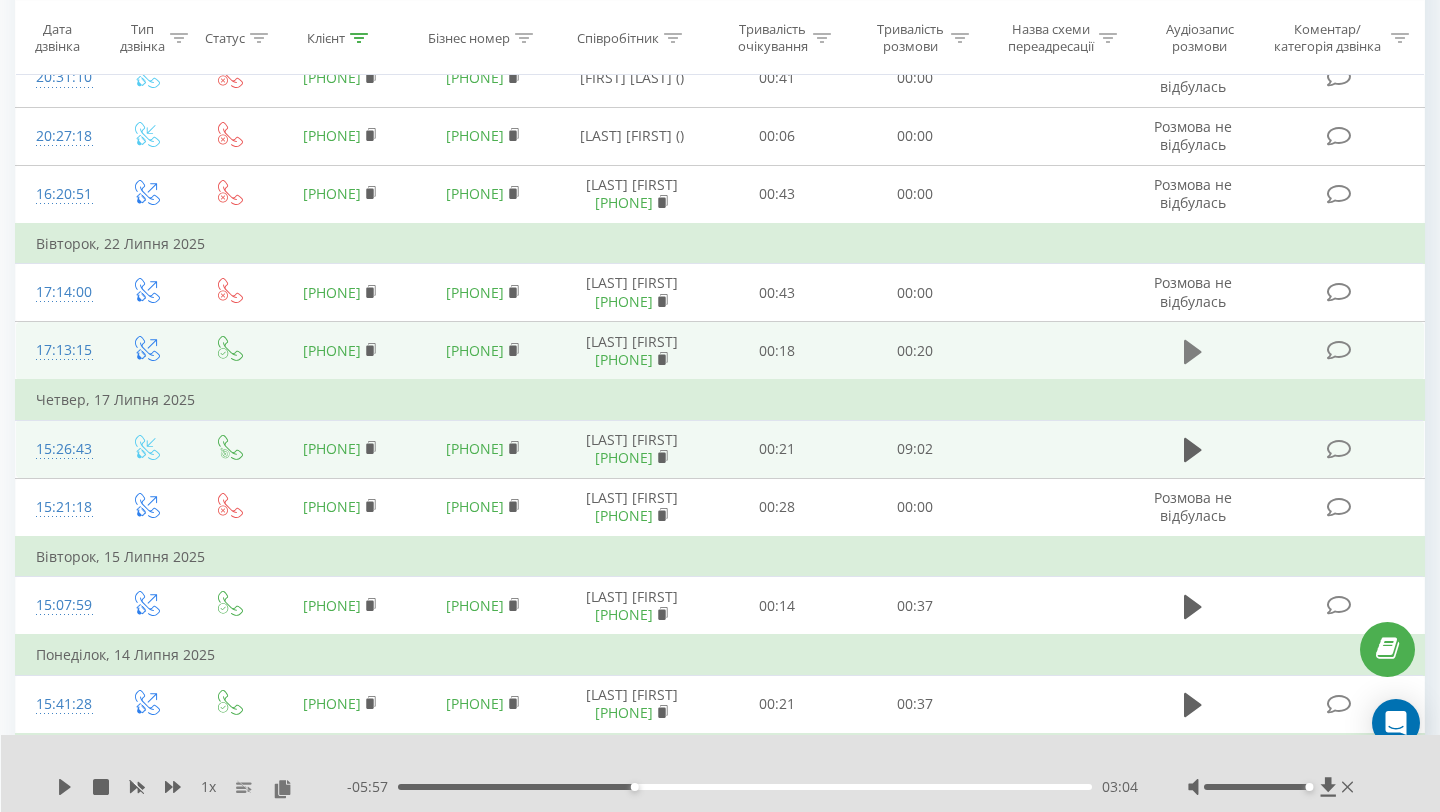 click 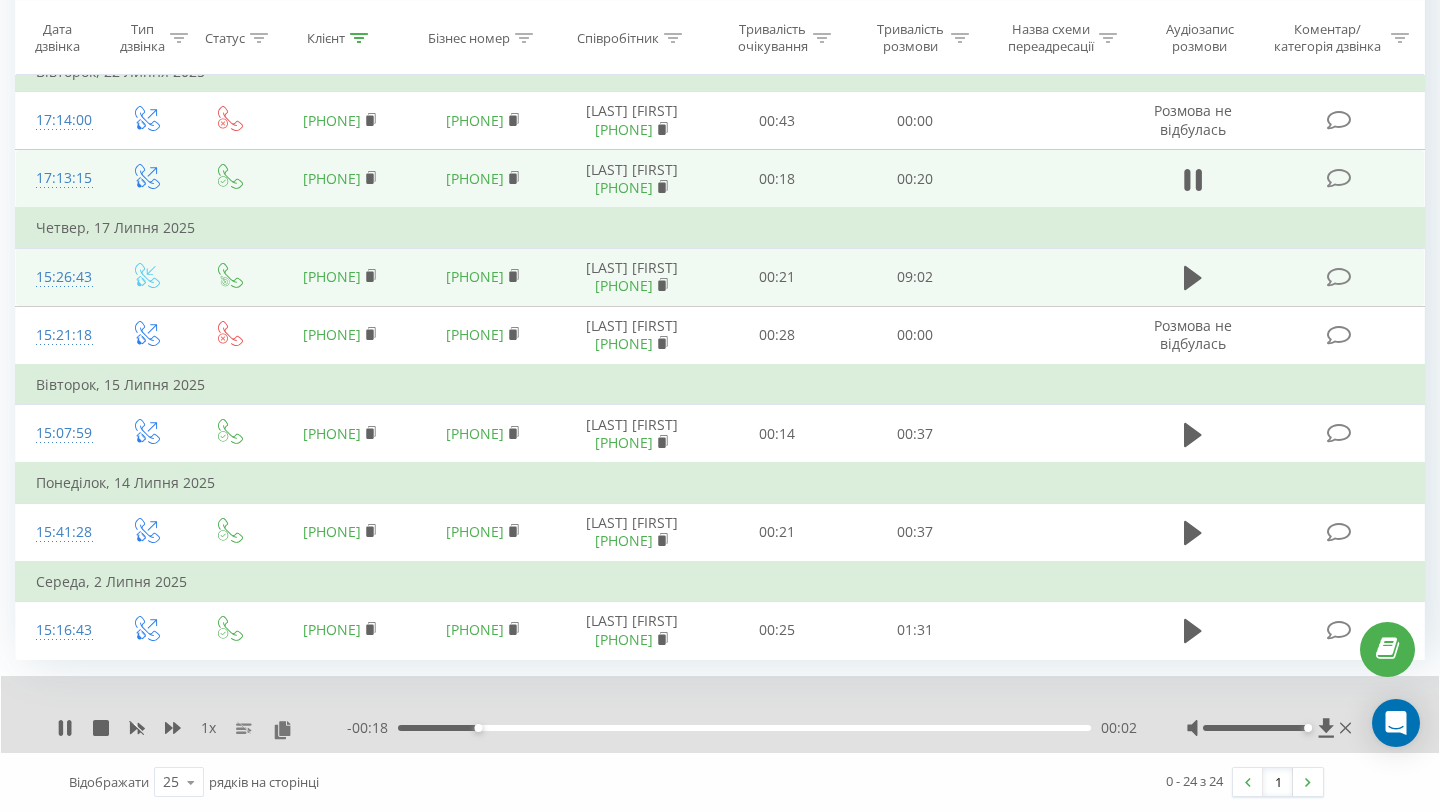 scroll, scrollTop: 1614, scrollLeft: 0, axis: vertical 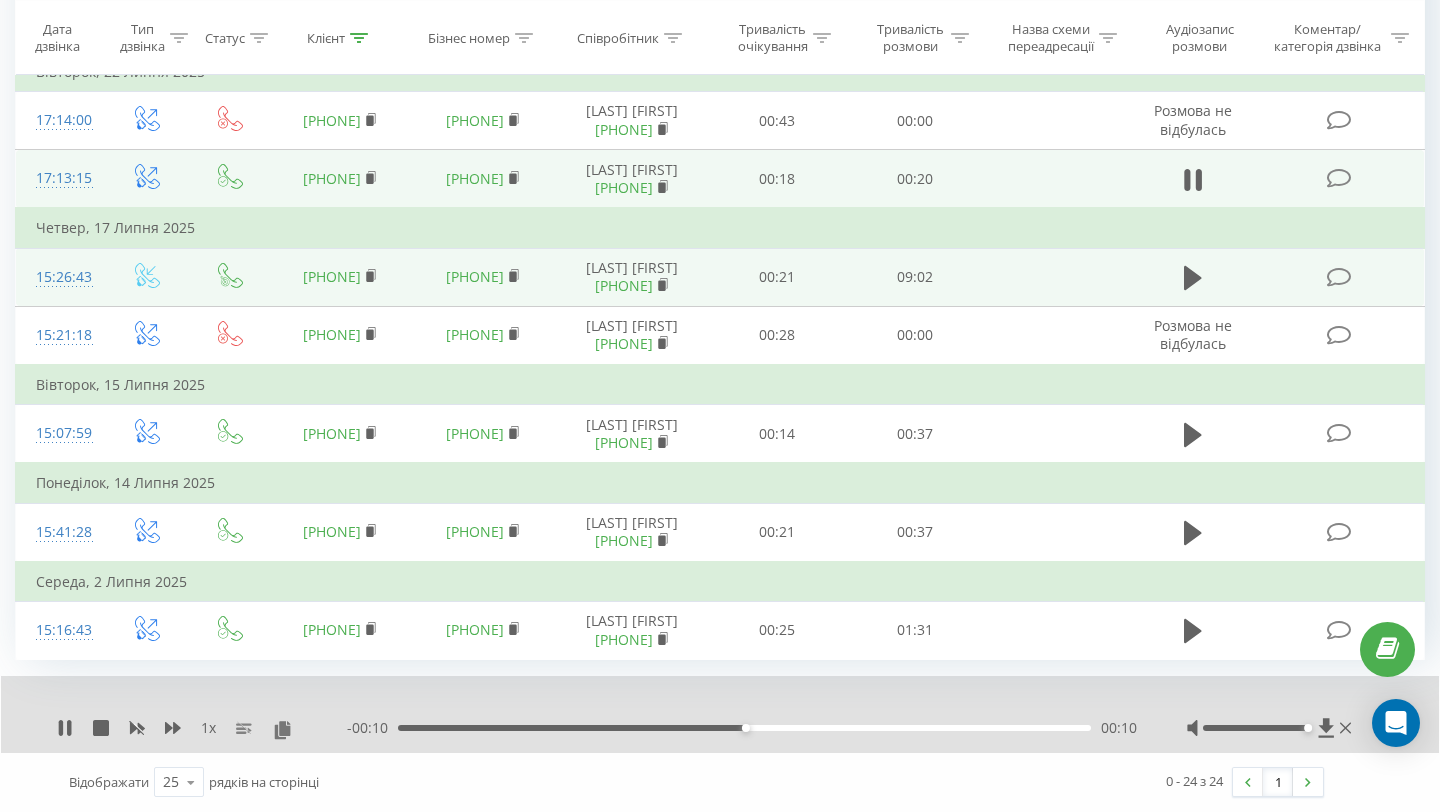 click on "1 x" at bounding box center (202, 728) 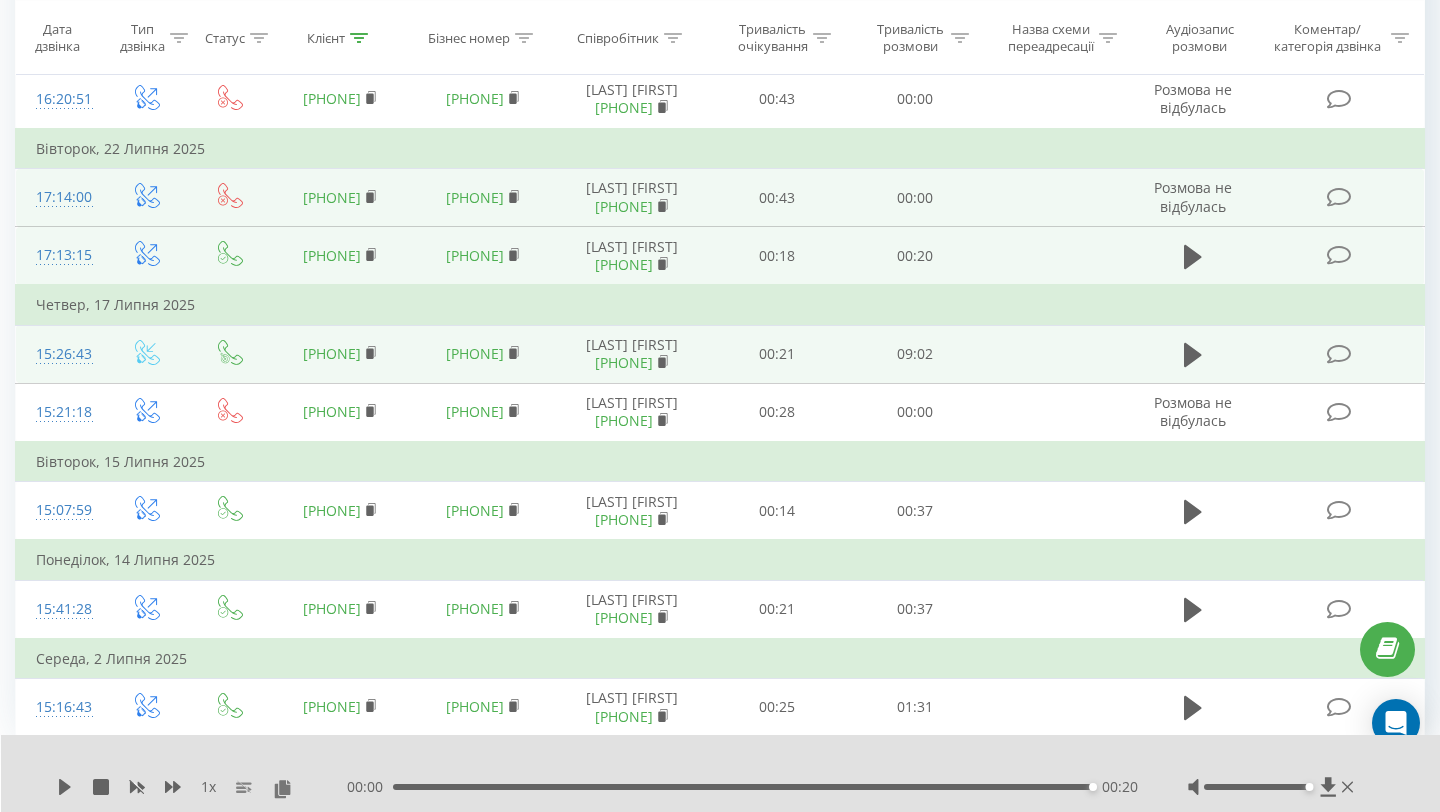 scroll, scrollTop: 0, scrollLeft: 0, axis: both 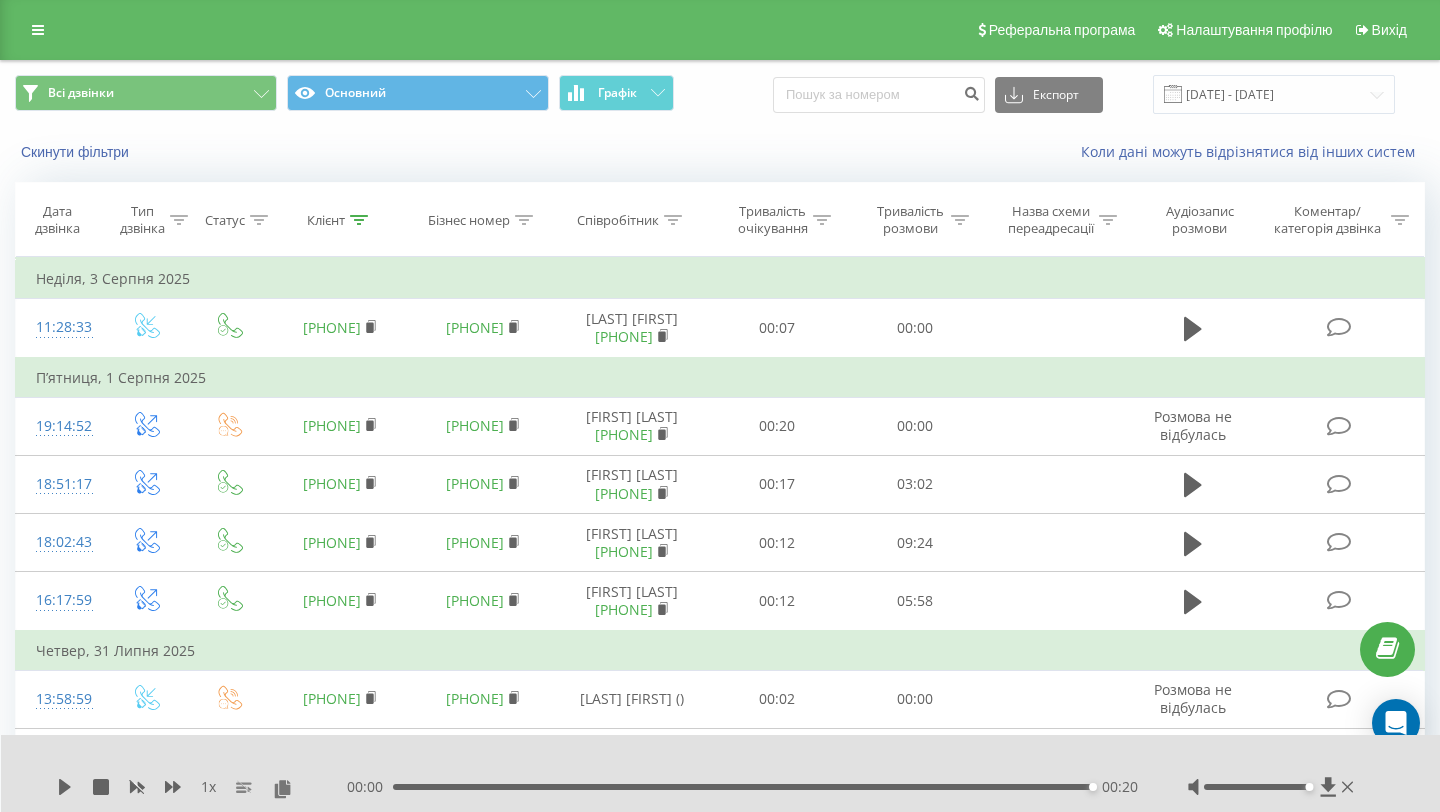 click on "Клієнт" at bounding box center [340, 220] 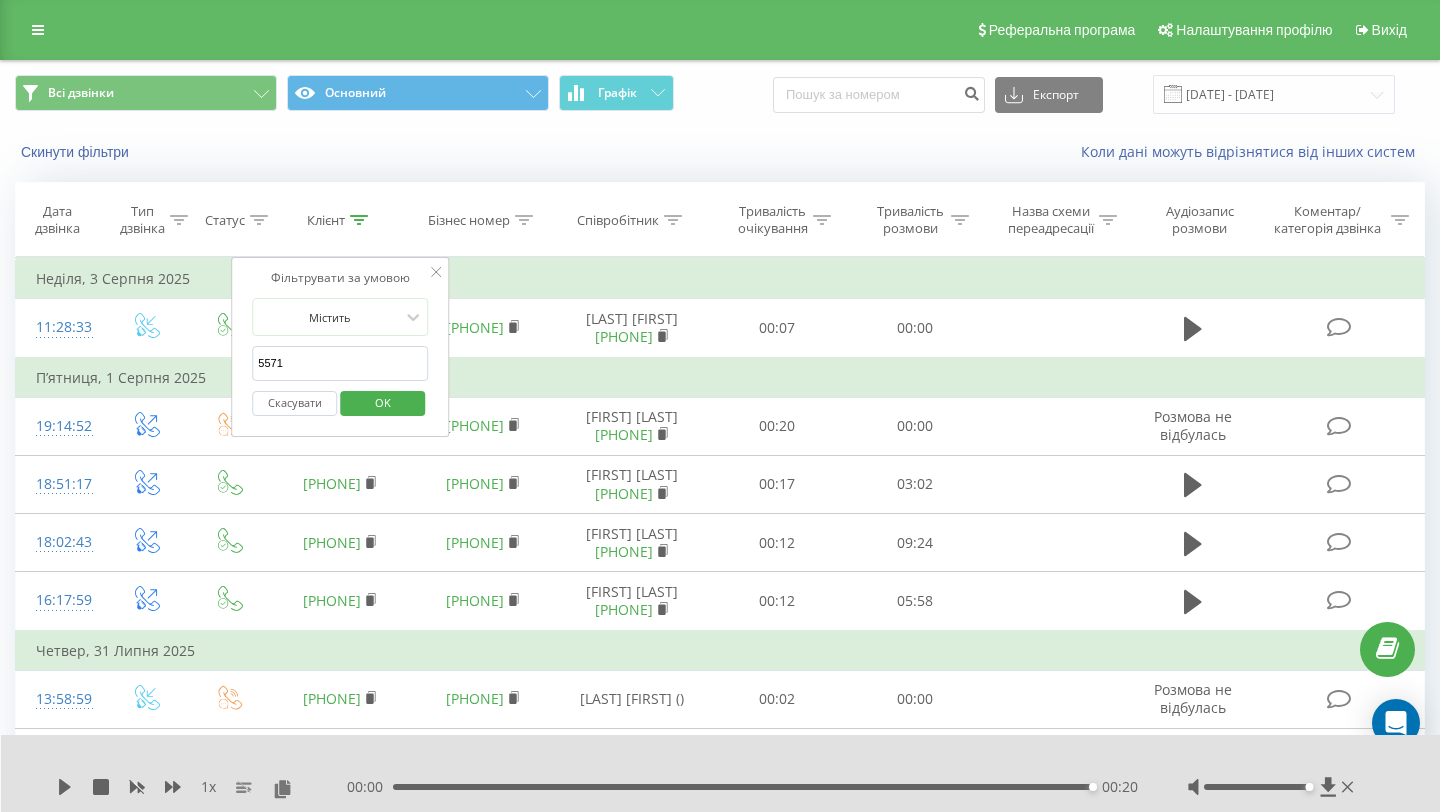click on "5571" at bounding box center (340, 363) 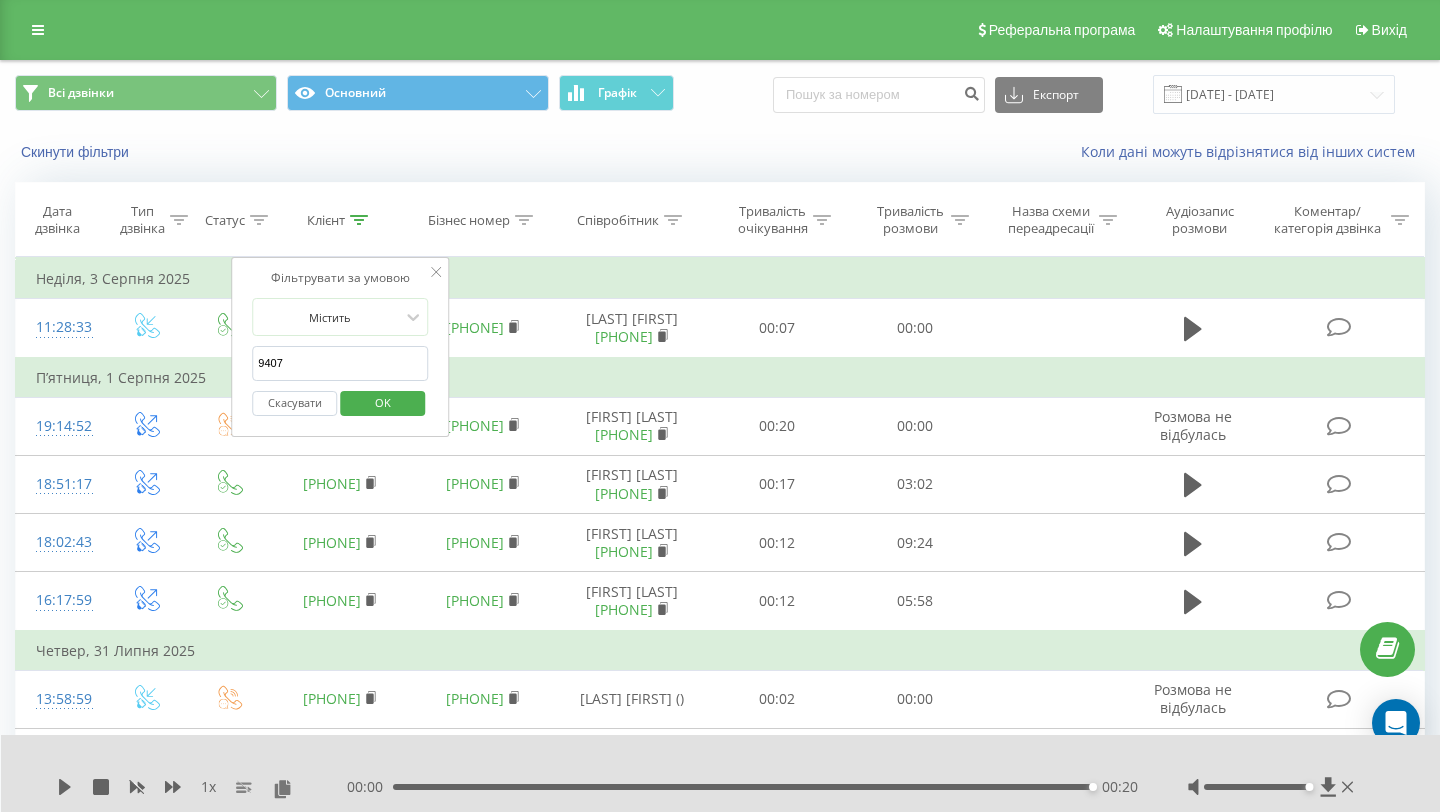 click on "OK" at bounding box center [383, 402] 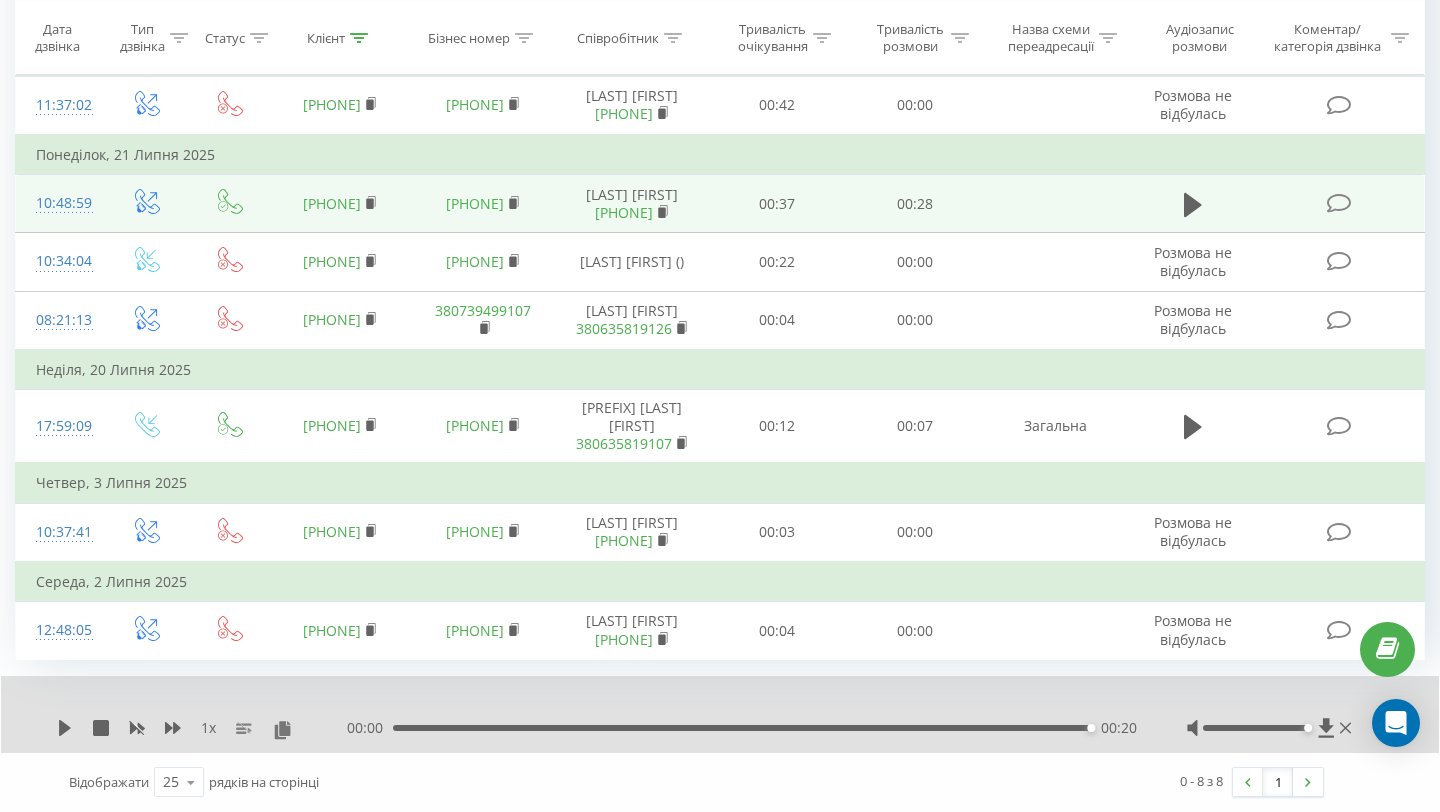 scroll, scrollTop: 367, scrollLeft: 0, axis: vertical 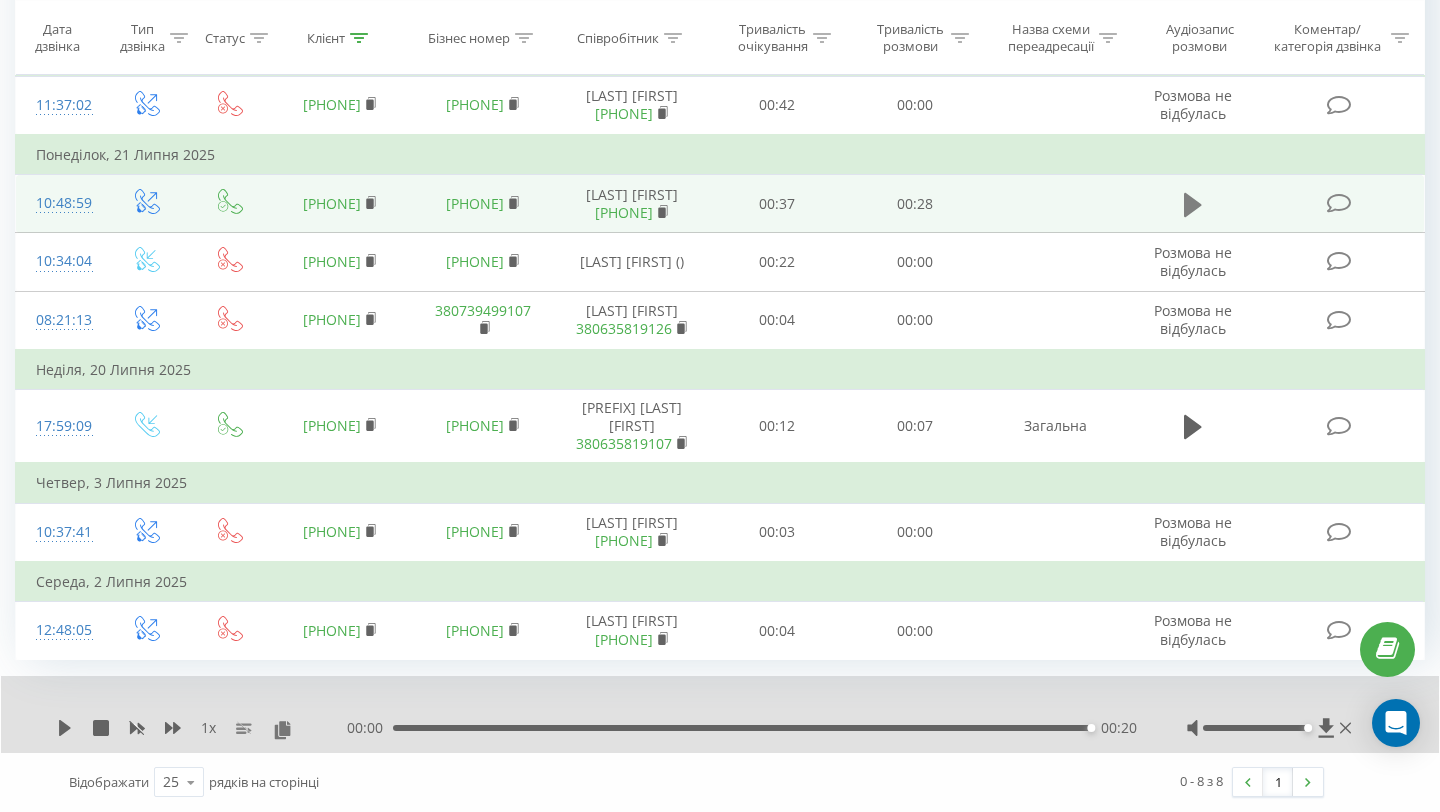 click 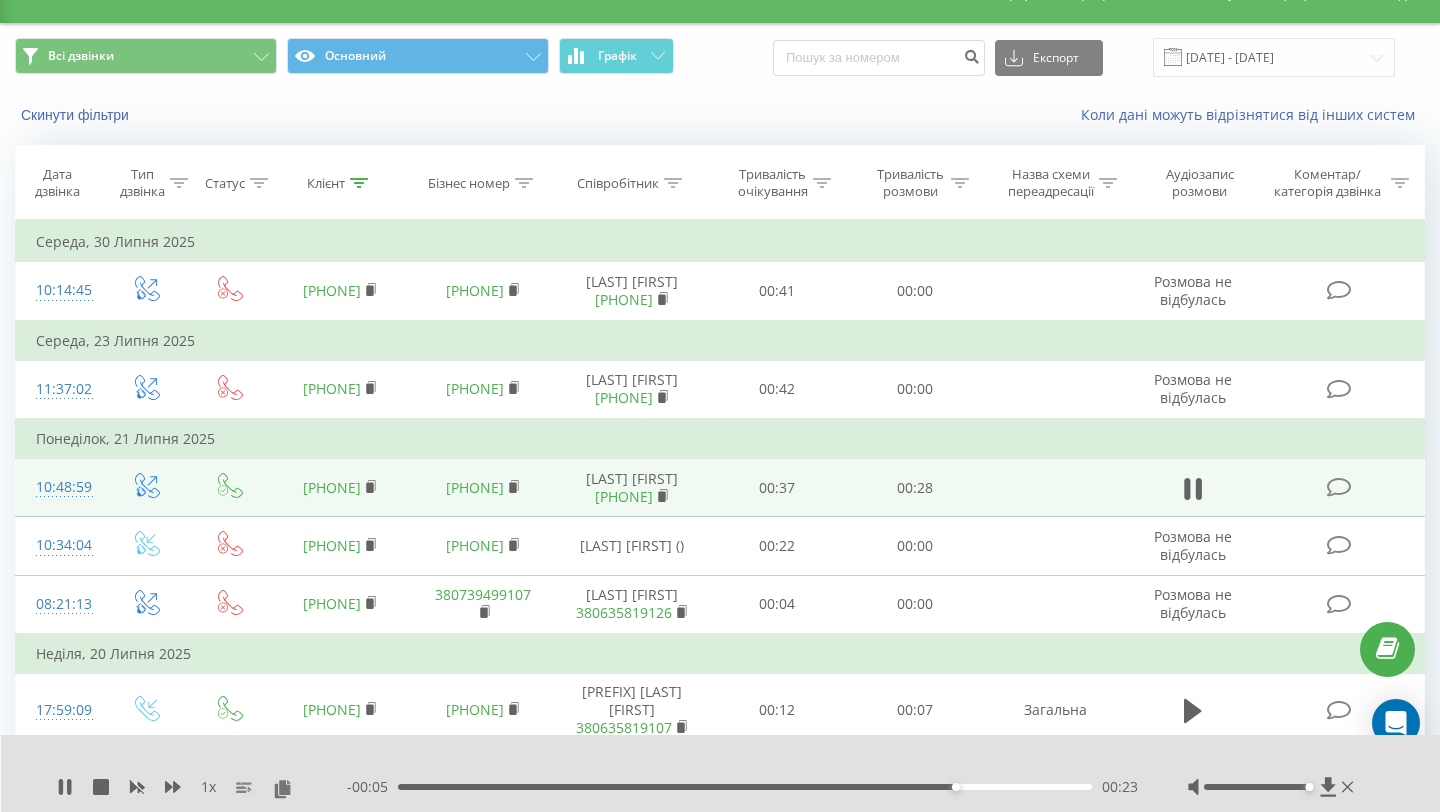 scroll, scrollTop: 33, scrollLeft: 0, axis: vertical 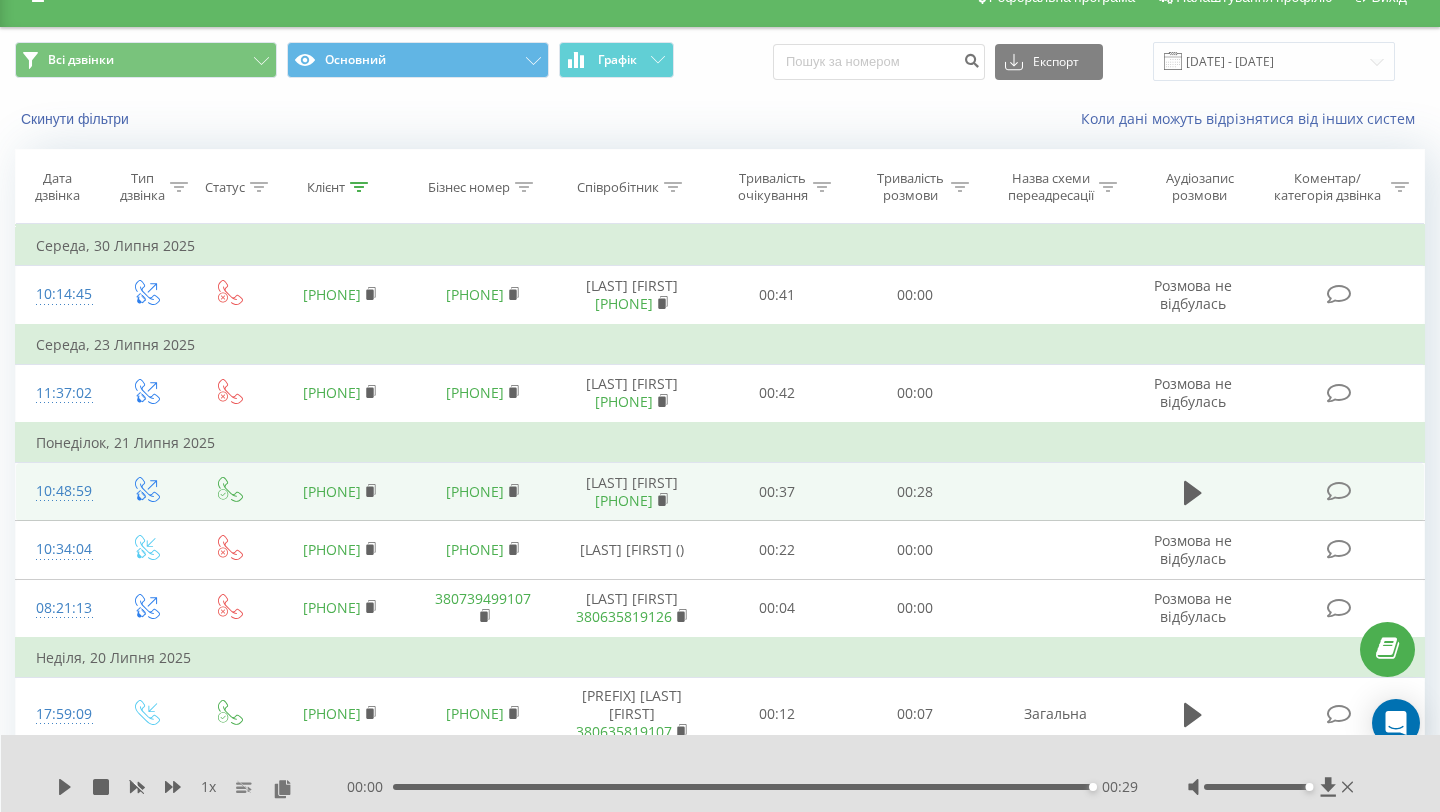 click 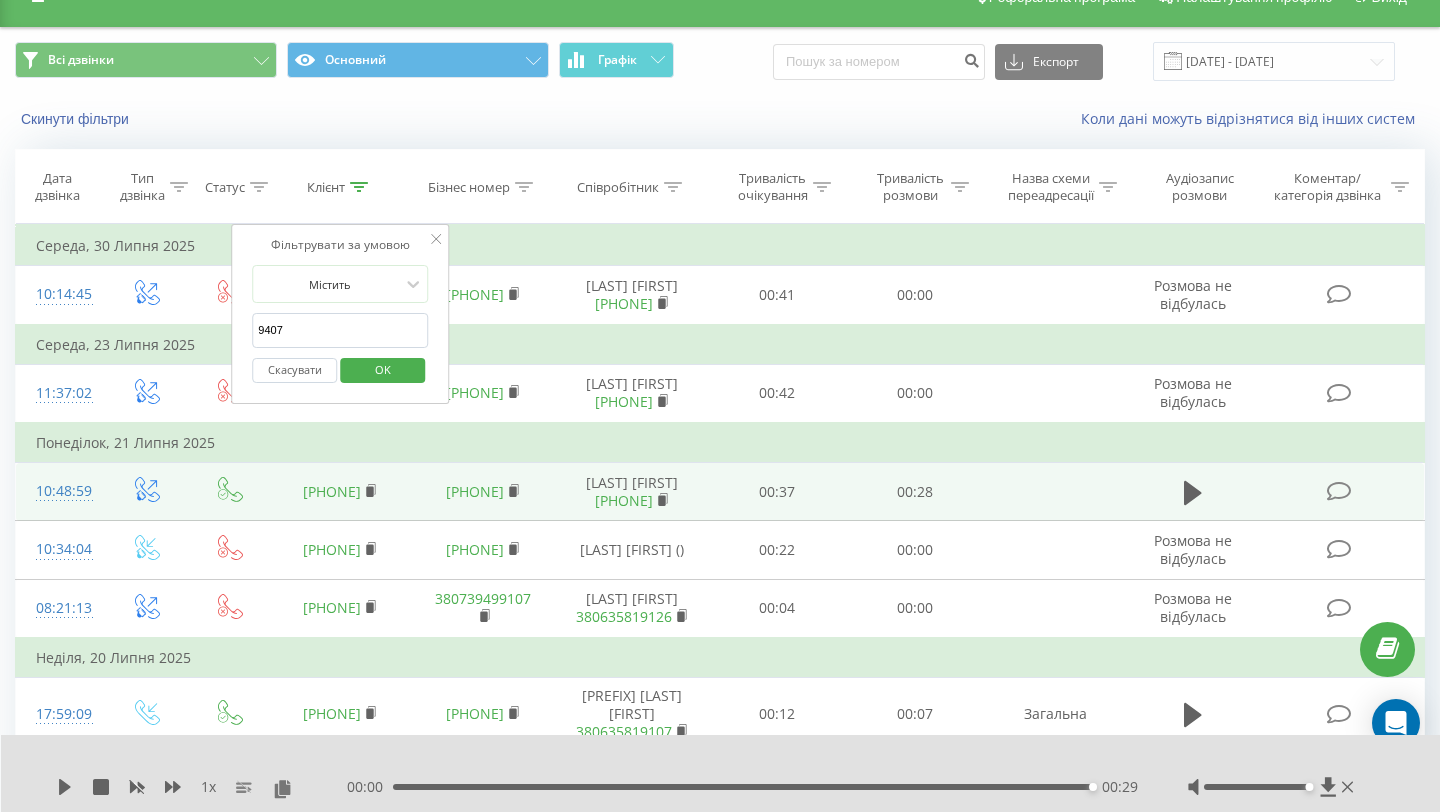 click on "9407" at bounding box center (340, 330) 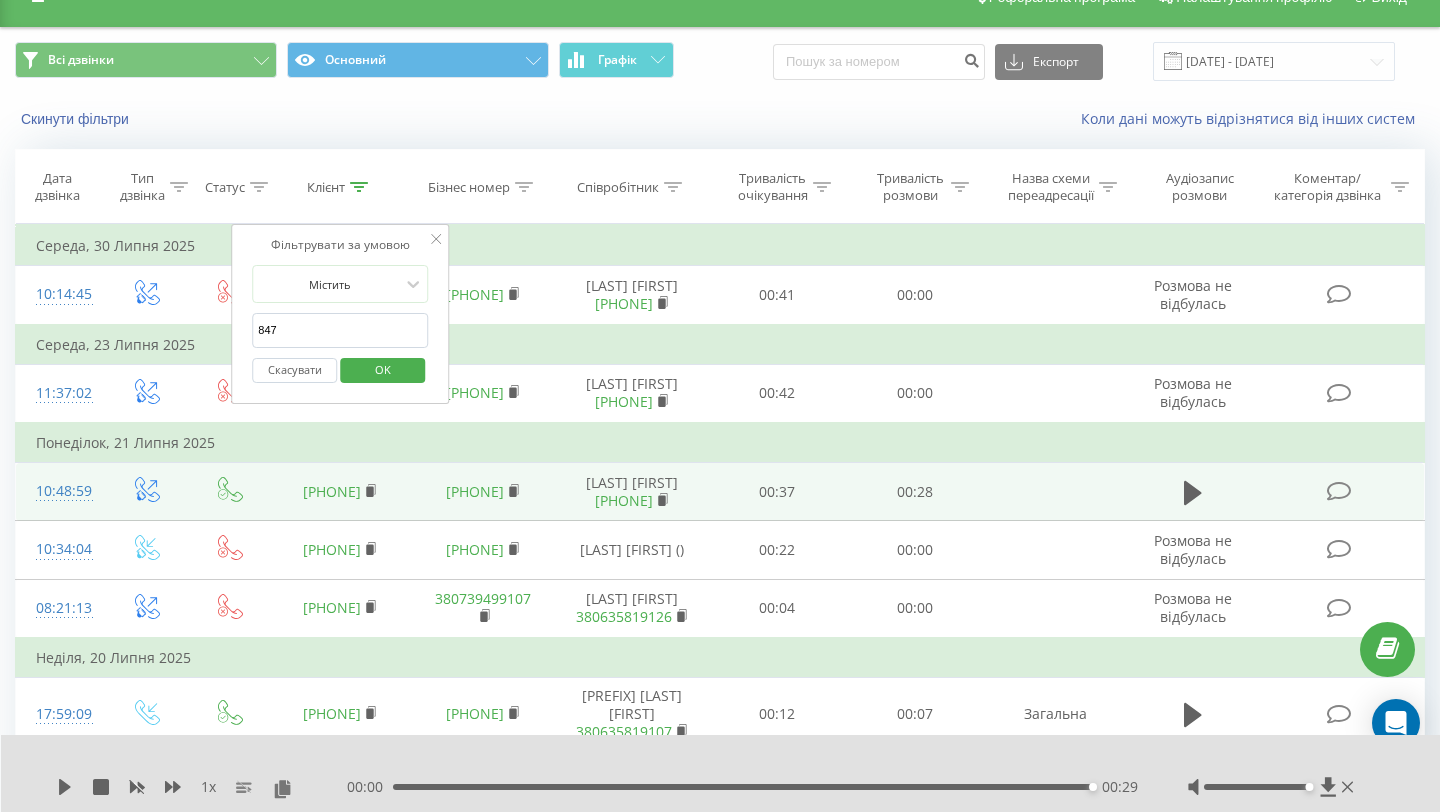 type on "8476" 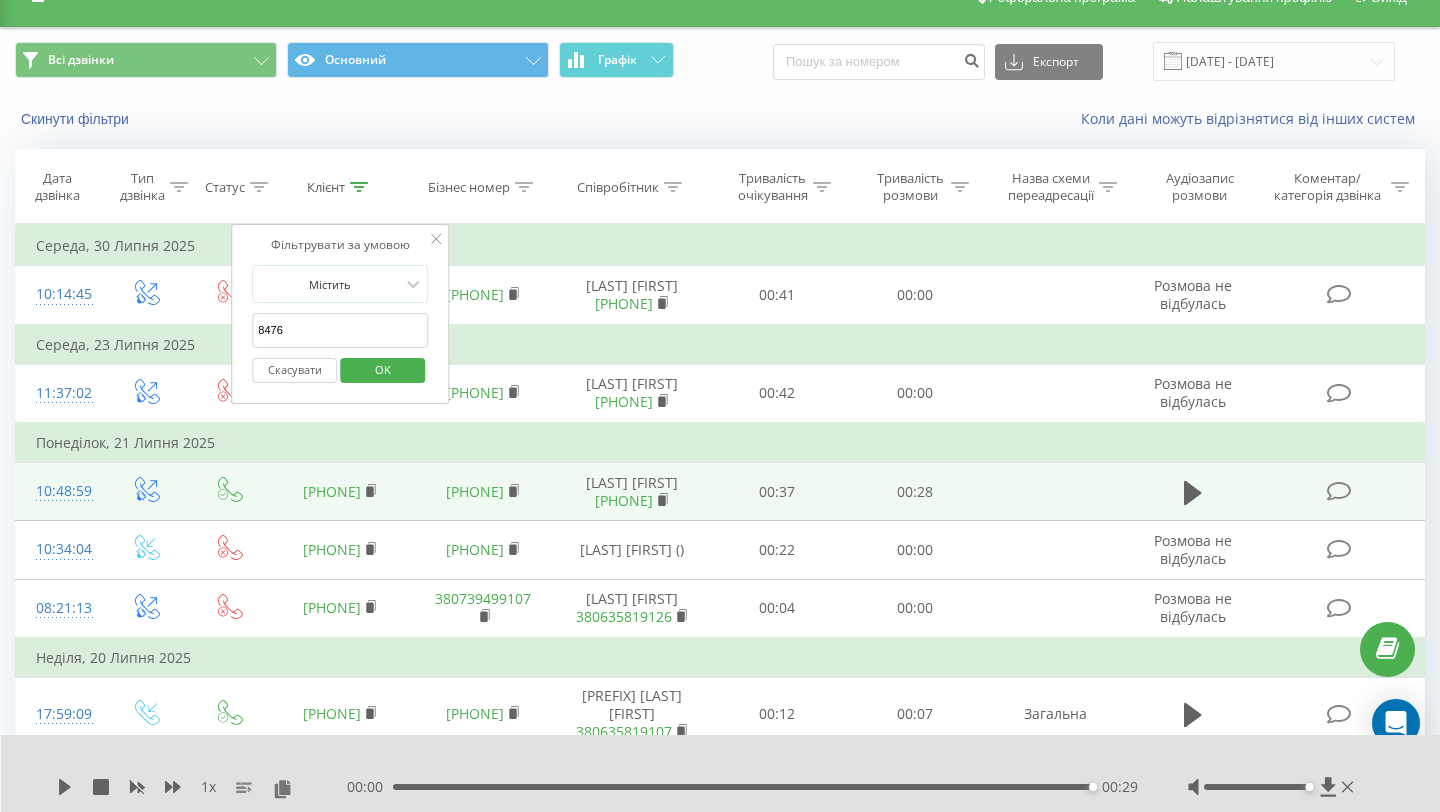 click on "OK" at bounding box center (383, 369) 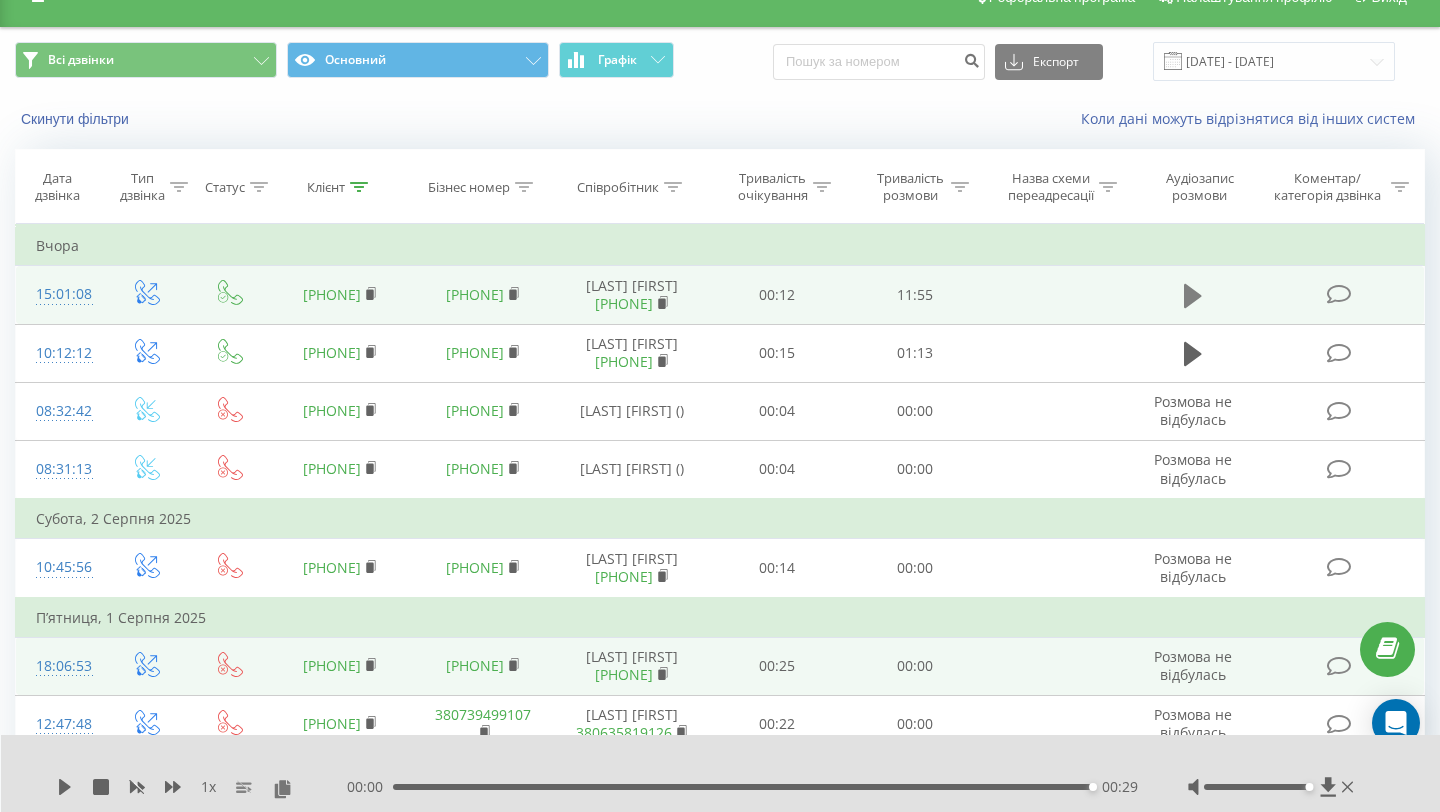 click at bounding box center (1193, 296) 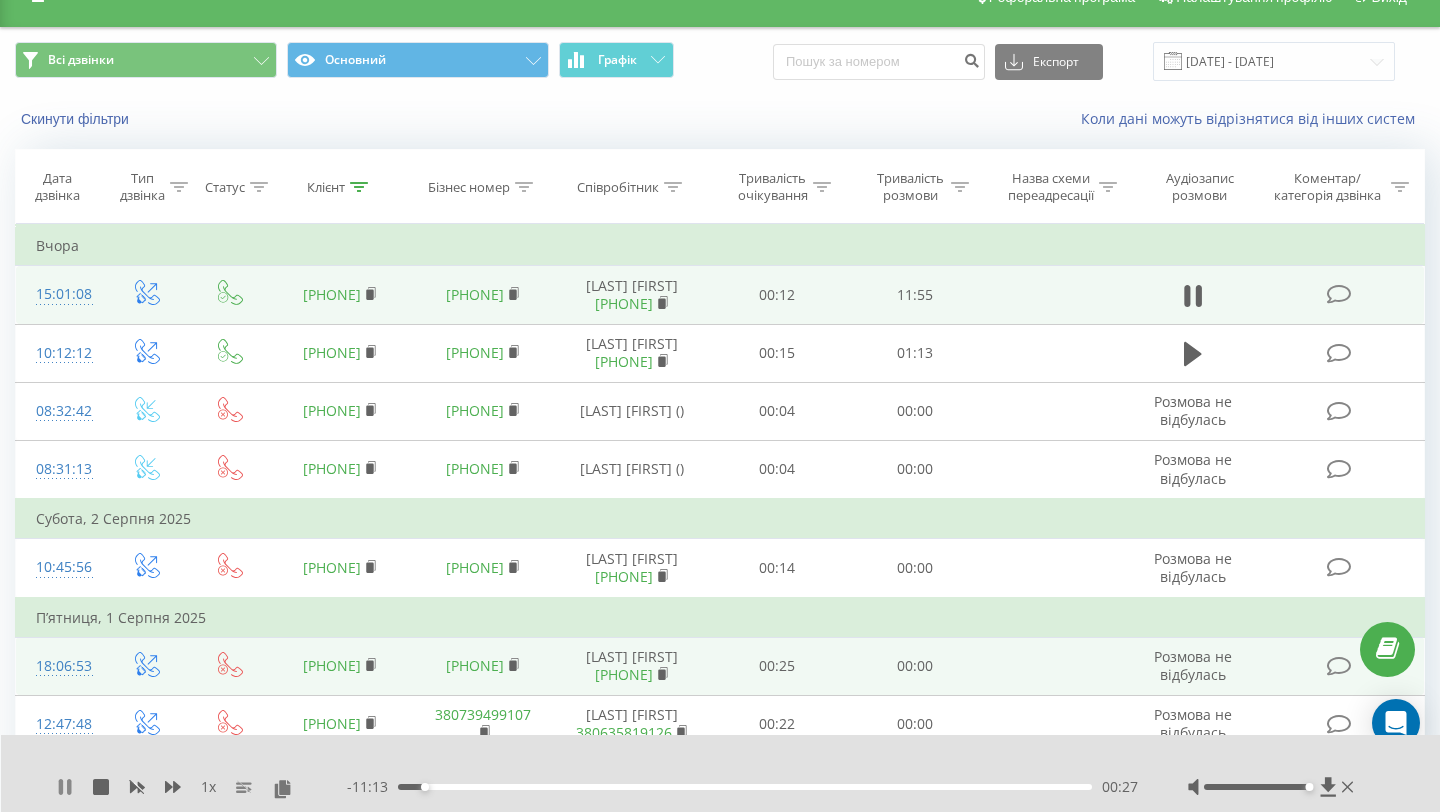 click 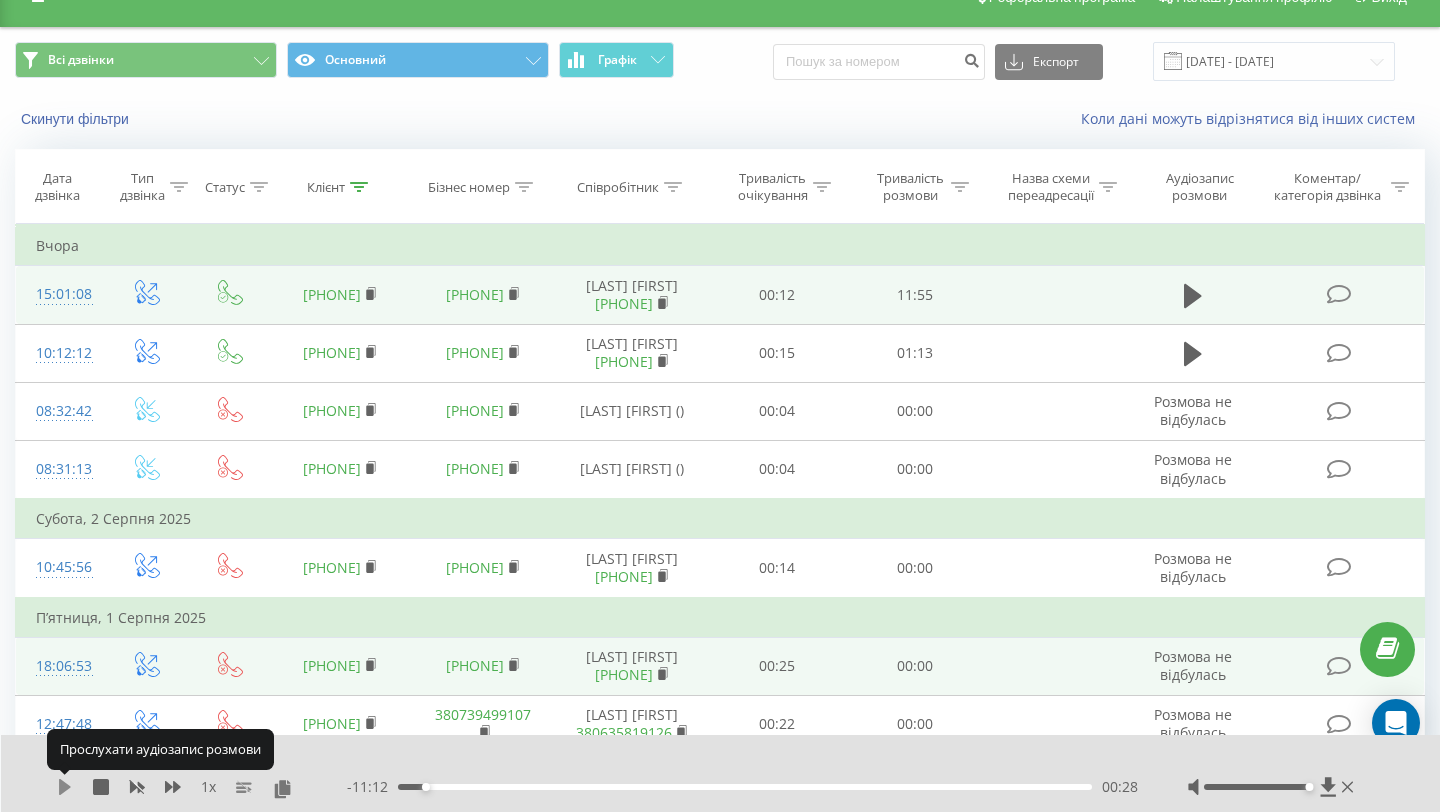 click 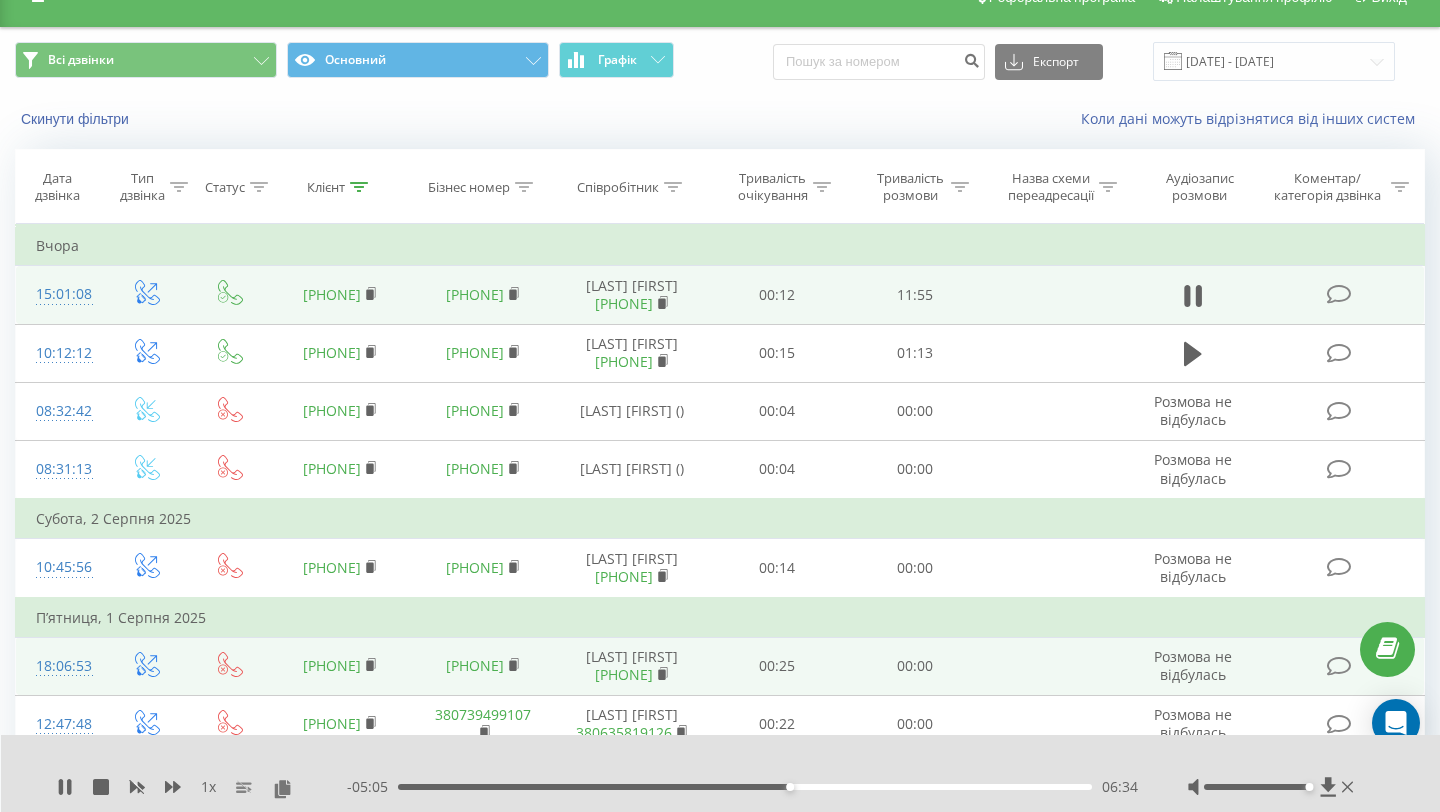 click on "06:34" at bounding box center [745, 787] 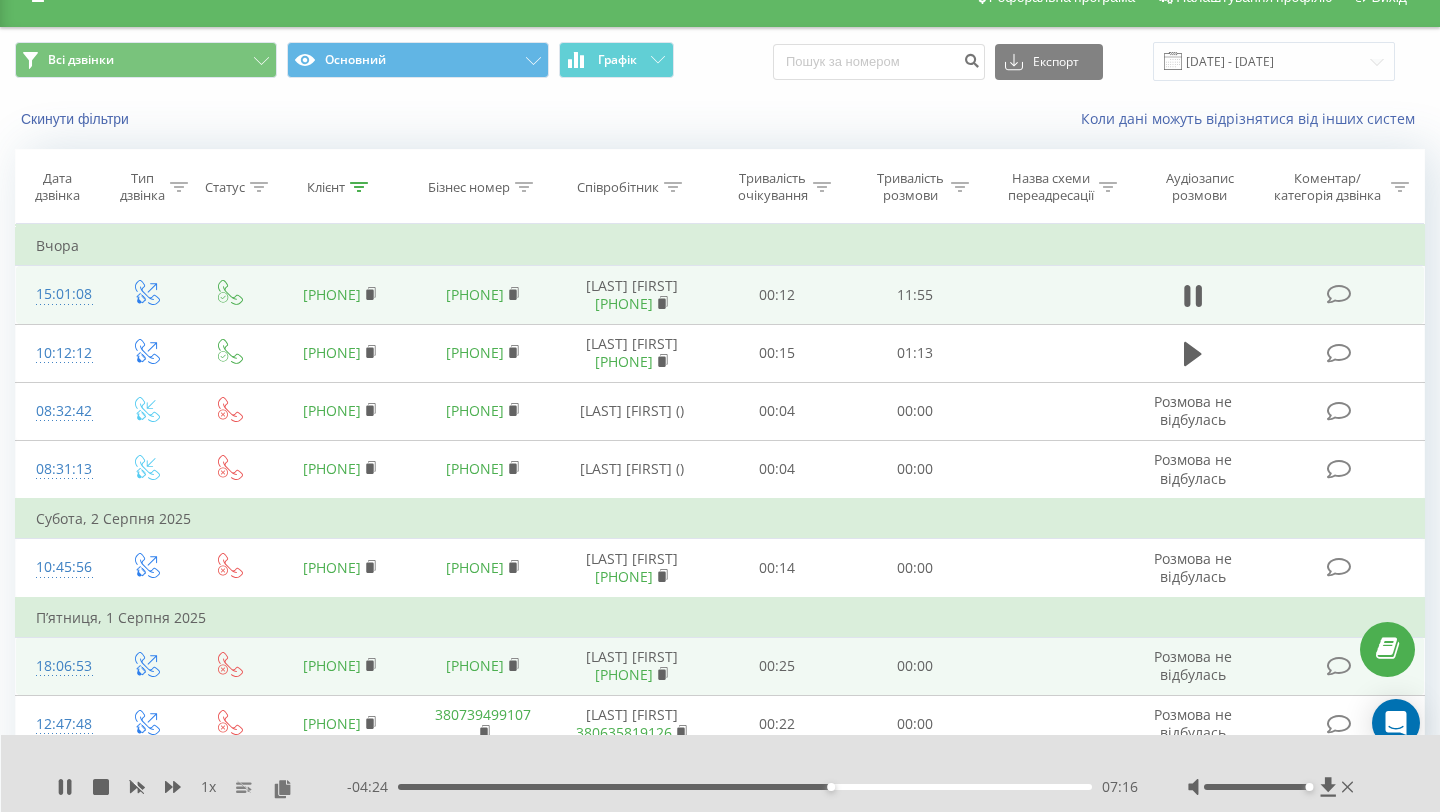click on "- 04:24 07:16   07:16" at bounding box center (742, 787) 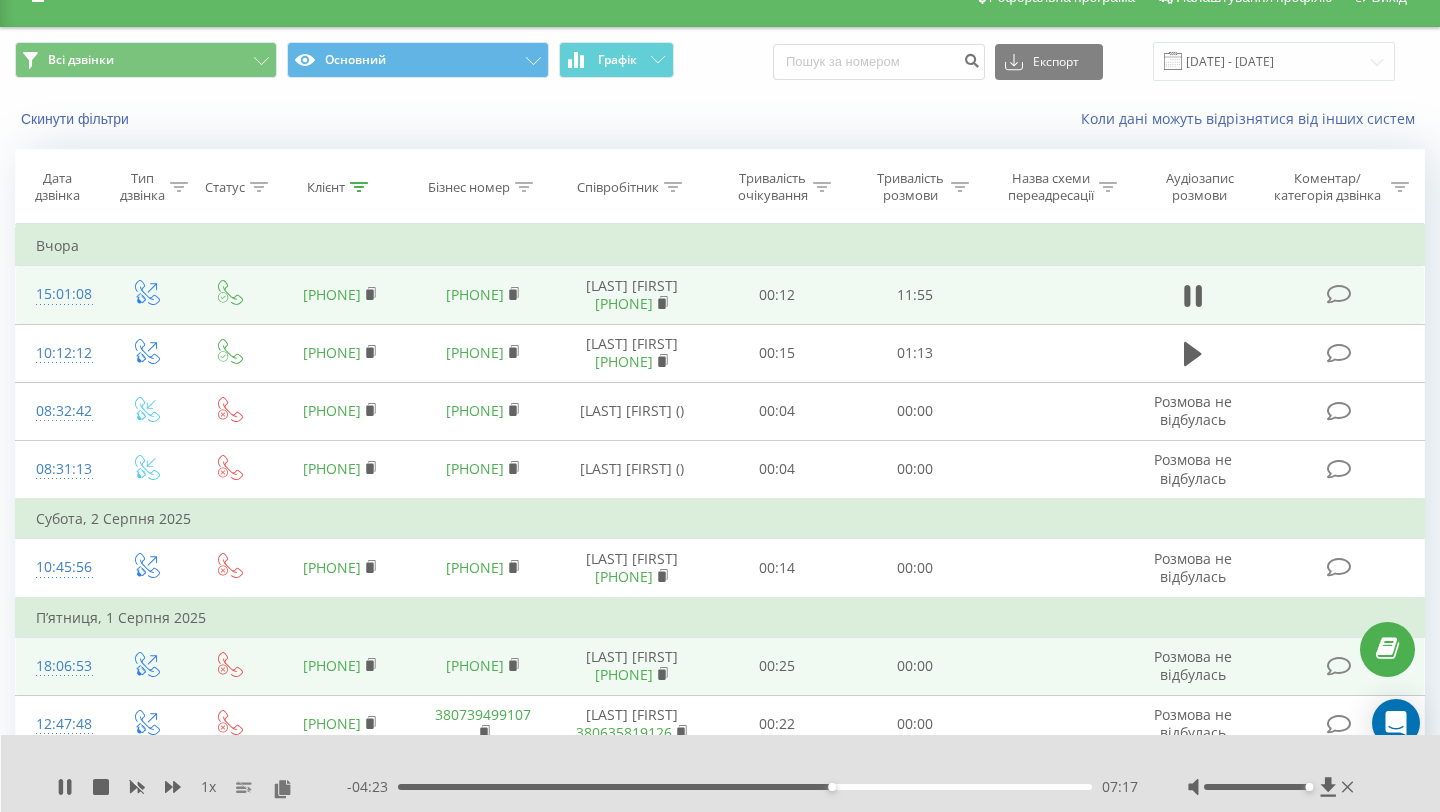 click on "- 04:23 07:17   07:17" at bounding box center [742, 787] 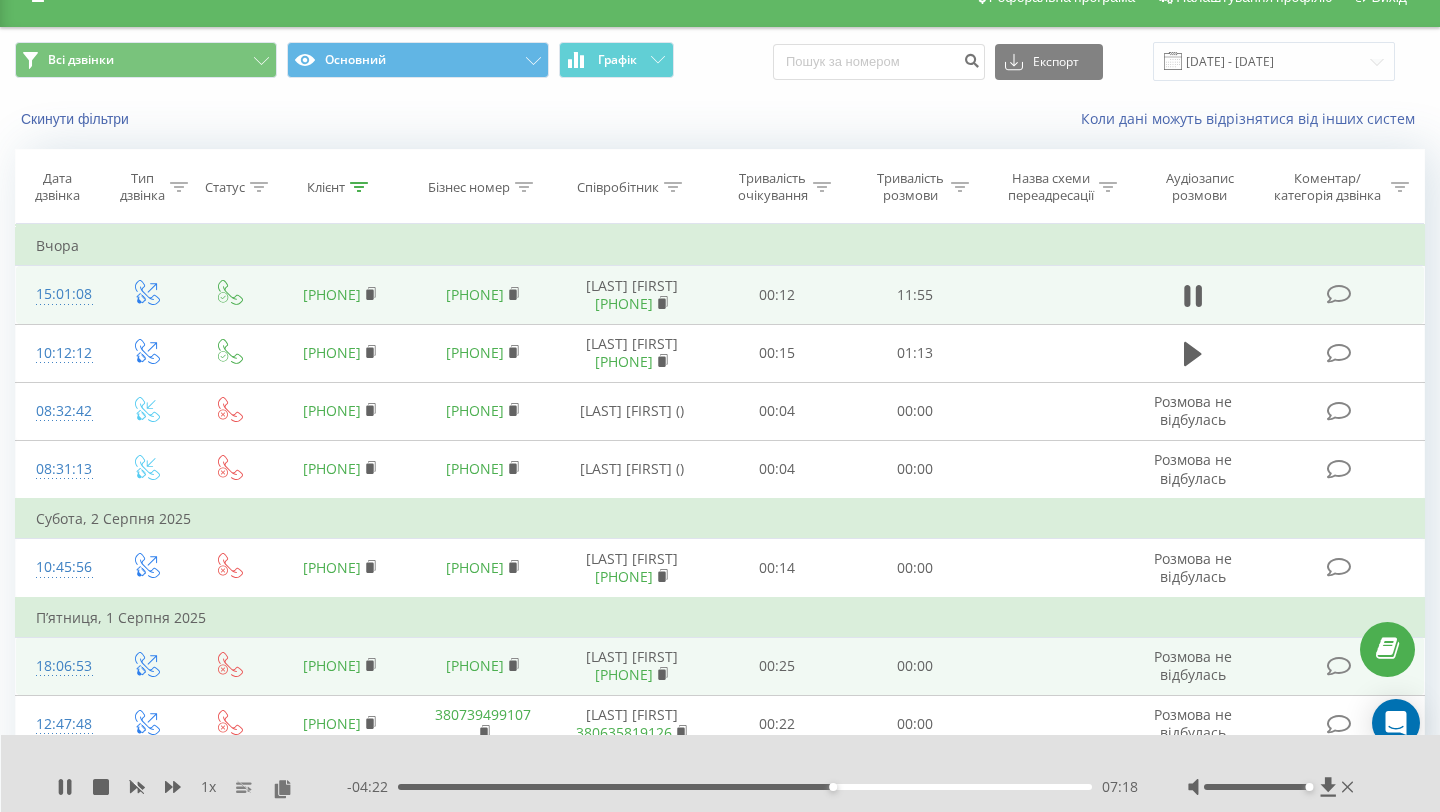 click on "07:18" at bounding box center [745, 787] 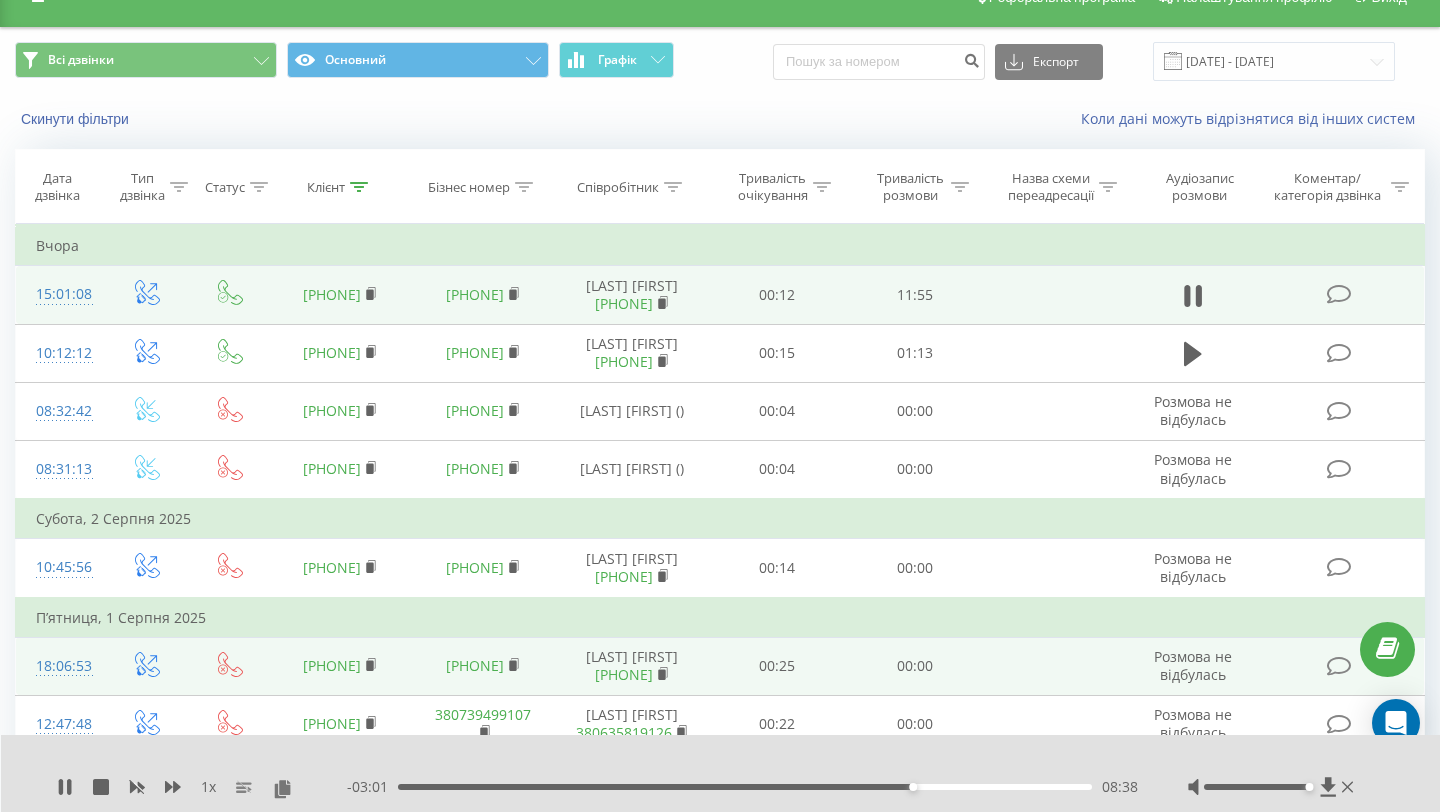 click on "08:38" at bounding box center (745, 787) 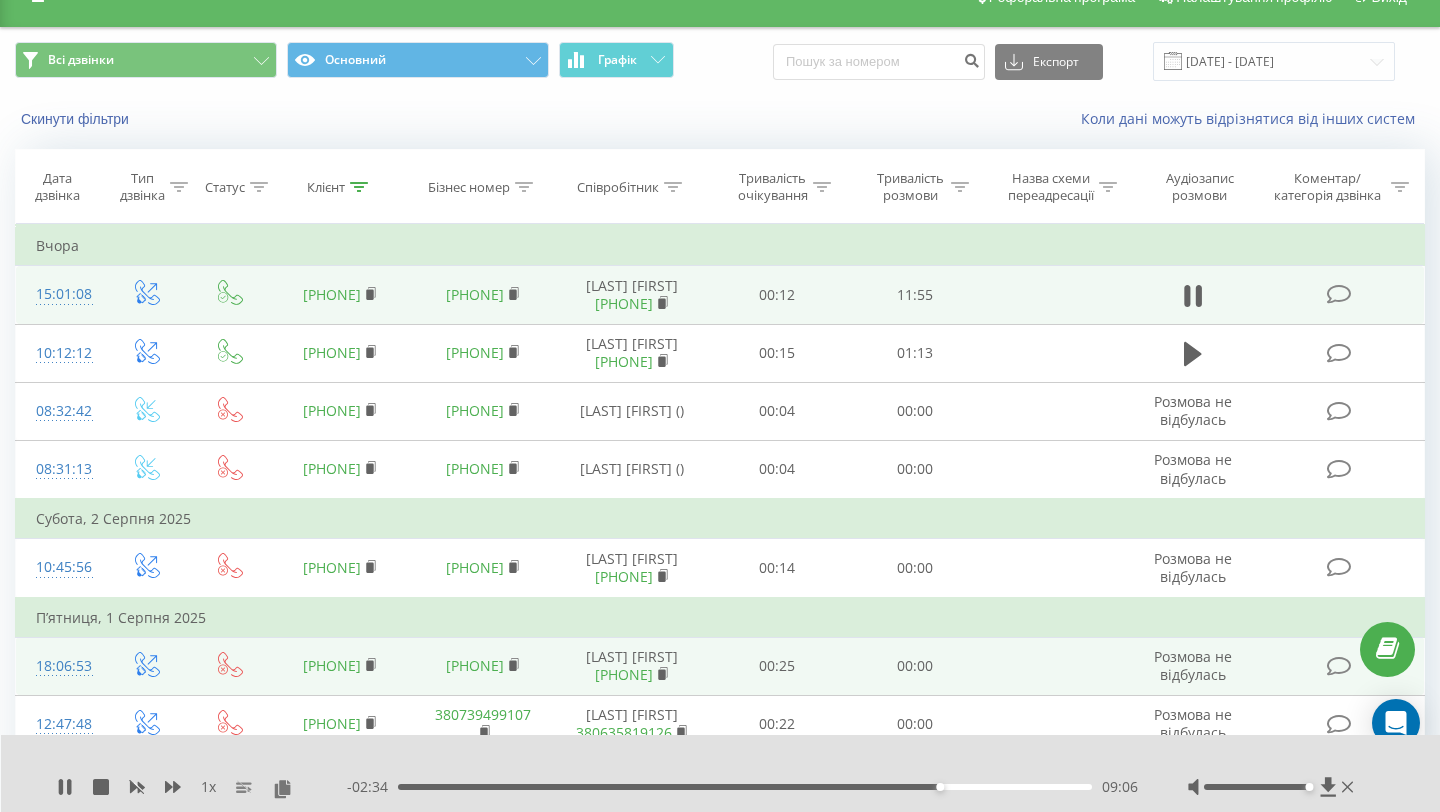 click on "09:06" at bounding box center [940, 787] 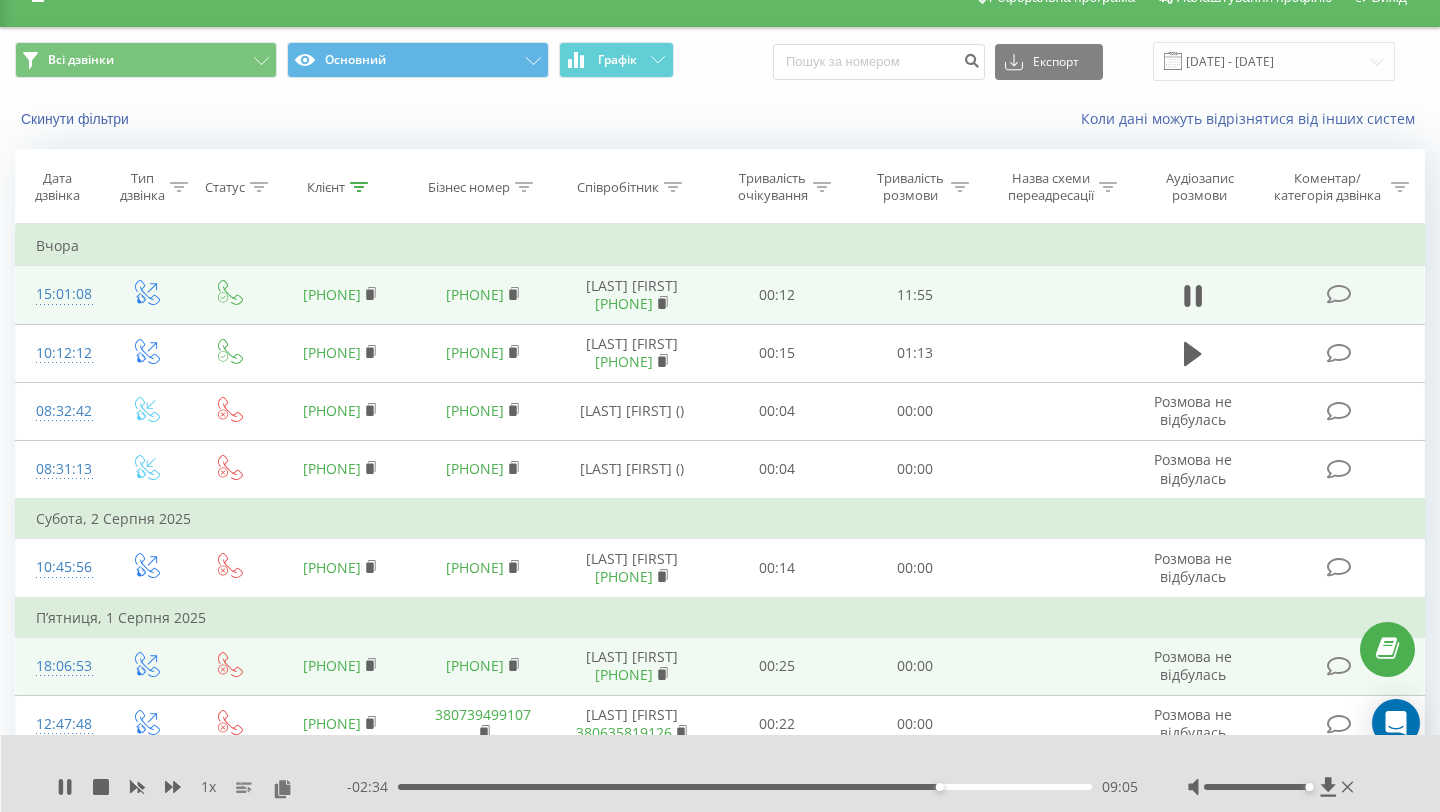 click on "09:05" at bounding box center (745, 787) 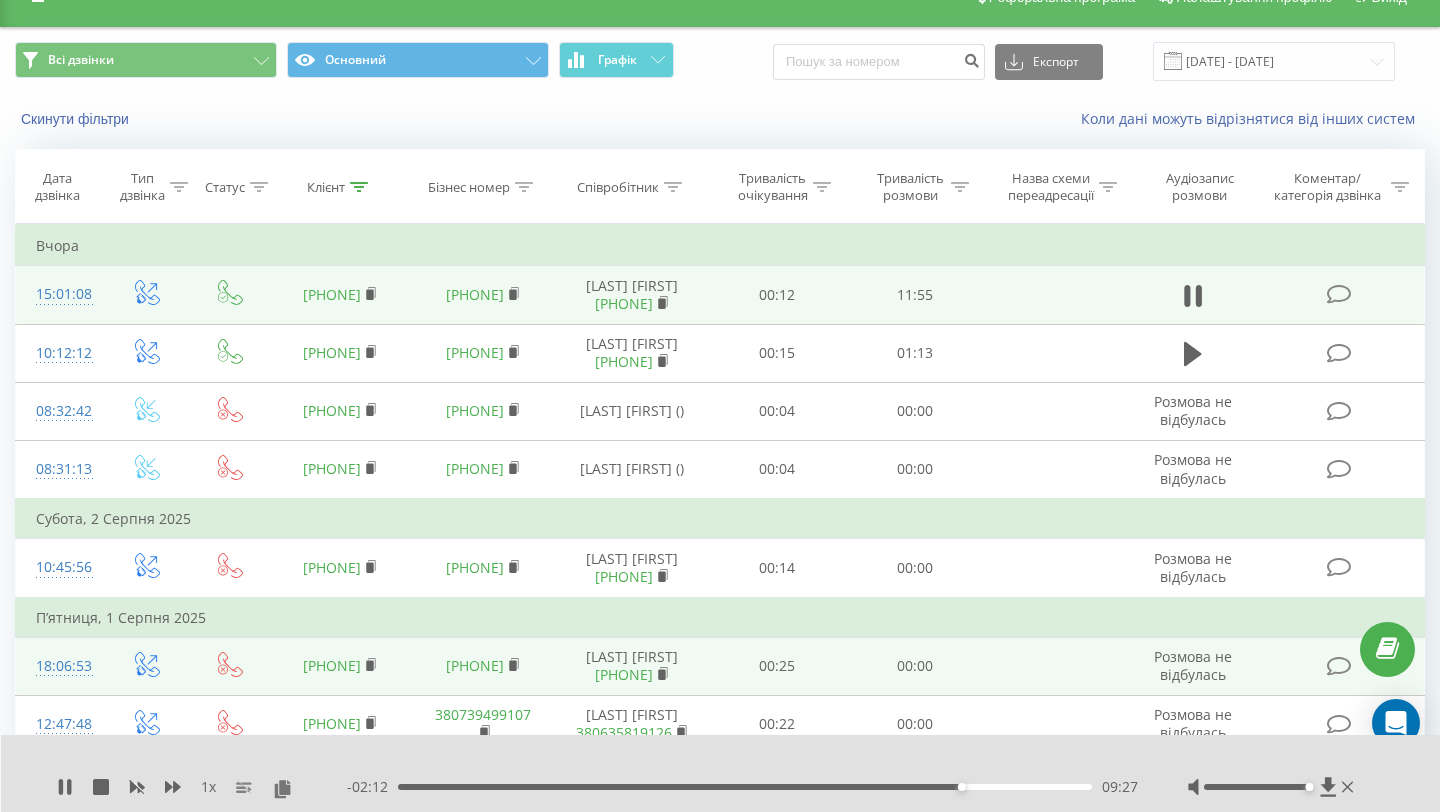 click on "09:27" at bounding box center [745, 787] 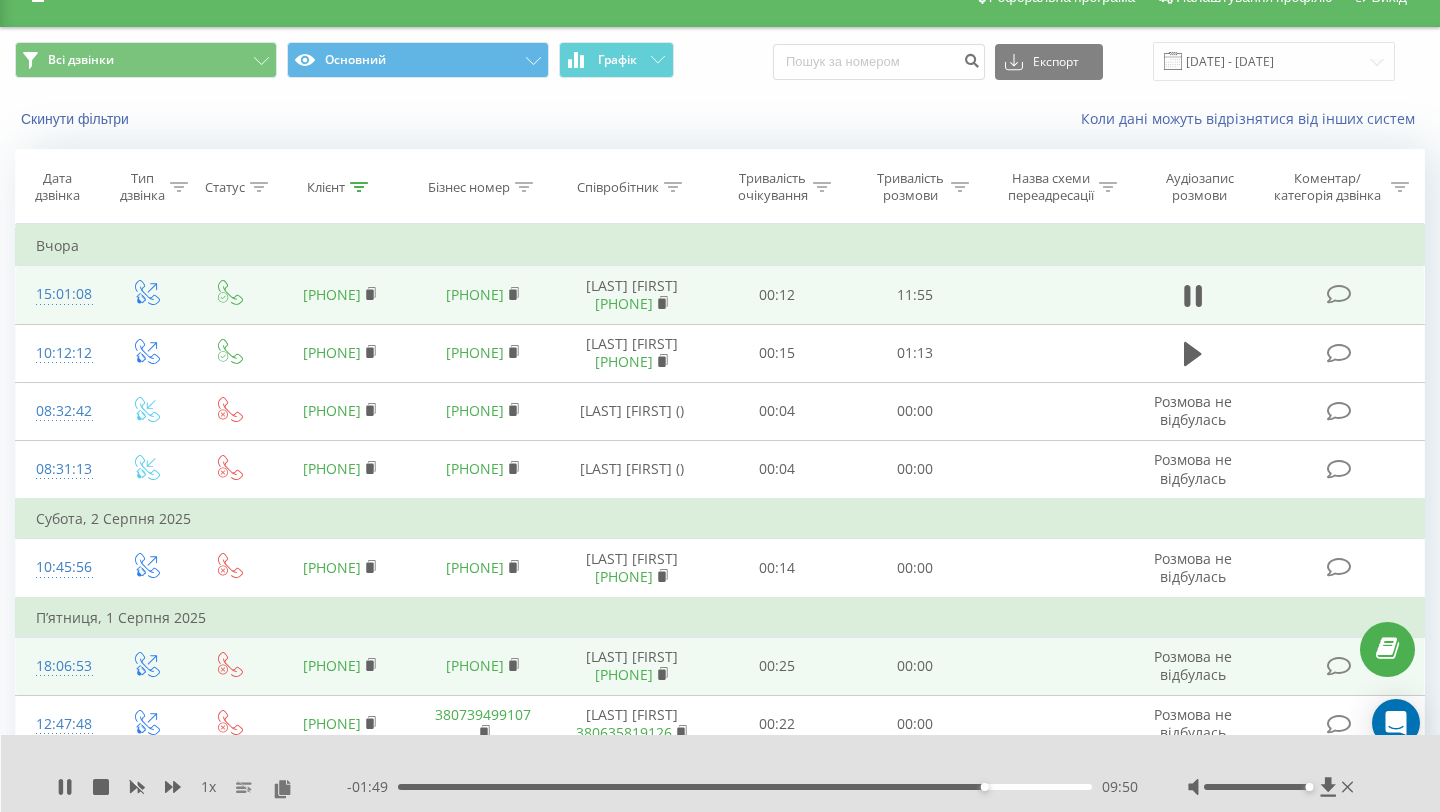 click on "09:50" at bounding box center (745, 787) 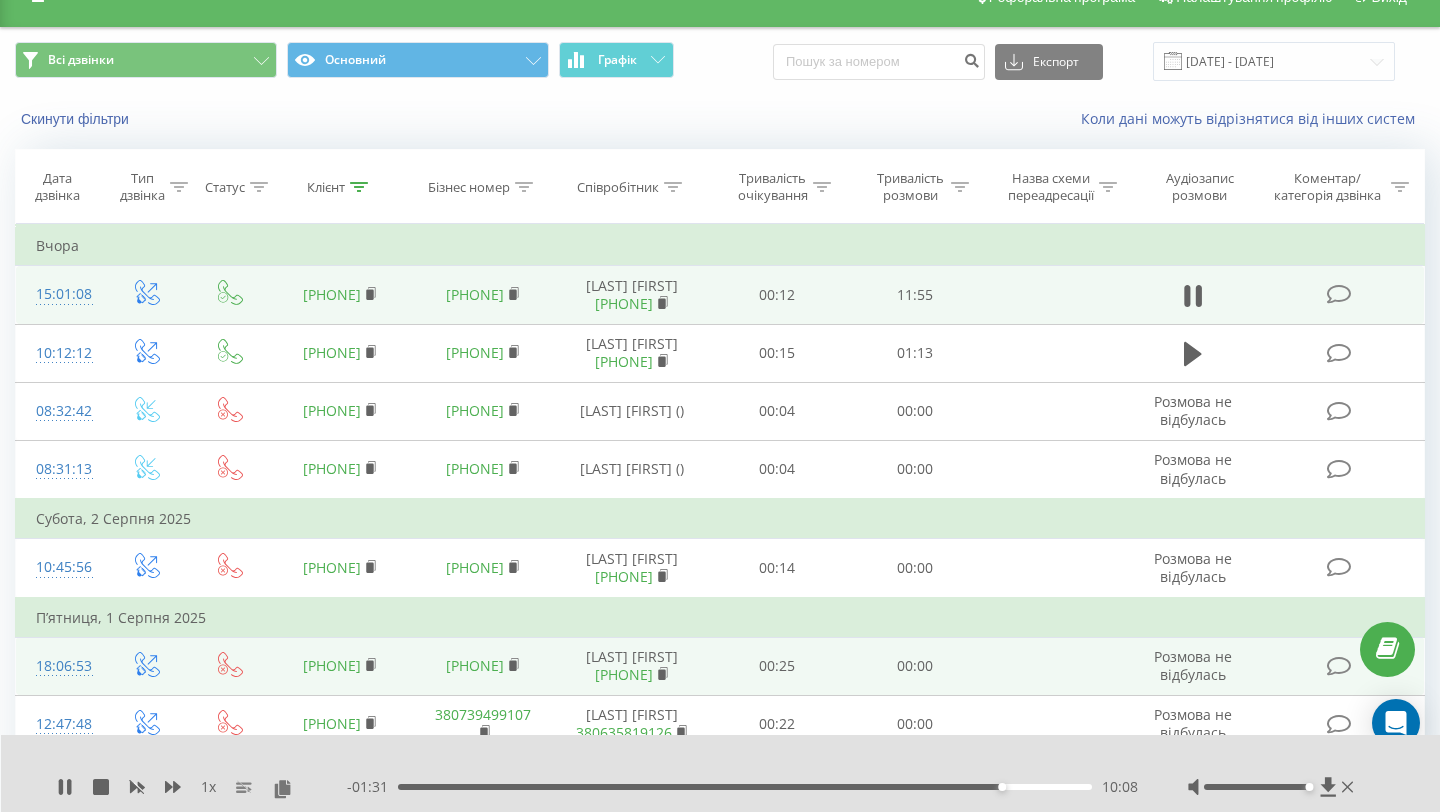 click on "10:08" at bounding box center [745, 787] 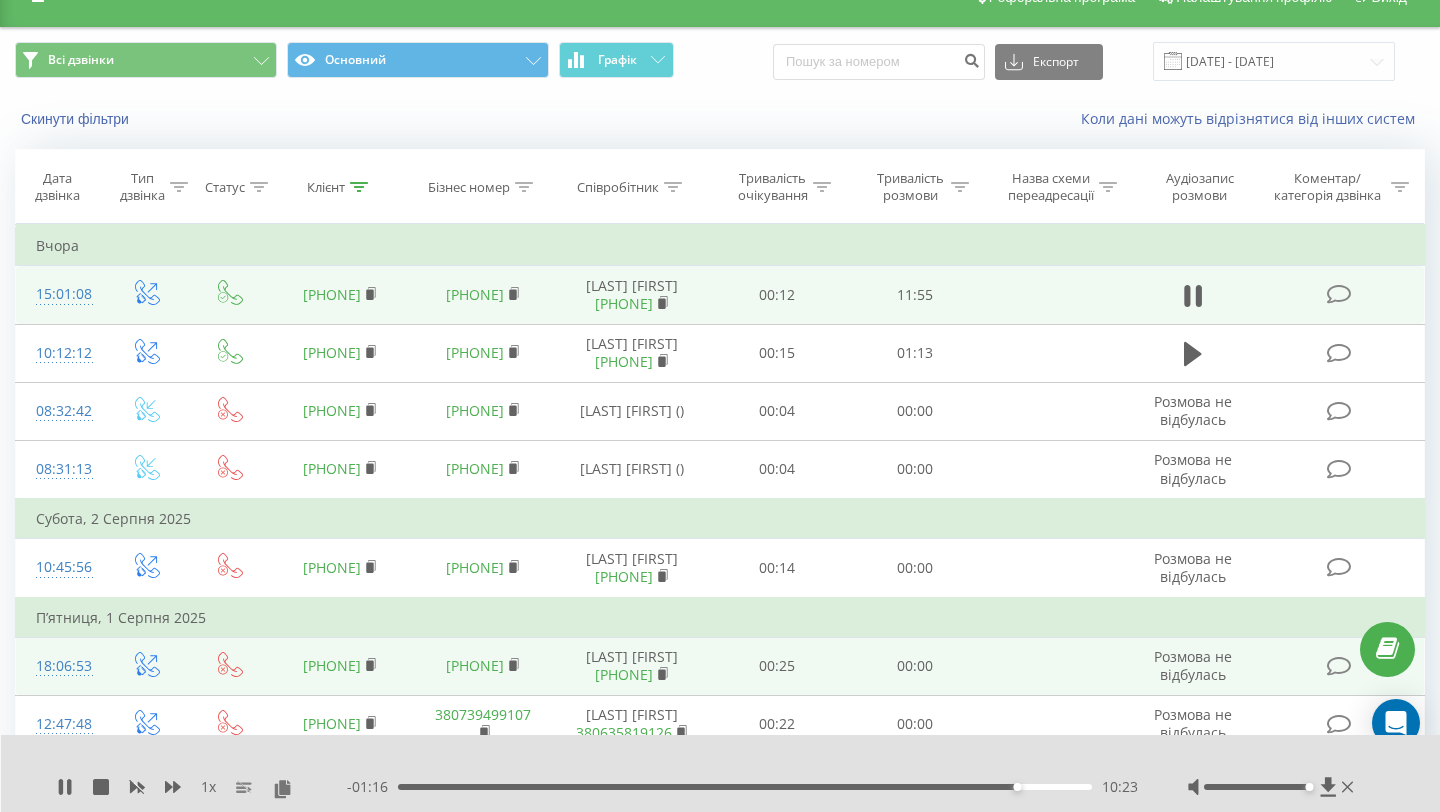 click on "10:23" at bounding box center [745, 787] 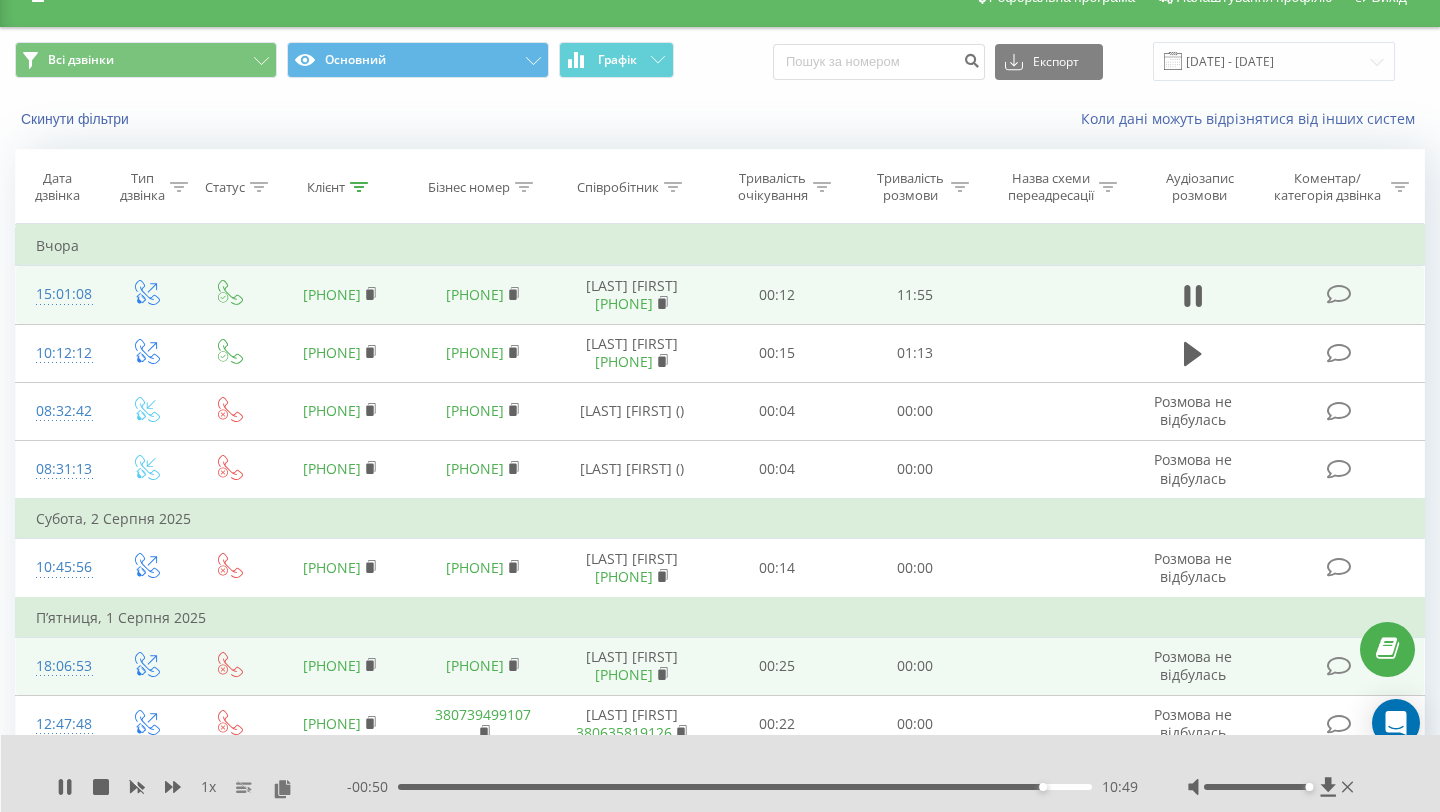 click on "10:49" at bounding box center [745, 787] 